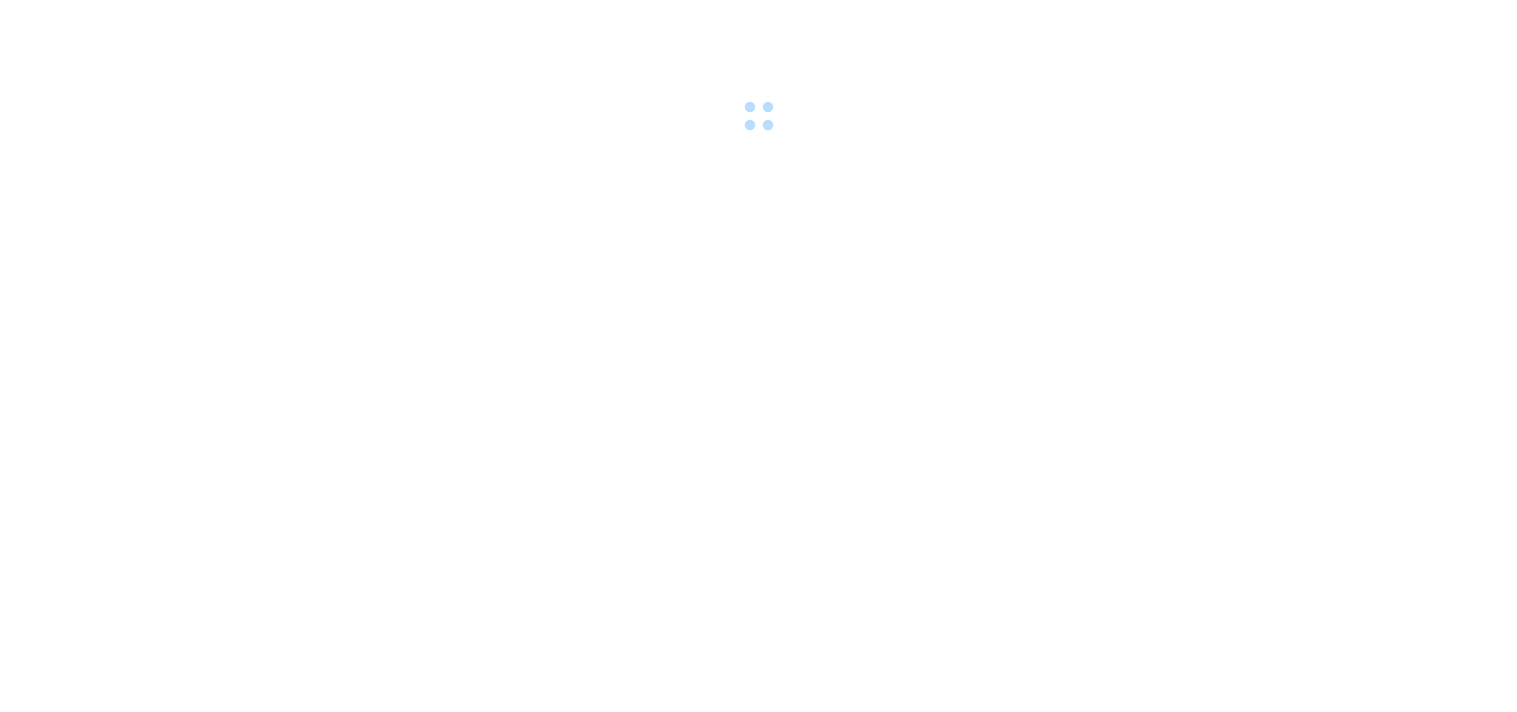 scroll, scrollTop: 0, scrollLeft: 0, axis: both 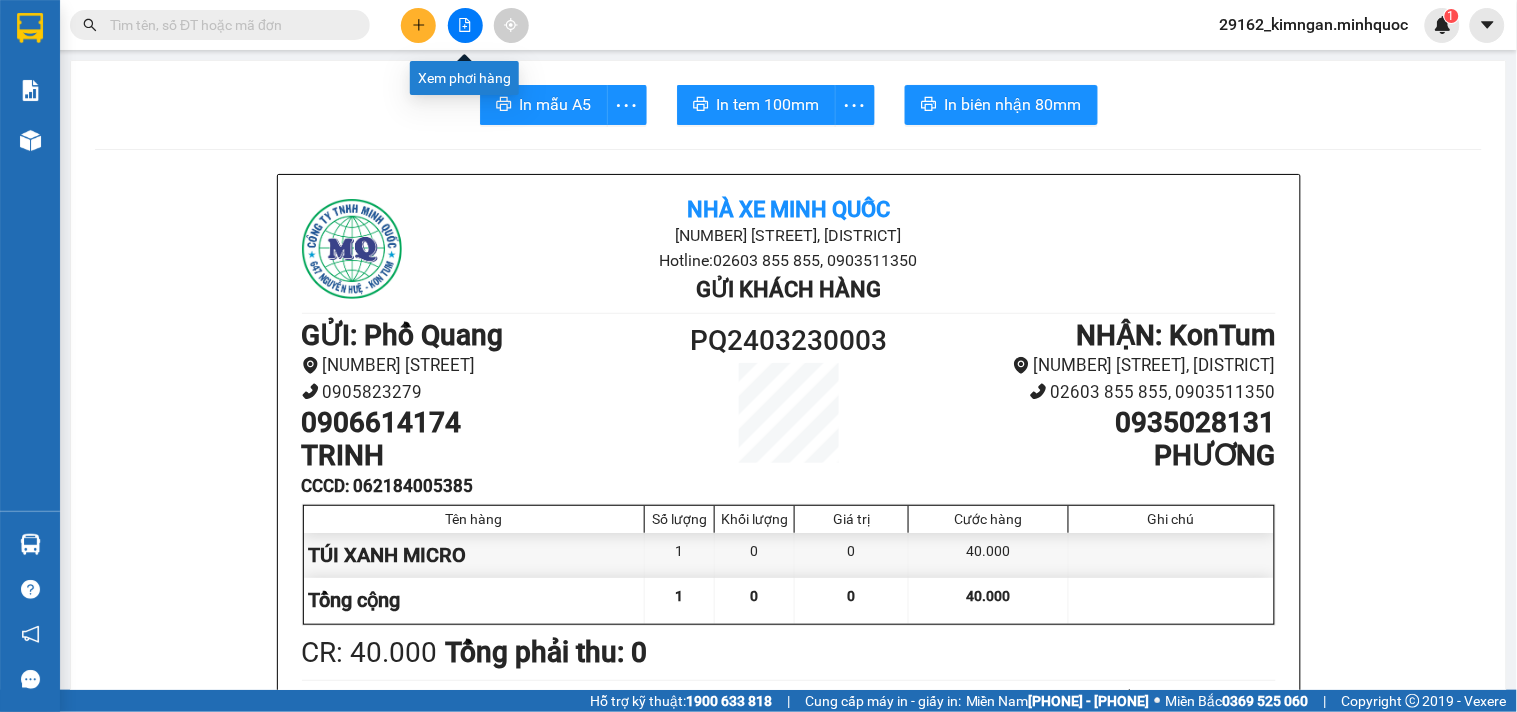 click 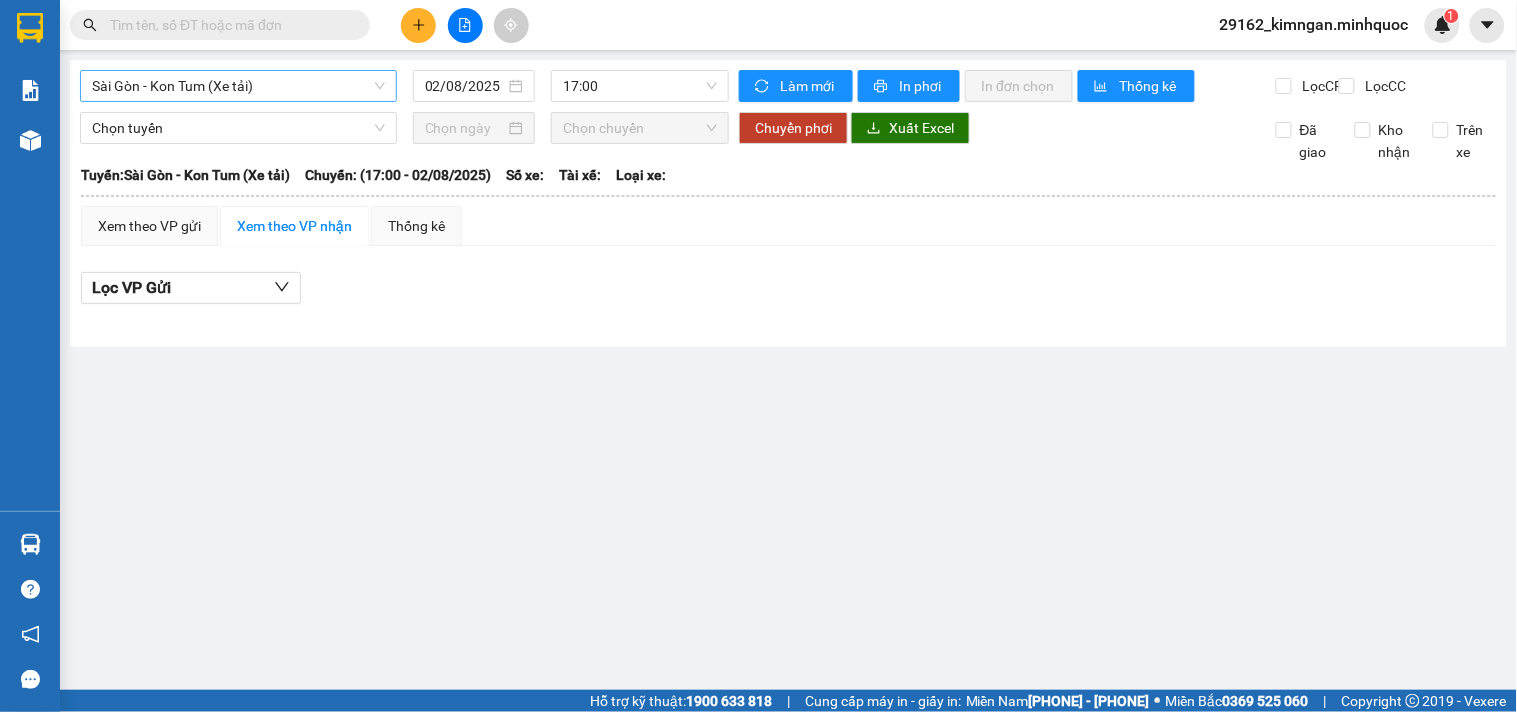 click on "Sài Gòn - Kon Tum (Xe tải)" at bounding box center (238, 86) 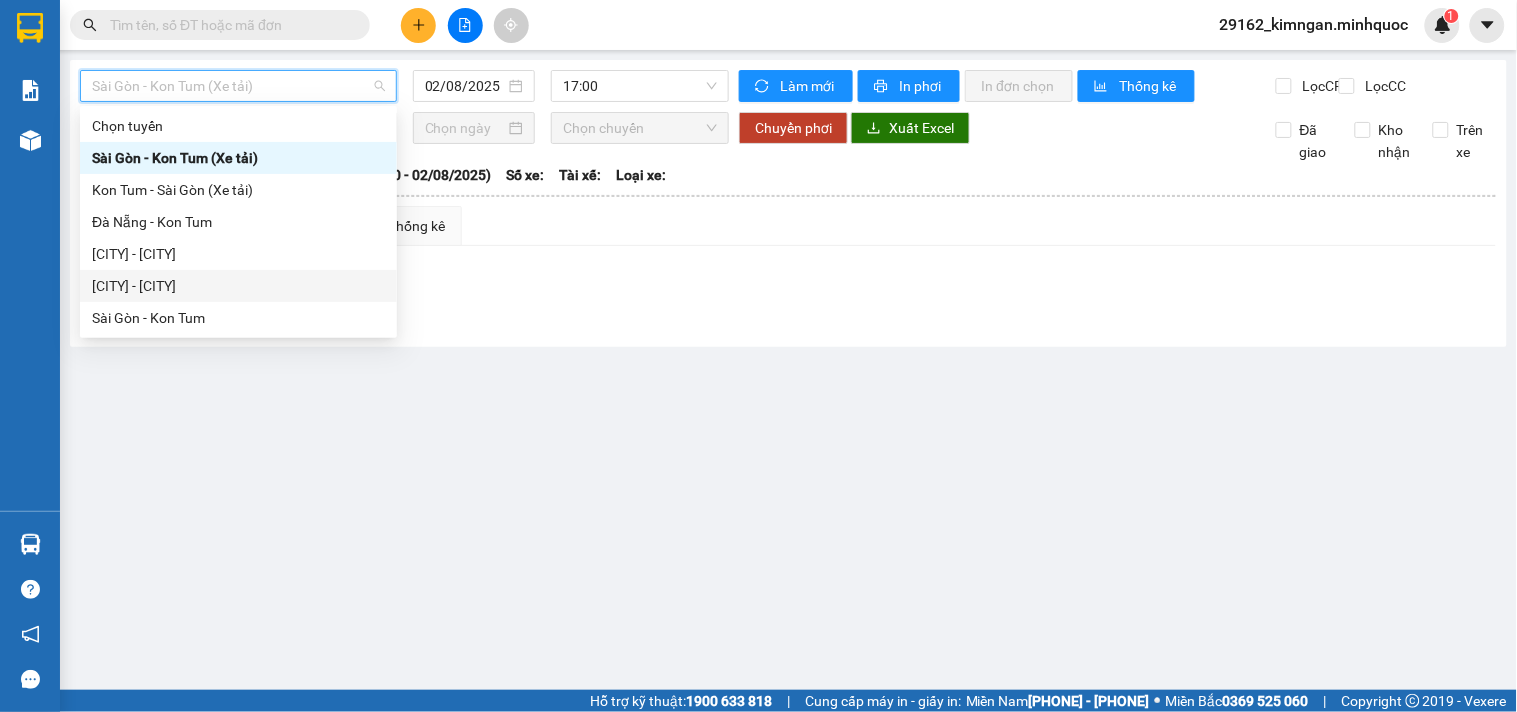 click on "[CITY] - [CITY]" at bounding box center [238, 286] 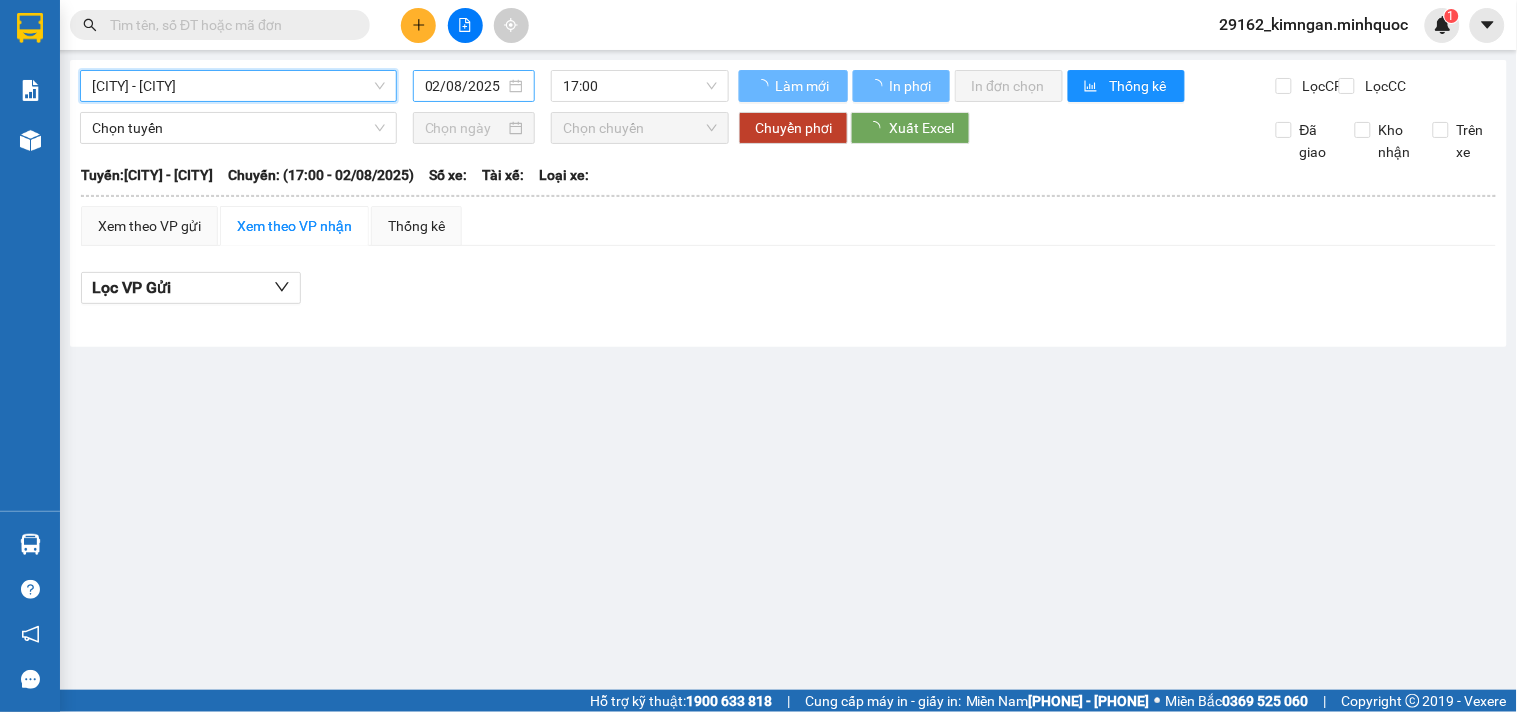 click on "02/08/2025" at bounding box center (465, 86) 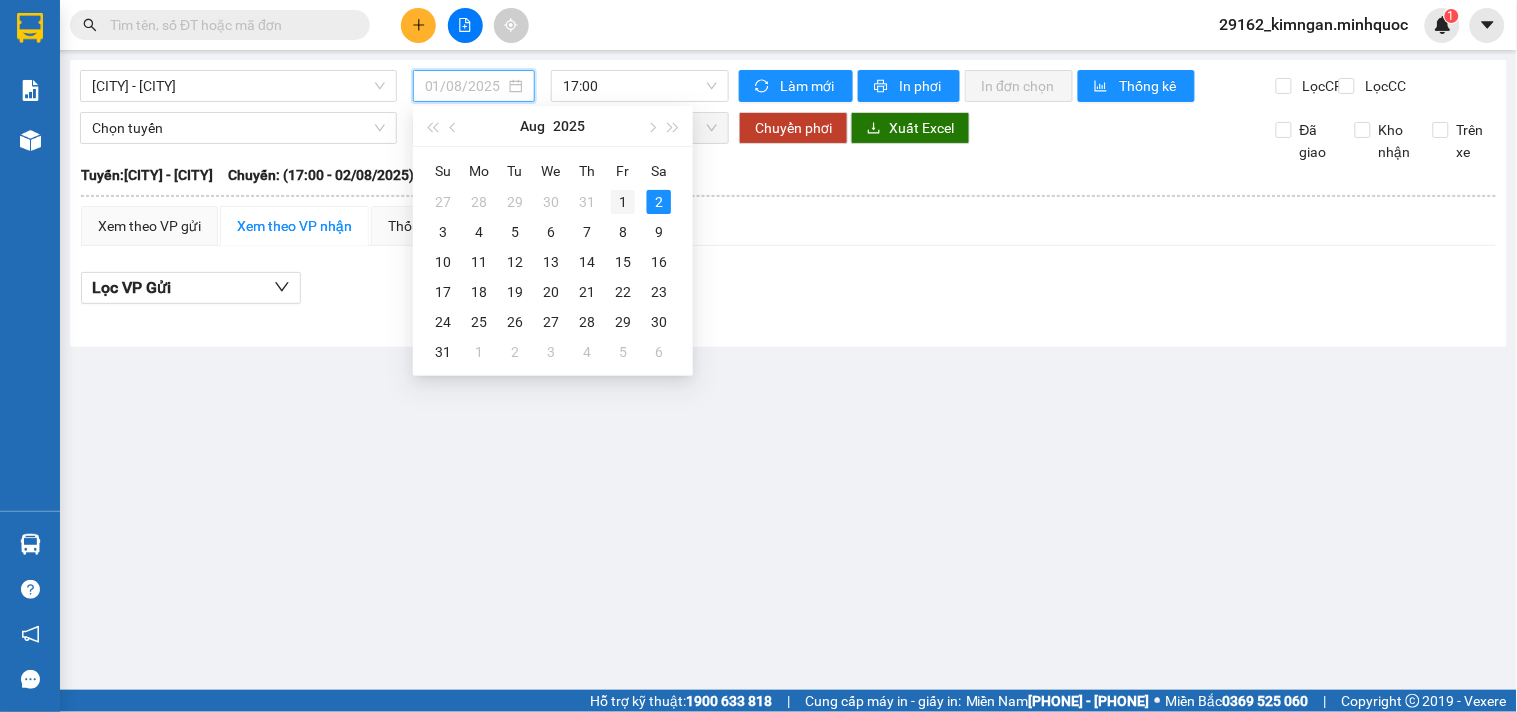 click on "1" at bounding box center [623, 202] 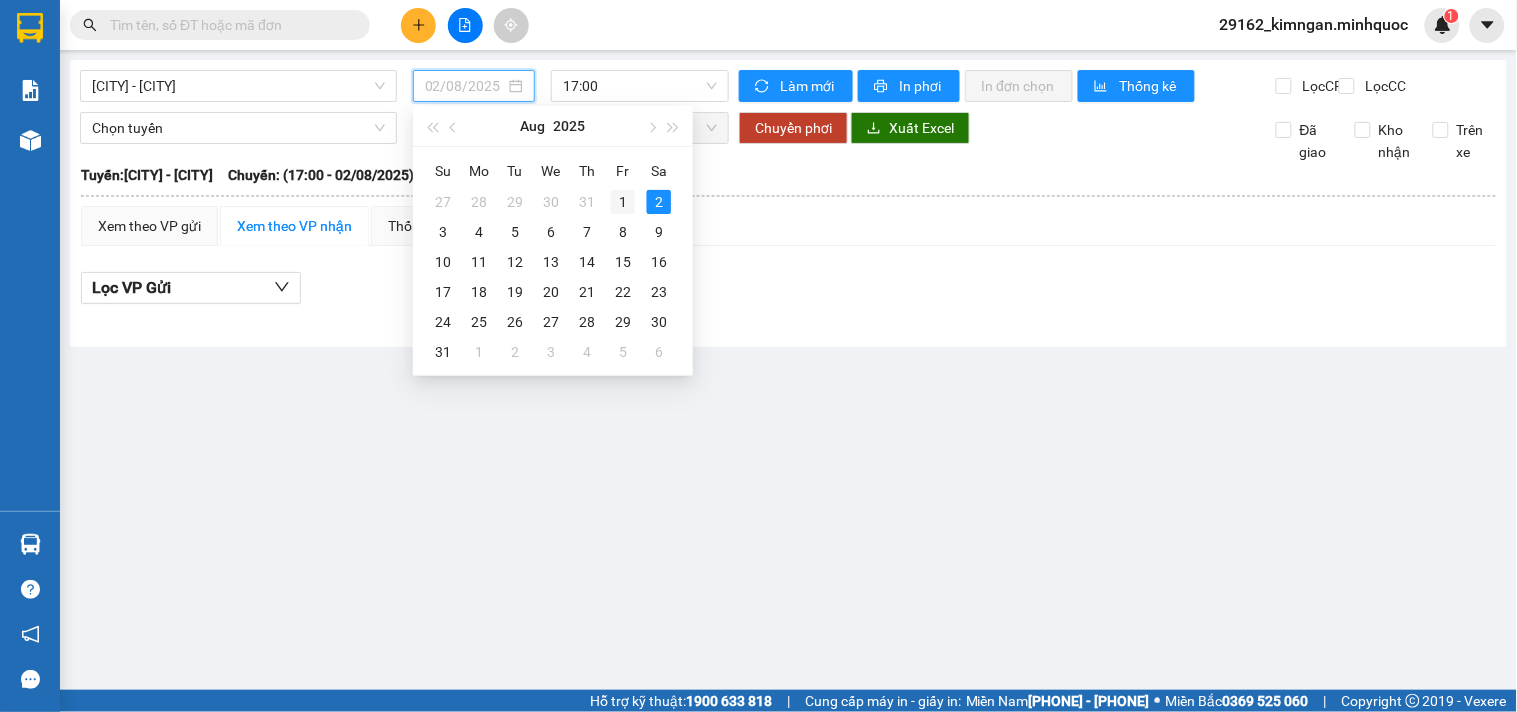 type on "01/08/2025" 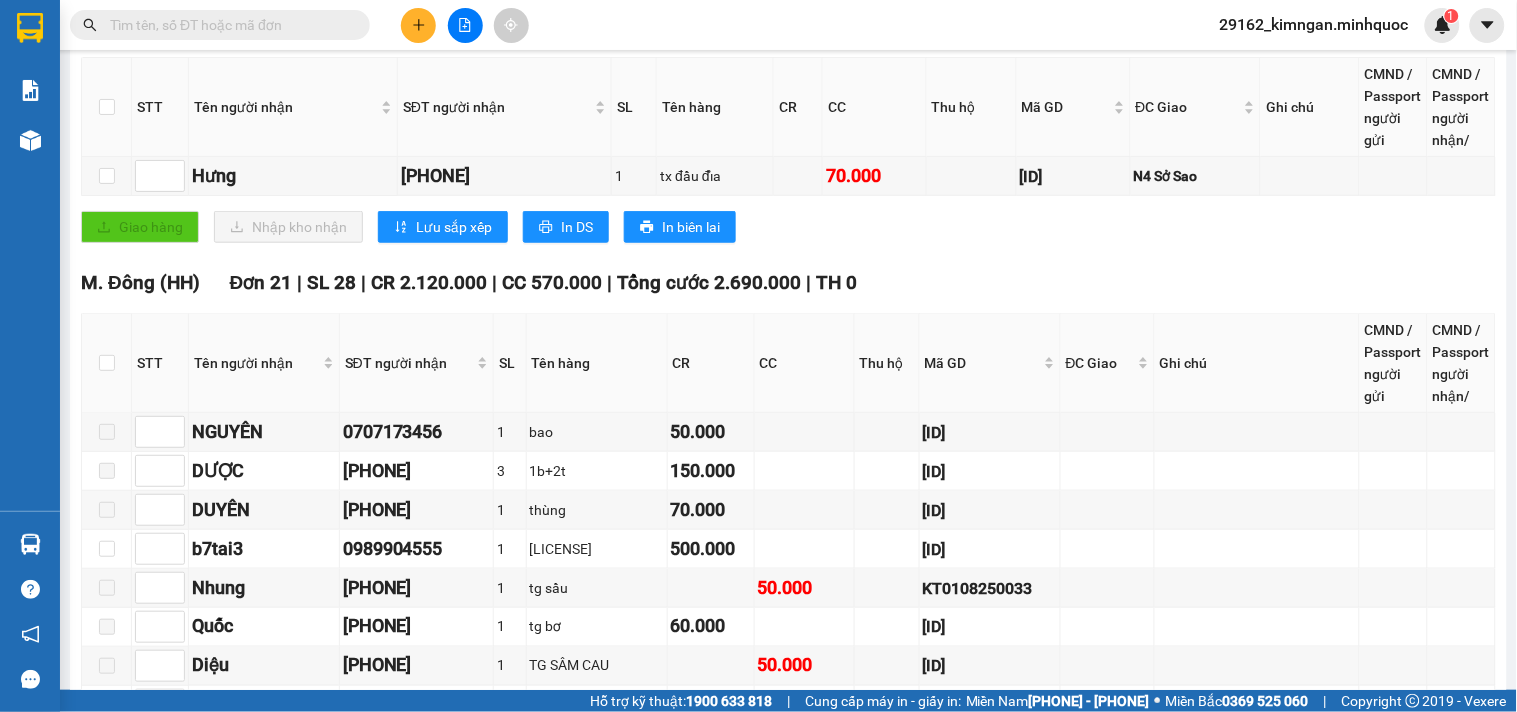 scroll, scrollTop: 0, scrollLeft: 0, axis: both 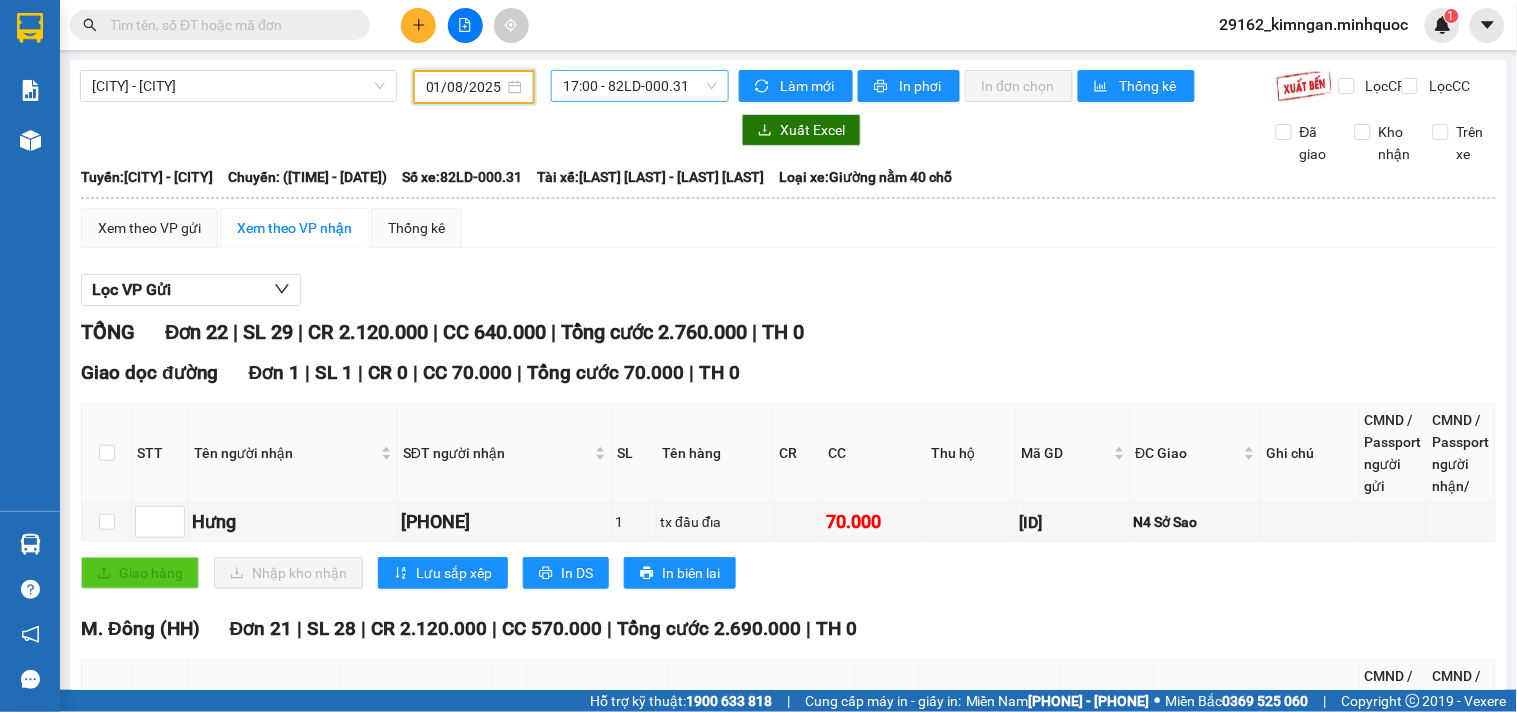 click on "17:00     - 82LD-000.31" at bounding box center (640, 86) 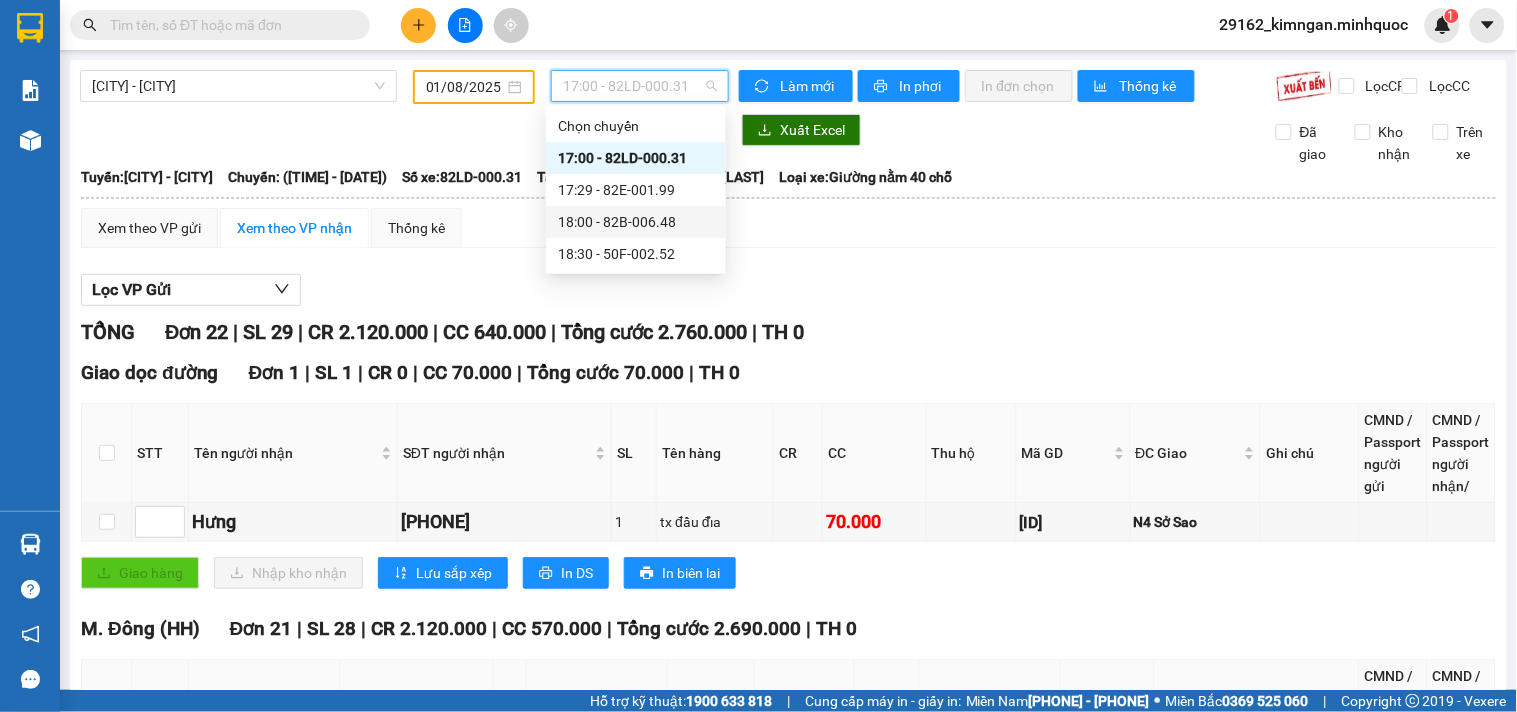 click on "18:00     - 82B-006.48" at bounding box center (636, 222) 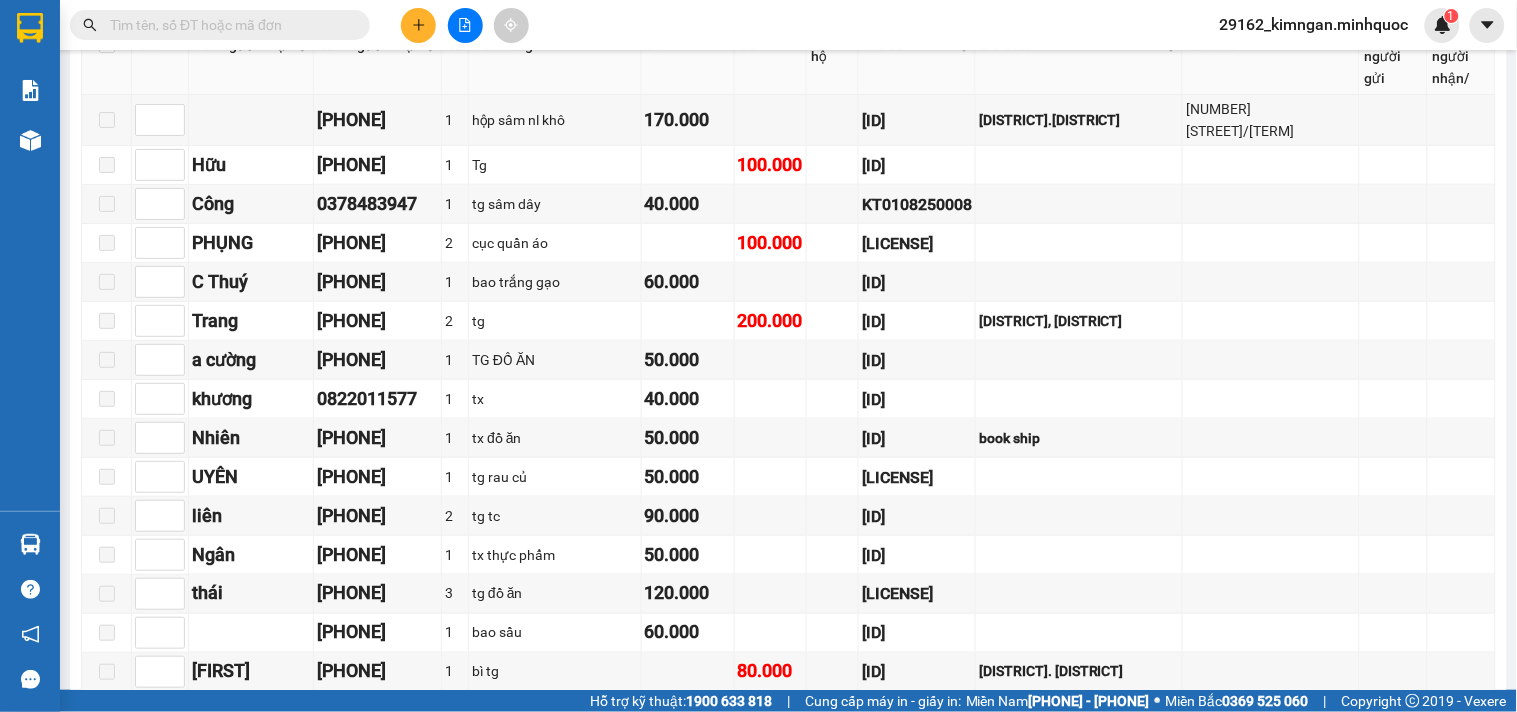 scroll, scrollTop: 0, scrollLeft: 0, axis: both 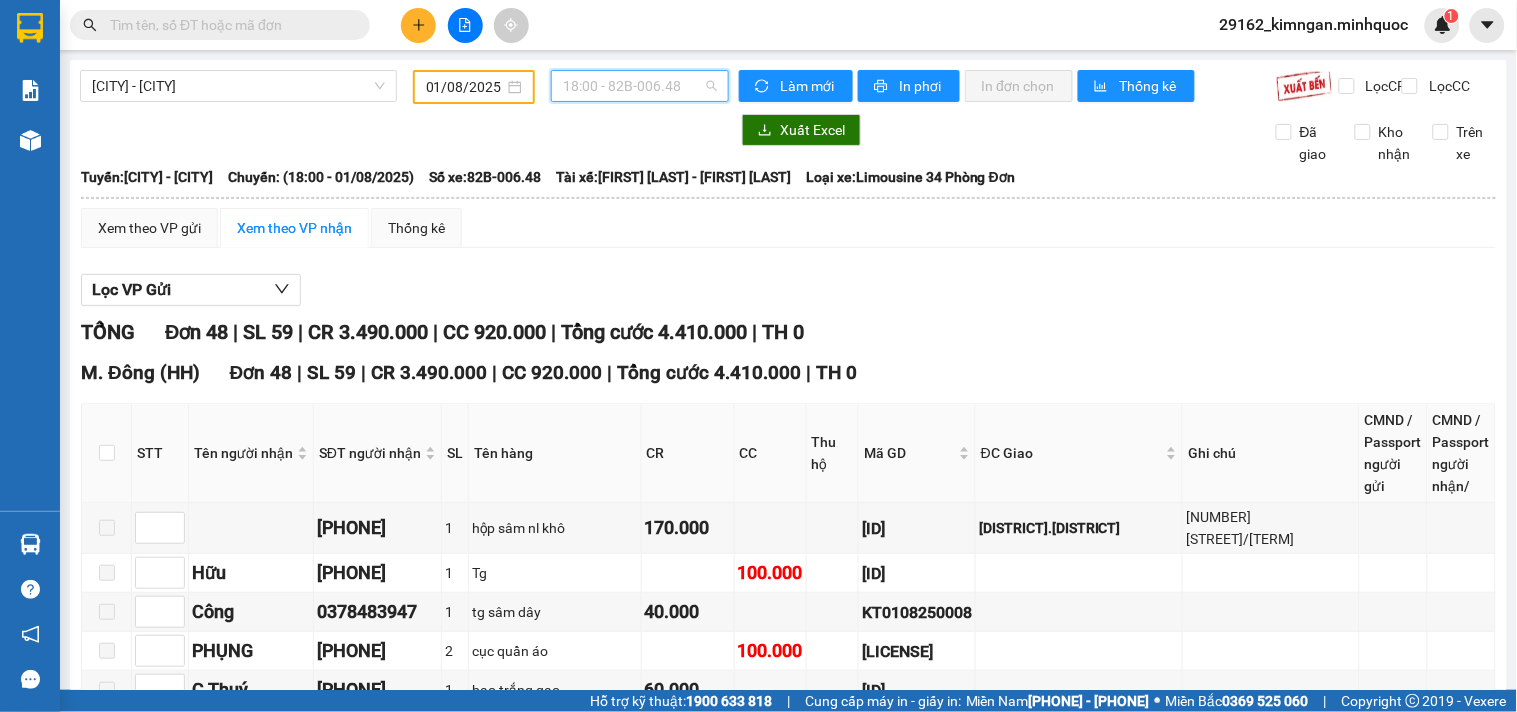 click on "18:00     - 82B-006.48" at bounding box center [640, 86] 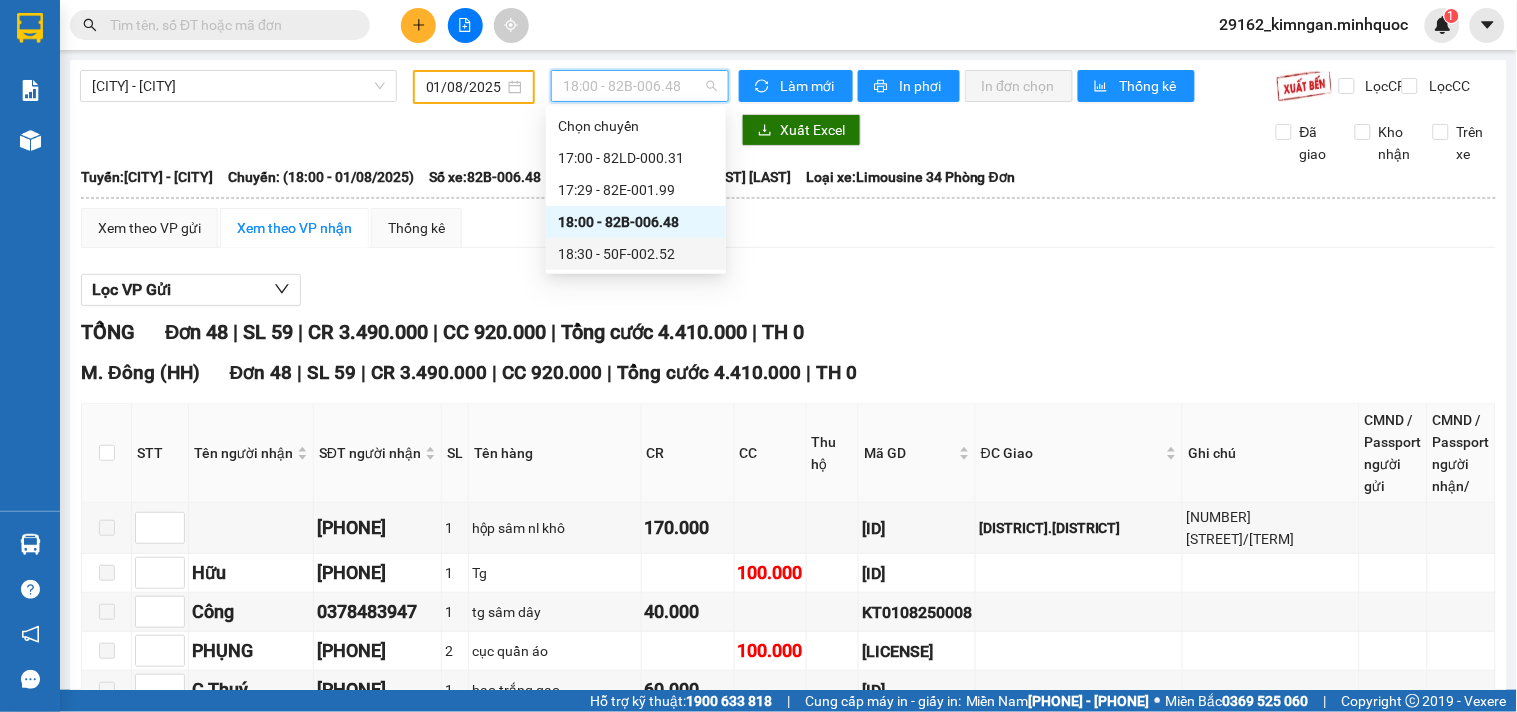 click on "18:30     - 50F-002.52" at bounding box center [636, 254] 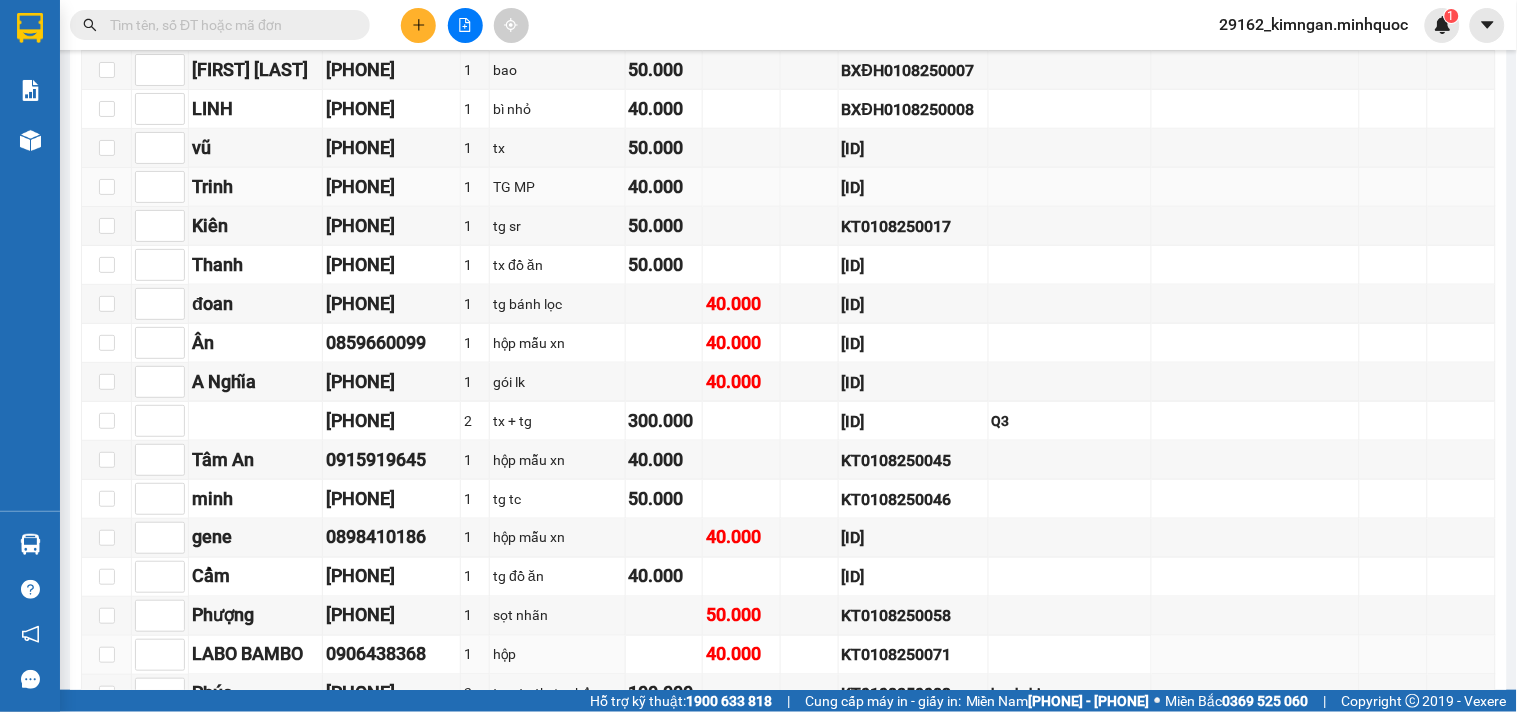scroll, scrollTop: 0, scrollLeft: 0, axis: both 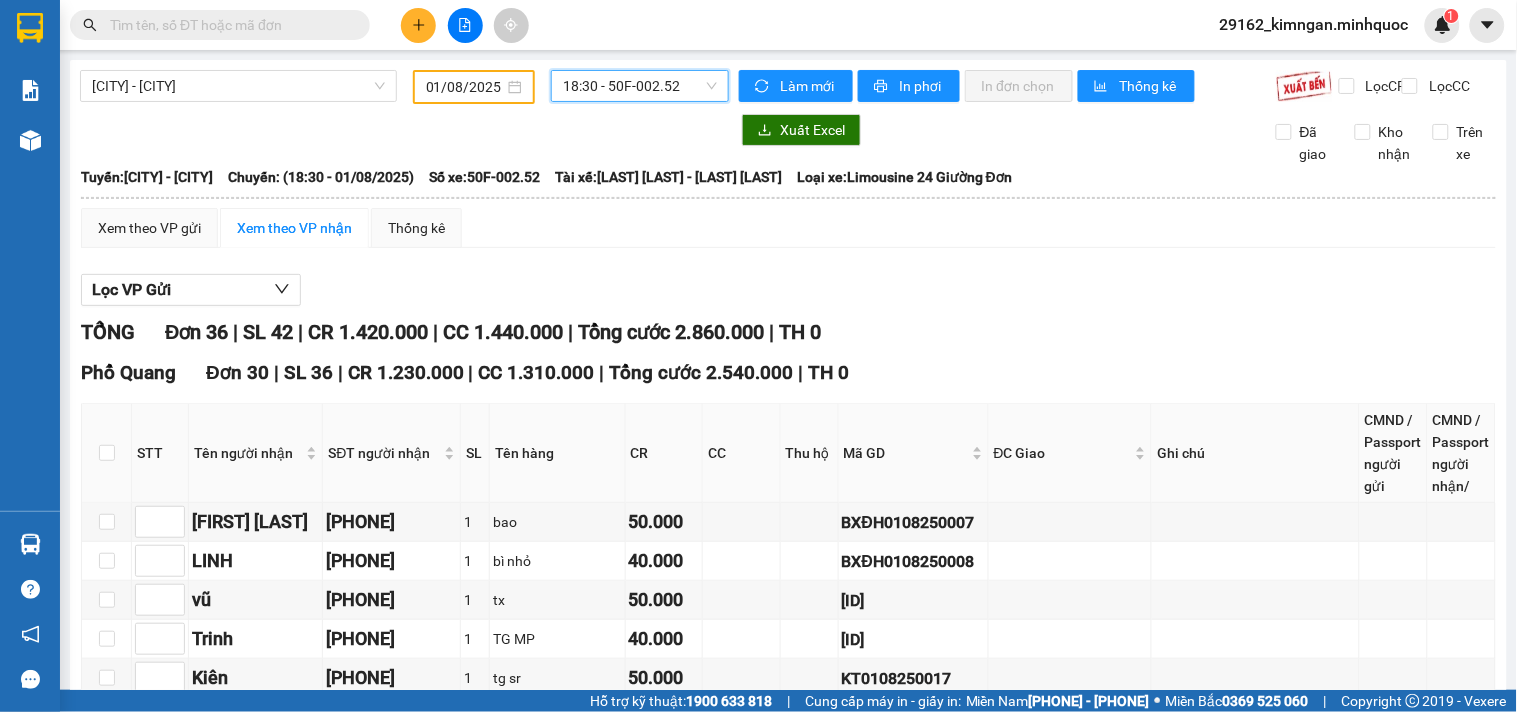 click on "18:30     - 50F-002.52" at bounding box center [640, 86] 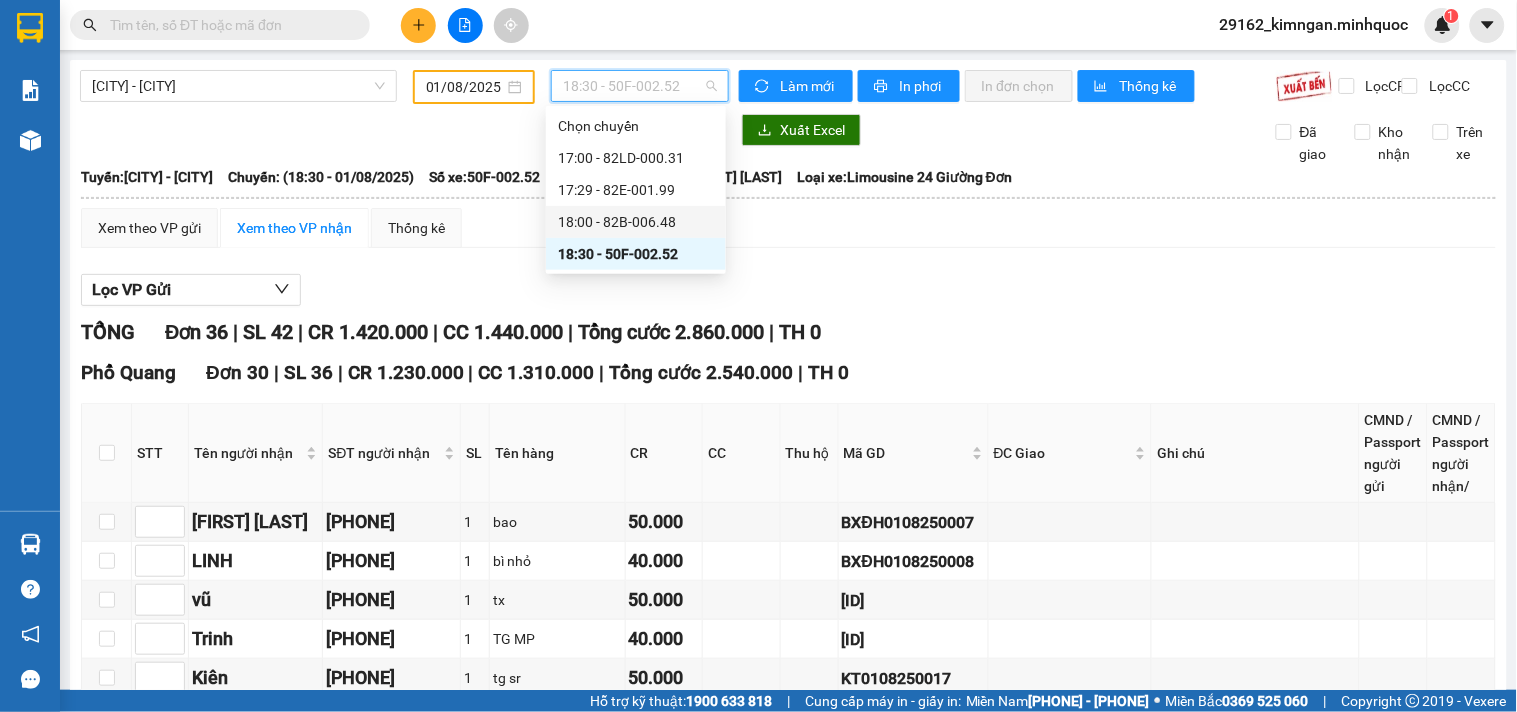 click on "18:00     - 82B-006.48" at bounding box center (636, 222) 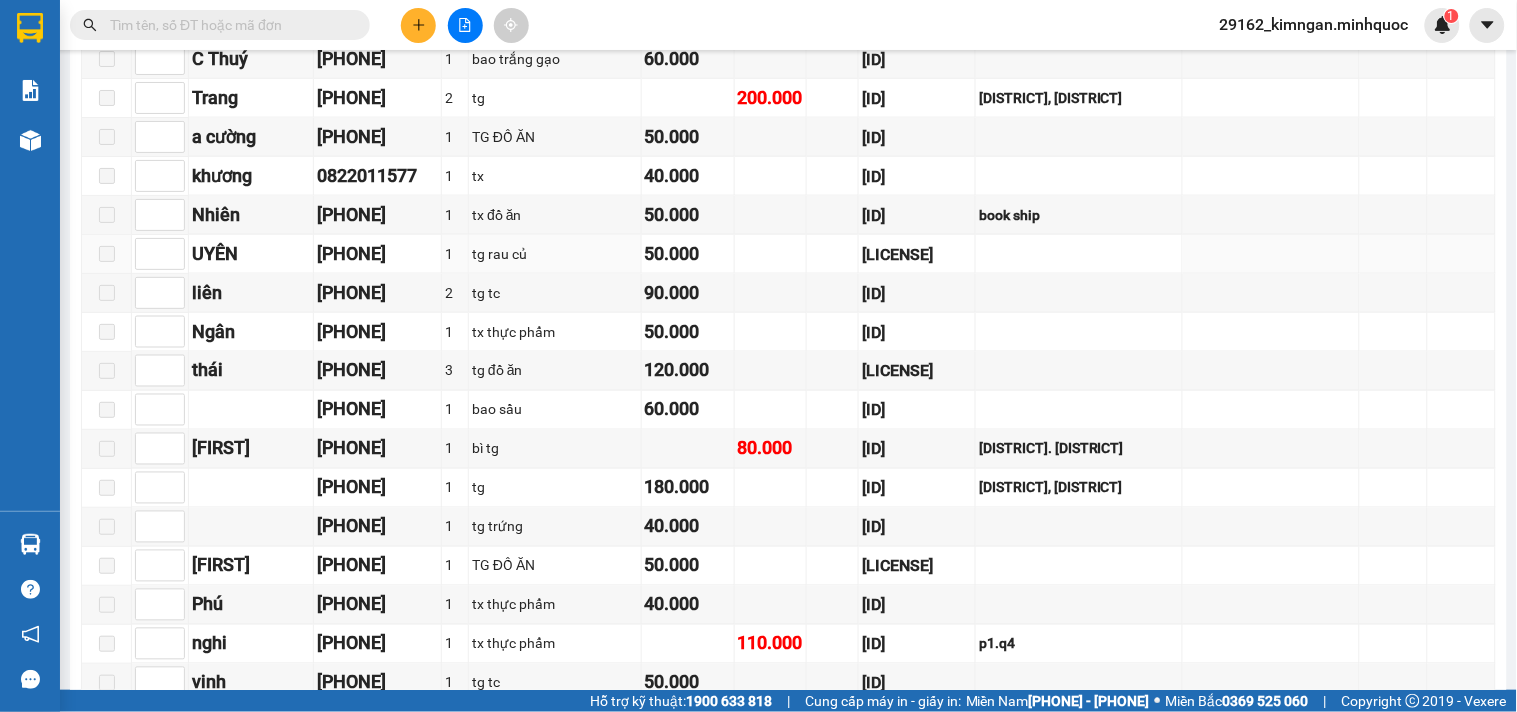 scroll, scrollTop: 0, scrollLeft: 0, axis: both 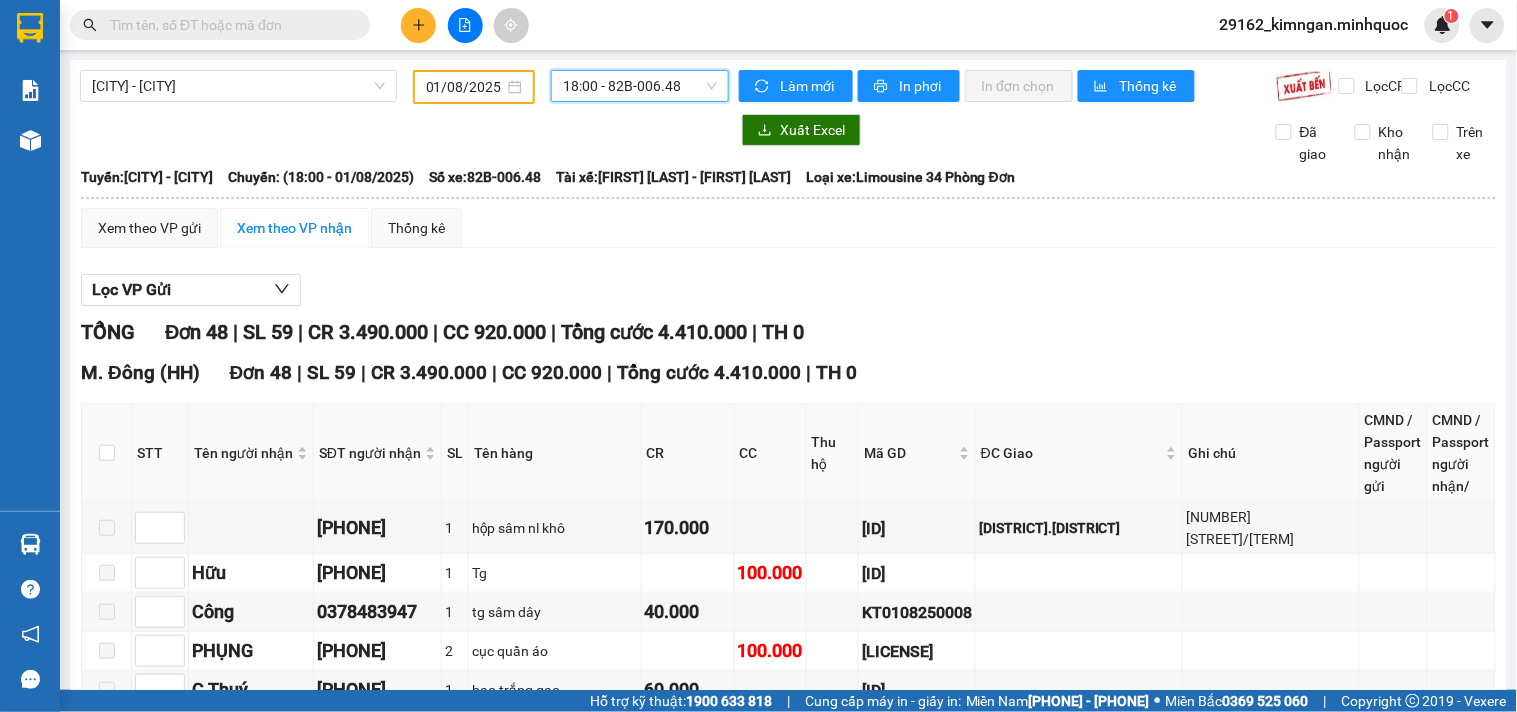 click on "18:00     - 82B-006.48" at bounding box center [640, 86] 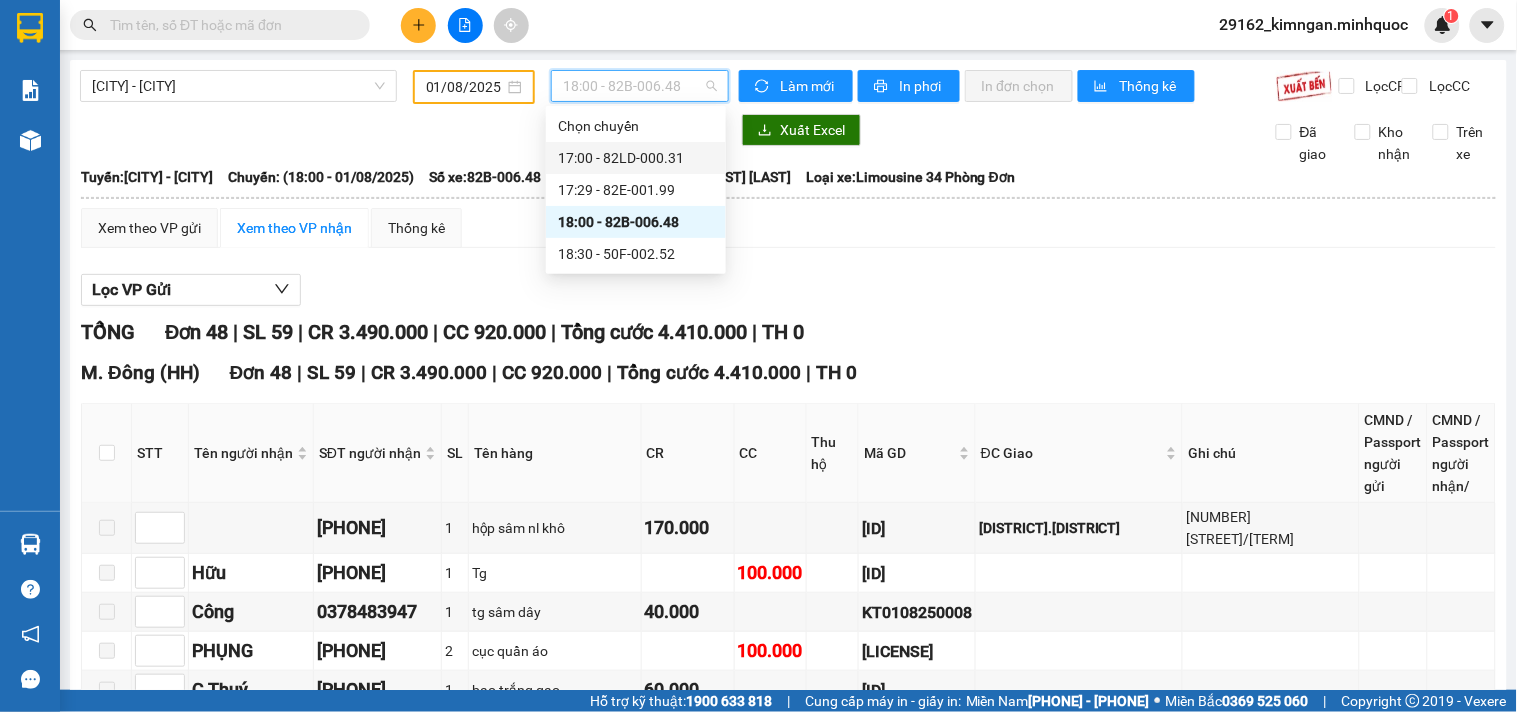 click on "17:00     - 82LD-000.31" at bounding box center [636, 158] 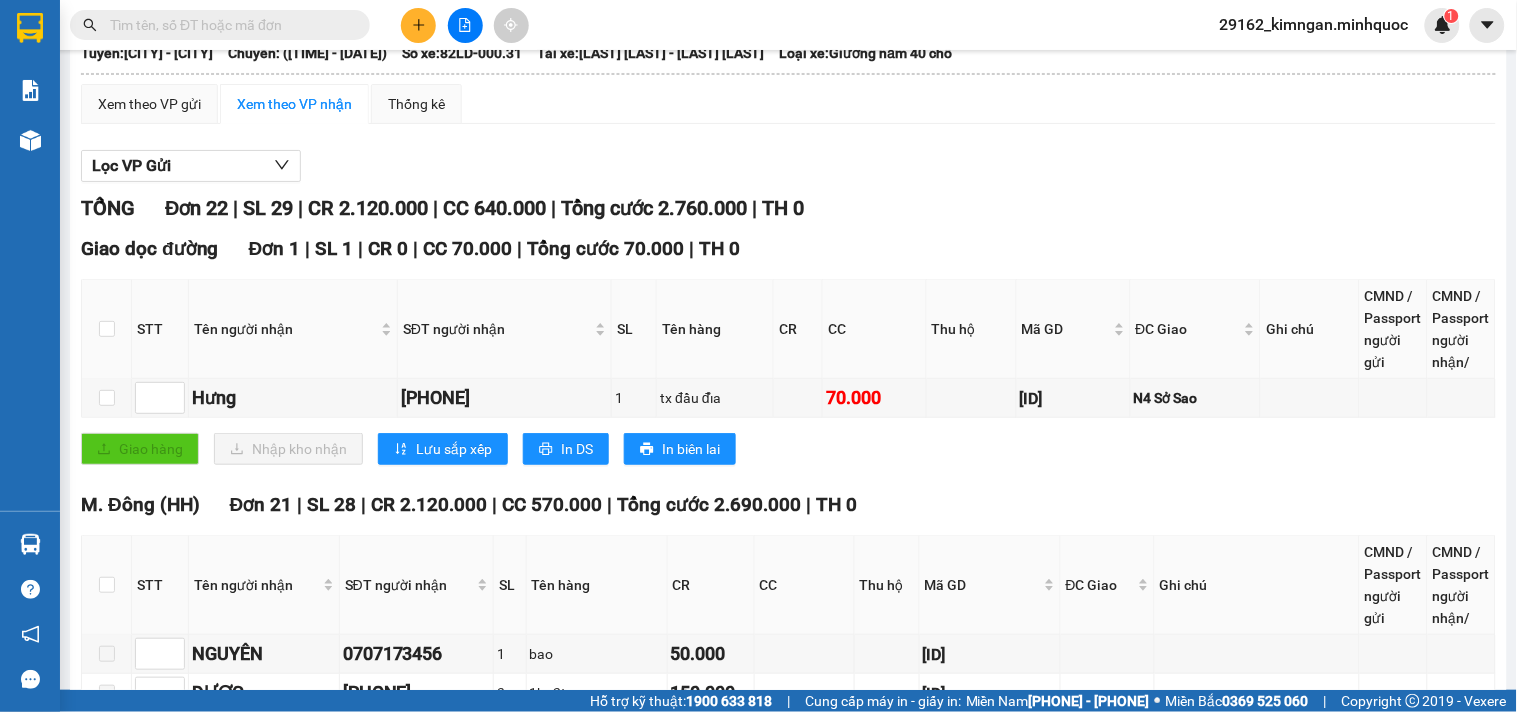 scroll, scrollTop: 0, scrollLeft: 0, axis: both 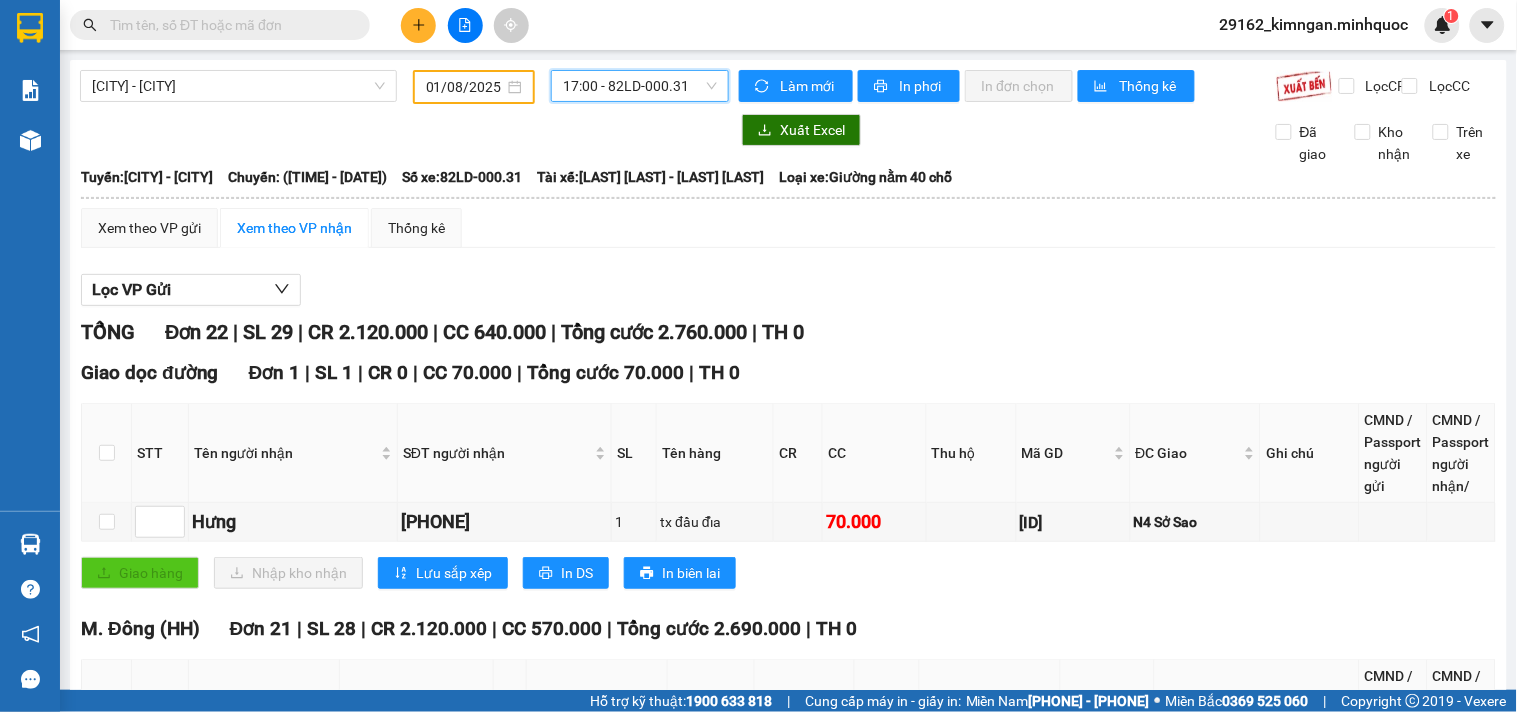 click on "[CITY] - [CITY] [DATE] [TIME] [TIME]     - [LICENSE]" at bounding box center [404, 87] 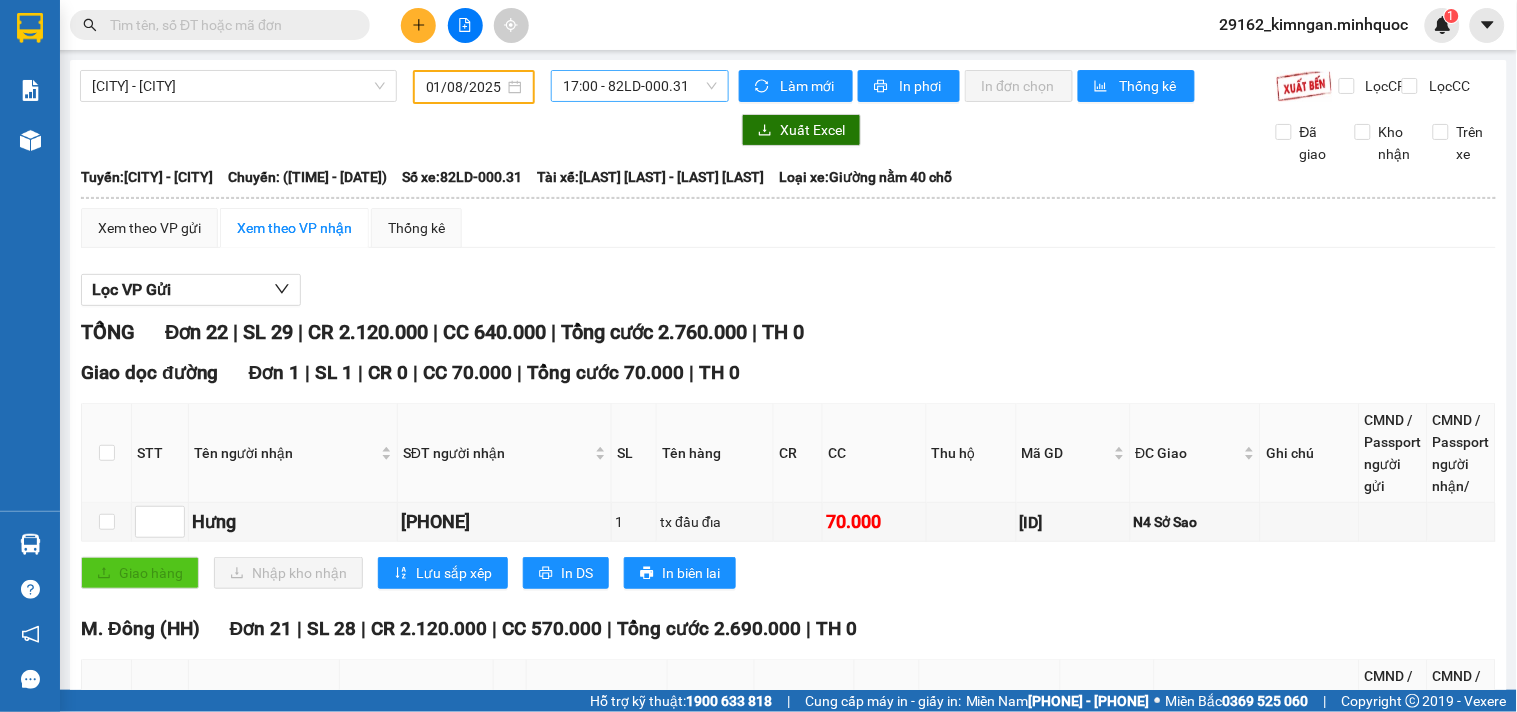 click on "17:00     - 82LD-000.31" at bounding box center (640, 86) 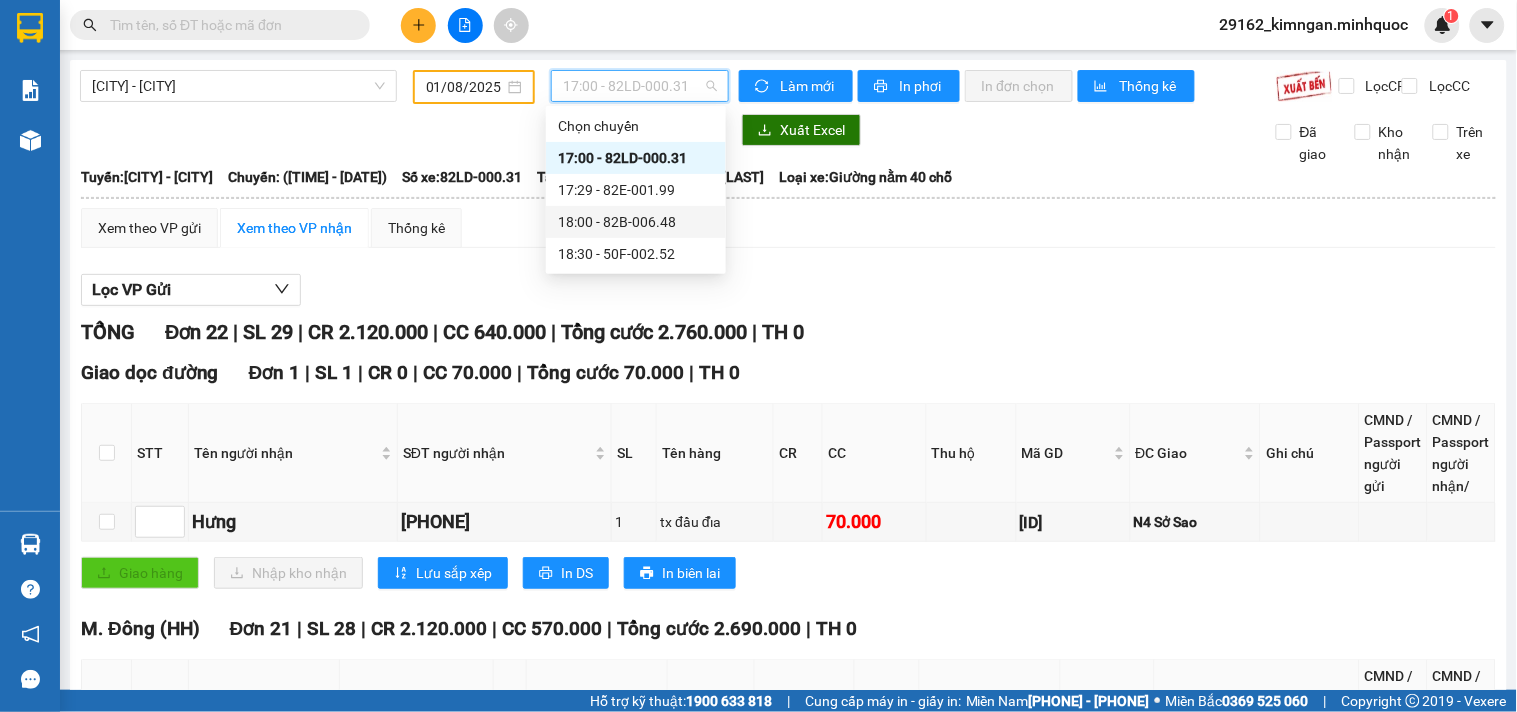 click on "18:00     - 82B-006.48" at bounding box center (636, 222) 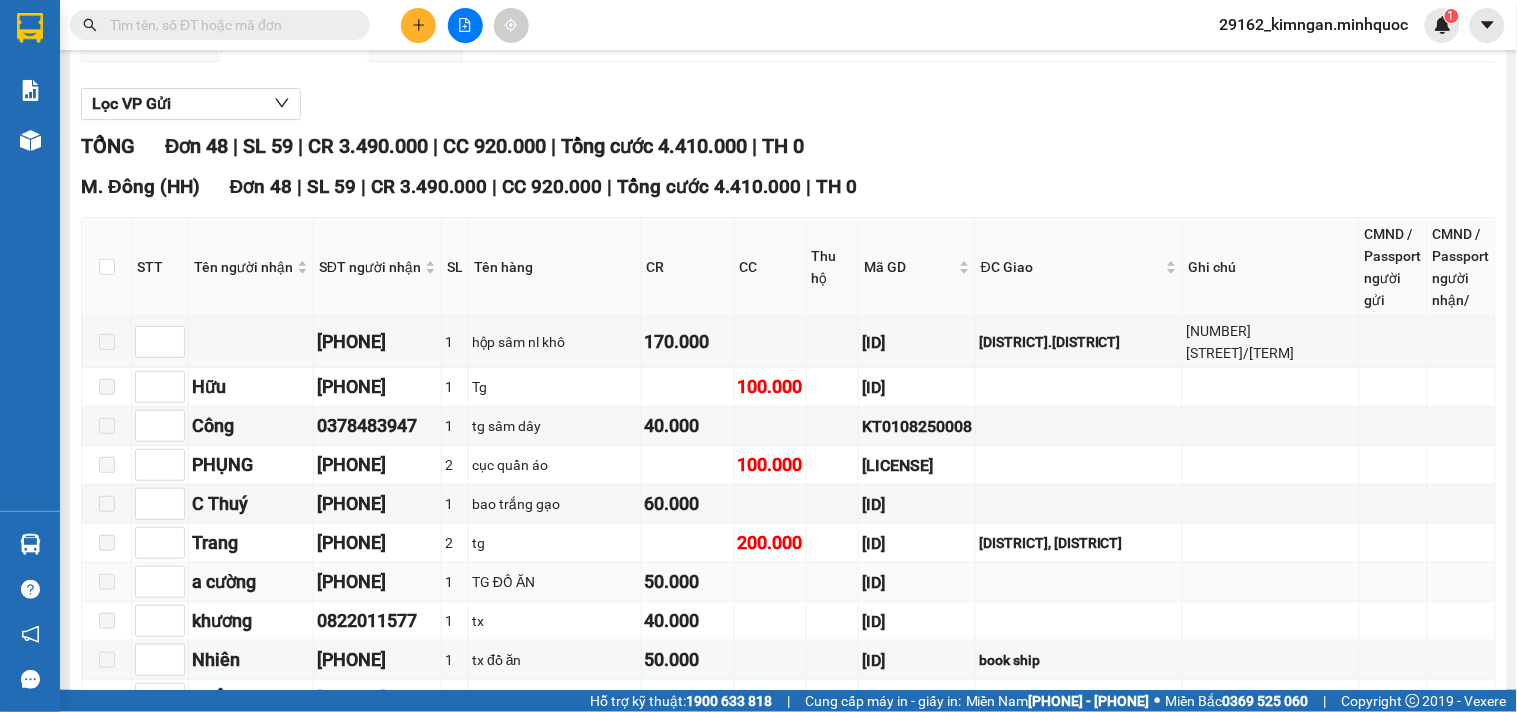 scroll, scrollTop: 0, scrollLeft: 0, axis: both 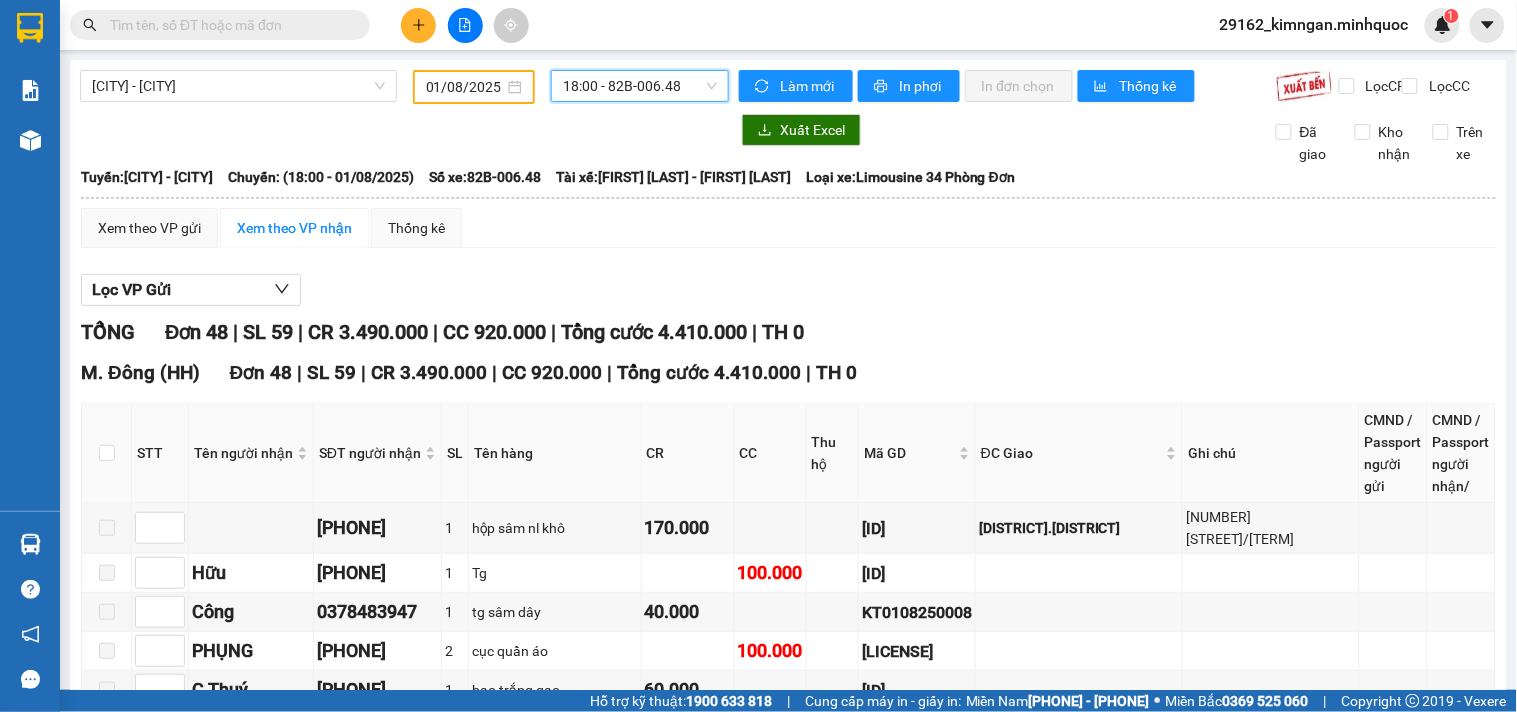 click on "18:00     - 82B-006.48" at bounding box center (640, 86) 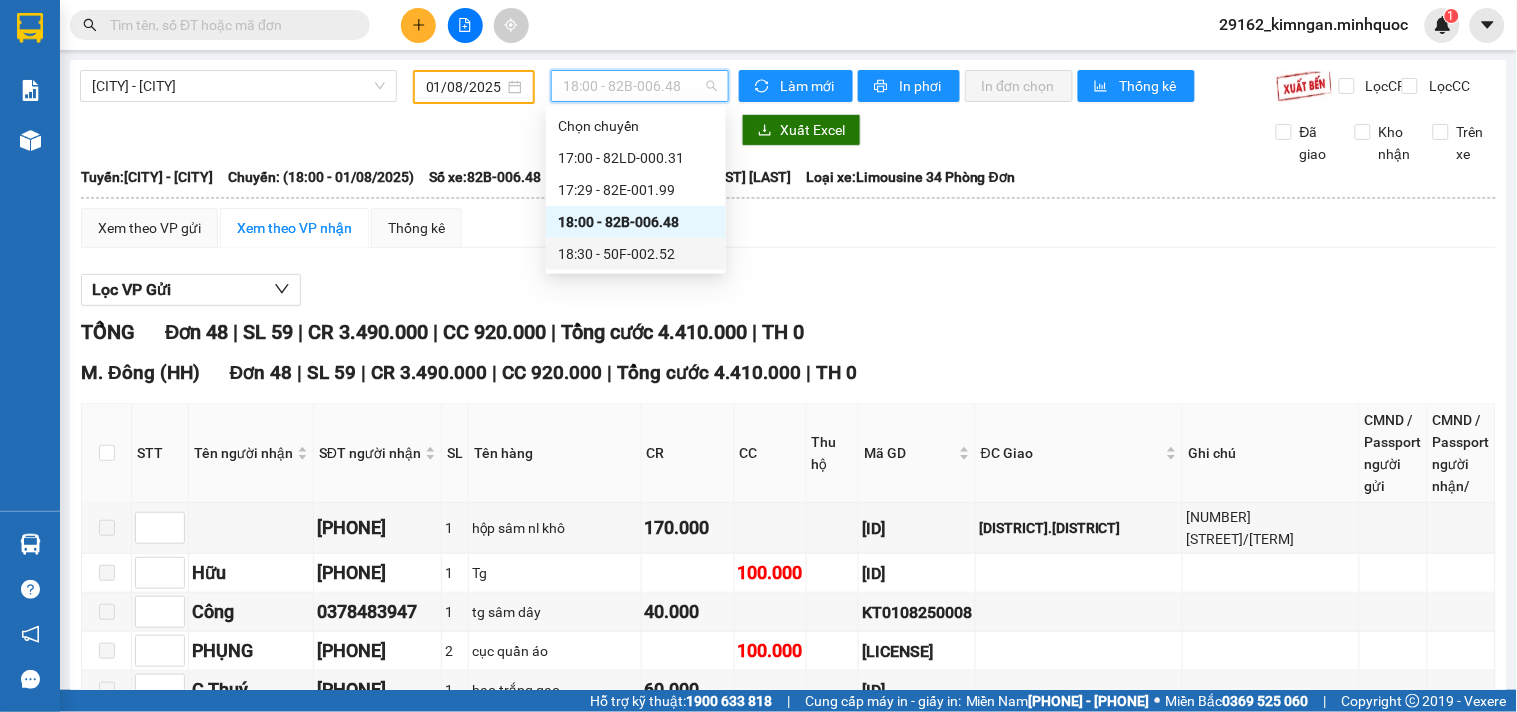 click on "18:30     - 50F-002.52" at bounding box center (636, 254) 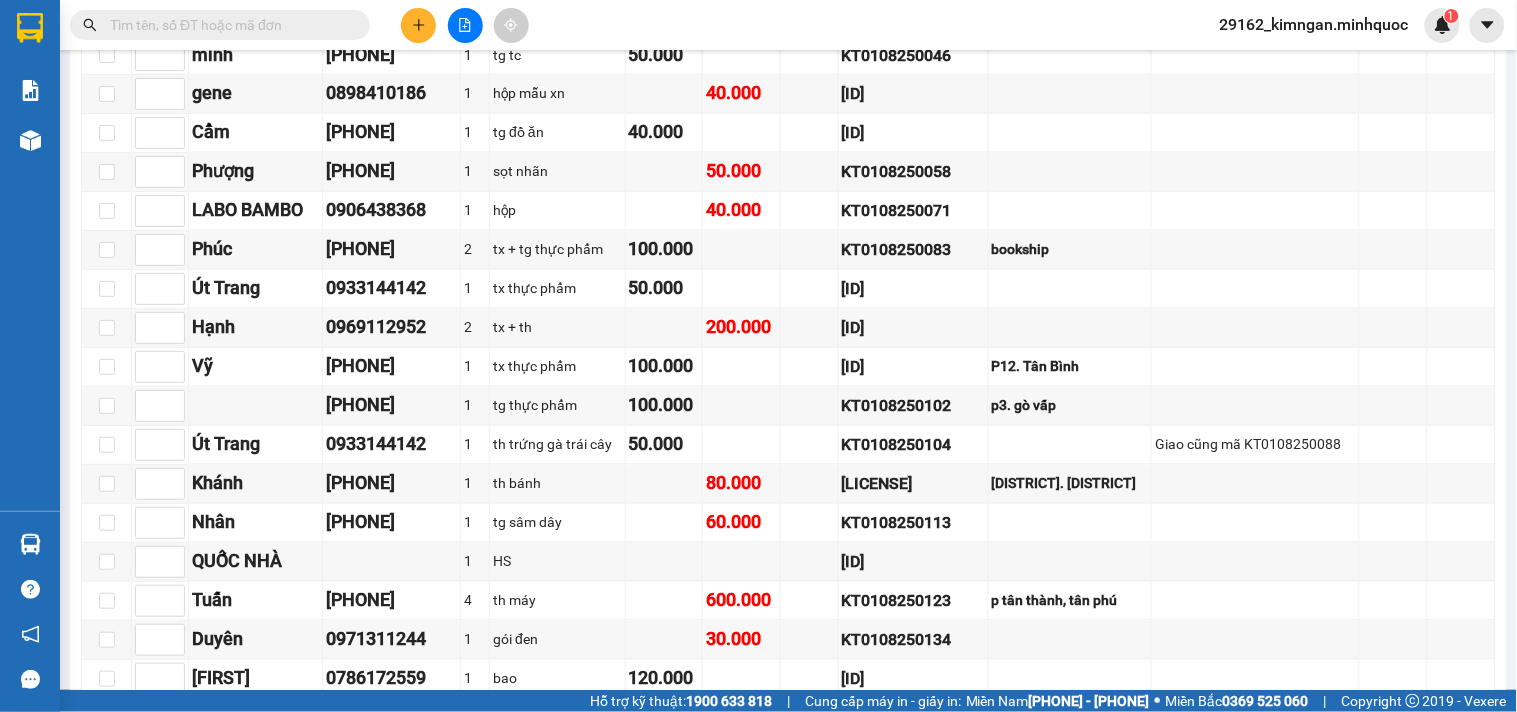 scroll, scrollTop: 341, scrollLeft: 0, axis: vertical 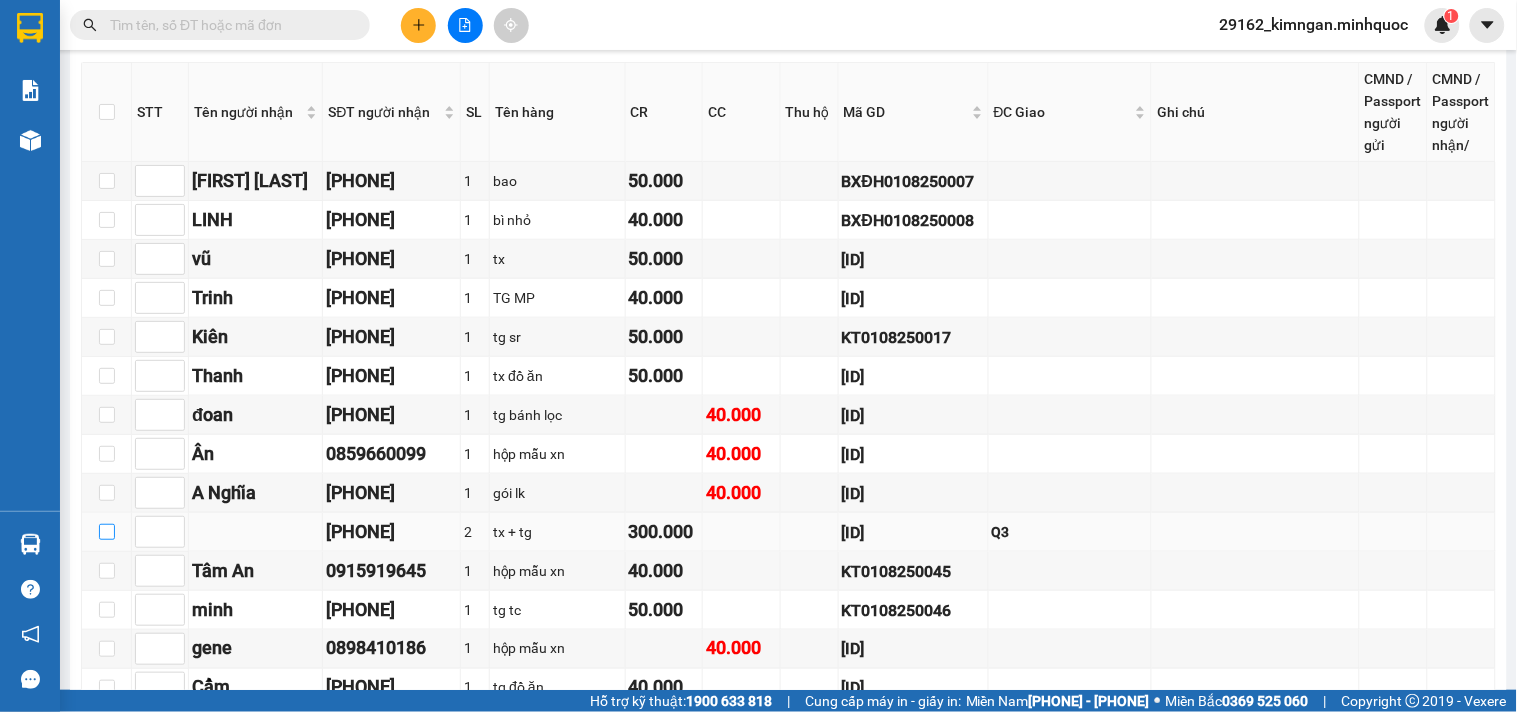 click at bounding box center (107, 532) 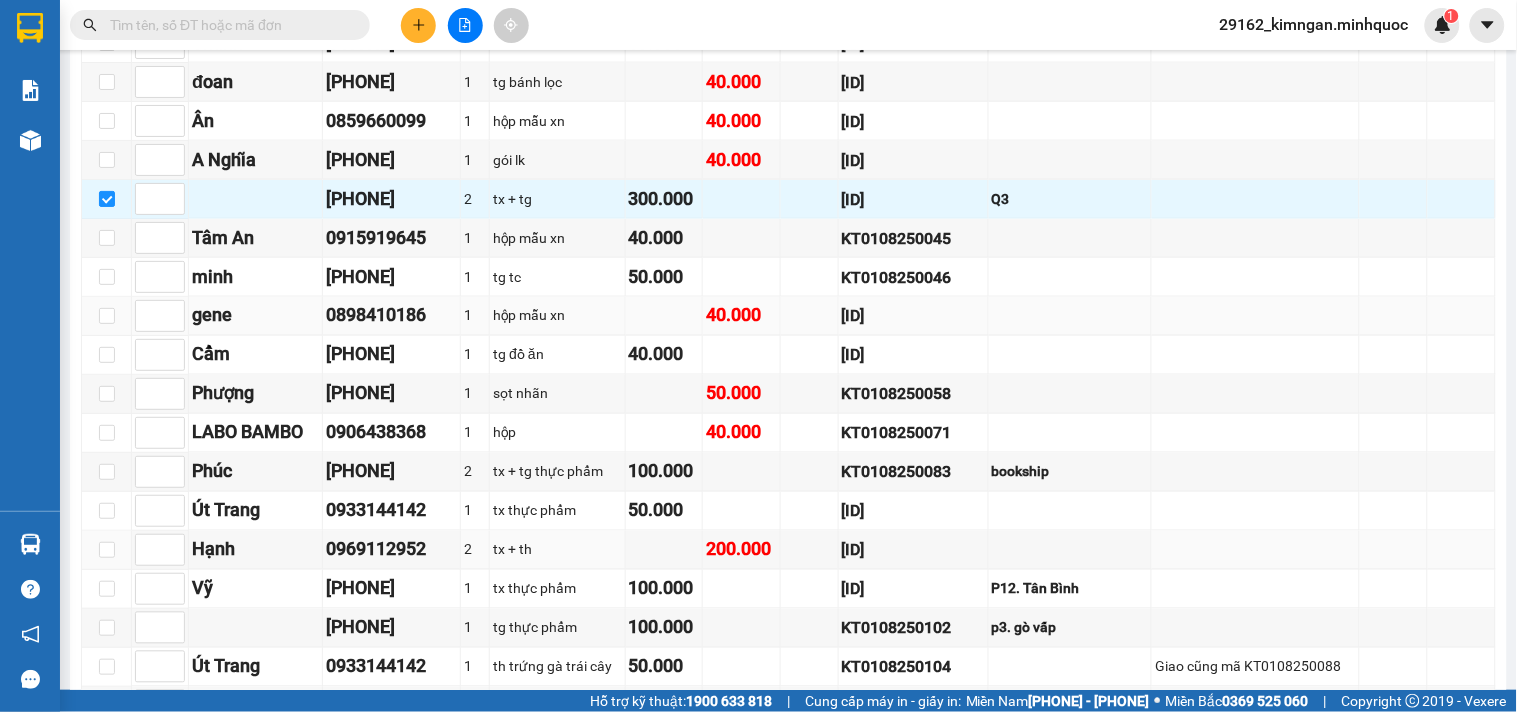 scroll, scrollTop: 785, scrollLeft: 0, axis: vertical 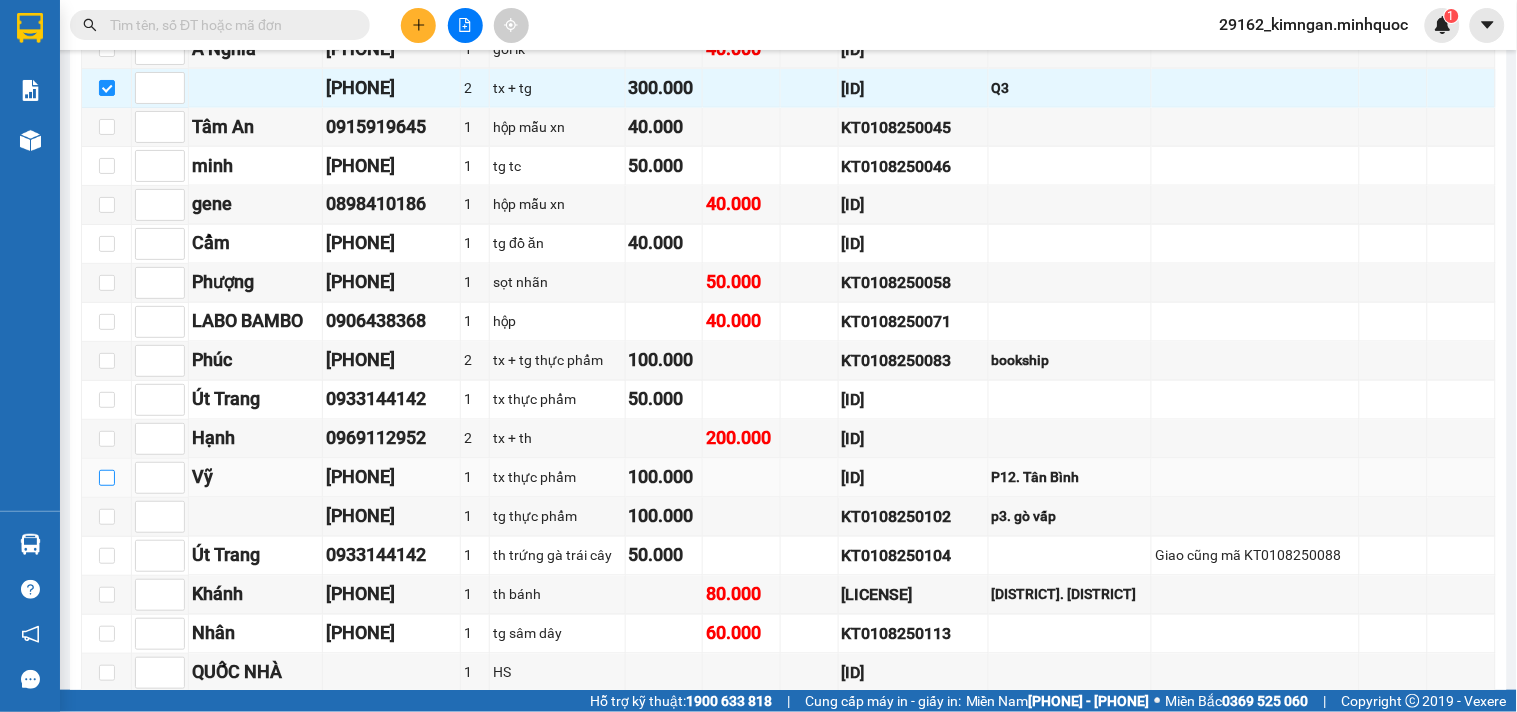 click at bounding box center (107, 478) 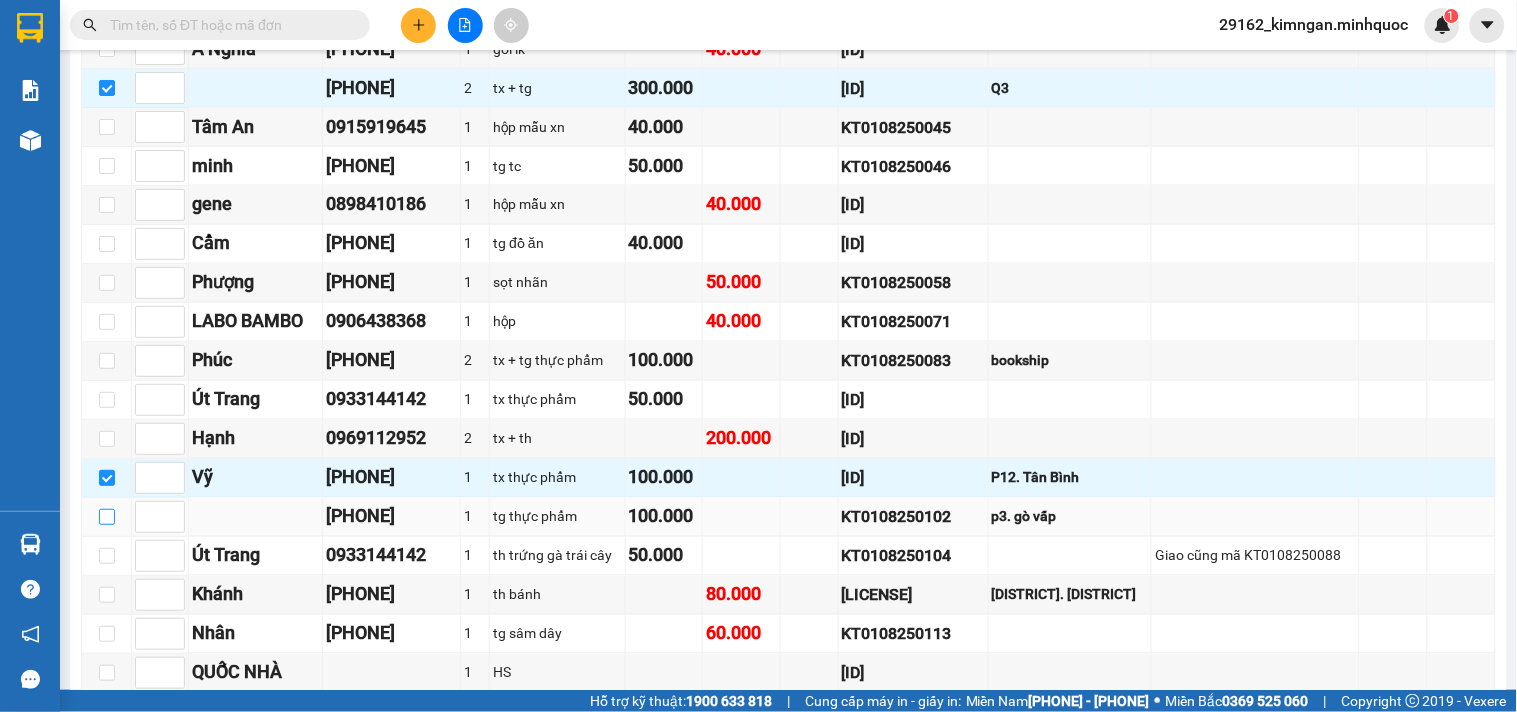 click at bounding box center [107, 517] 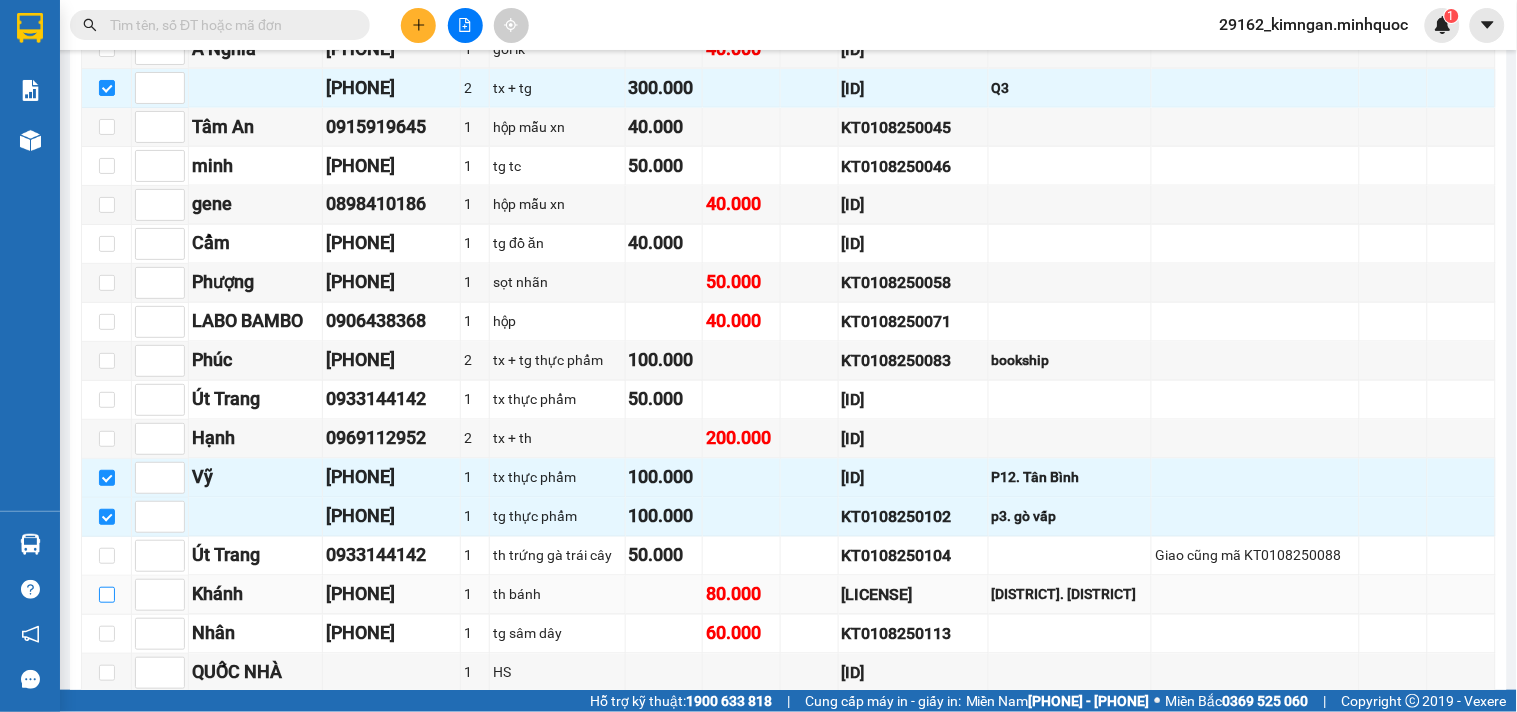 click at bounding box center [107, 595] 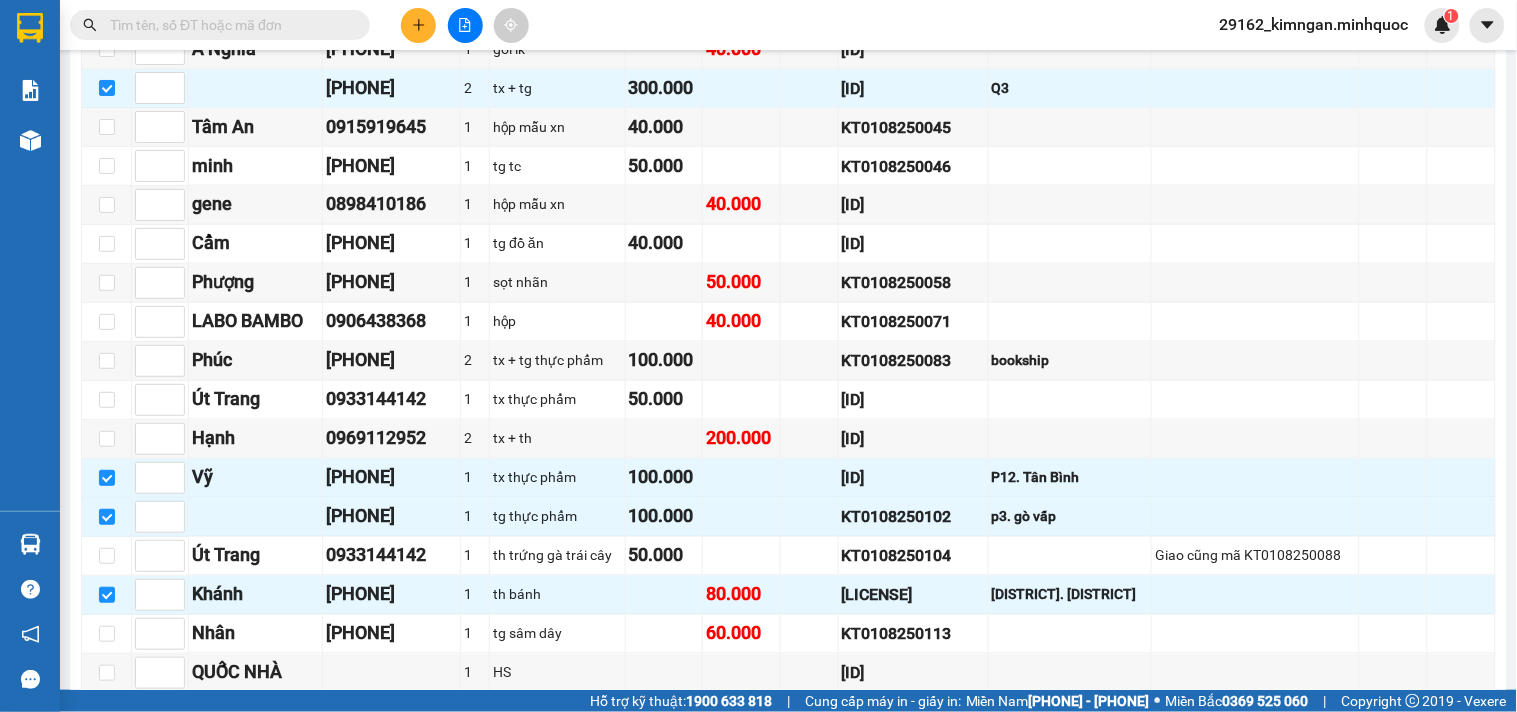 scroll, scrollTop: 1118, scrollLeft: 0, axis: vertical 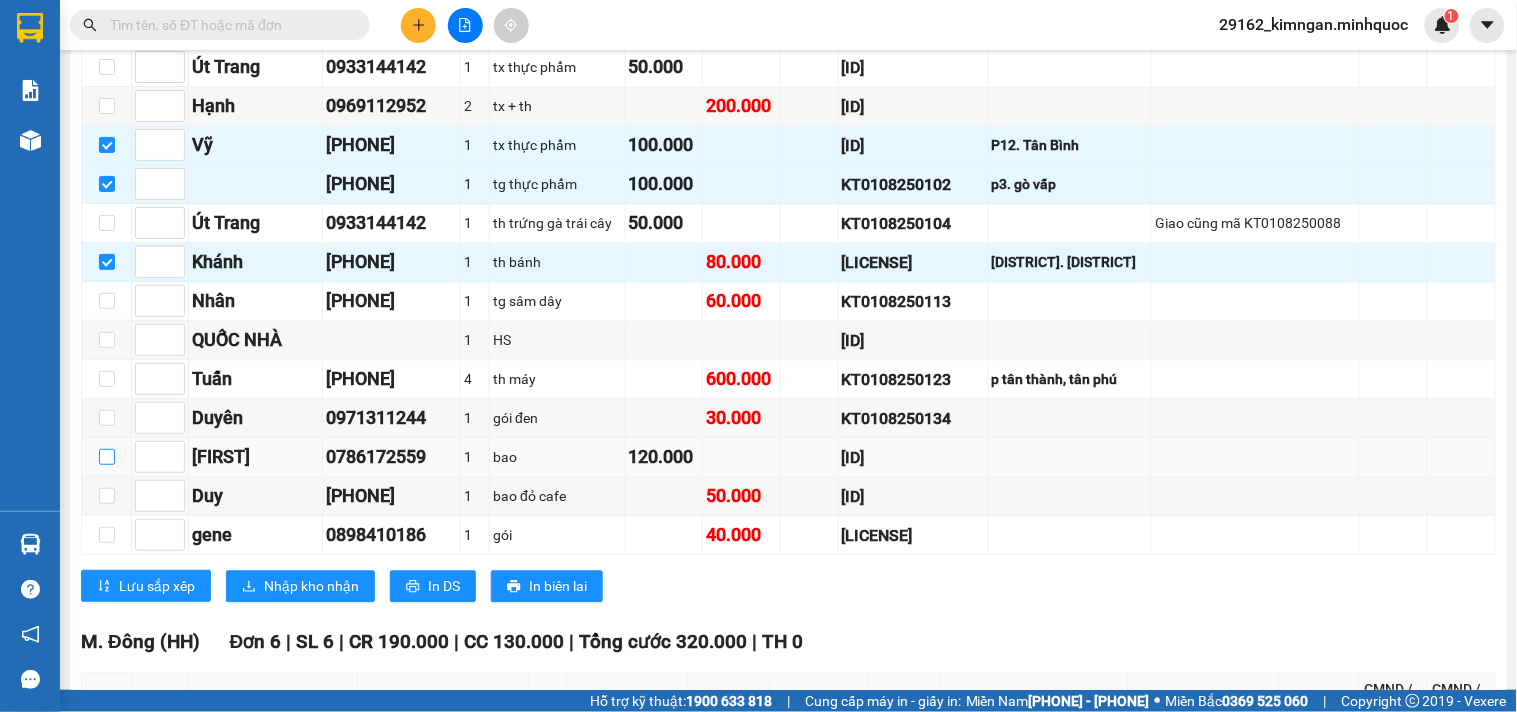 click at bounding box center [107, 457] 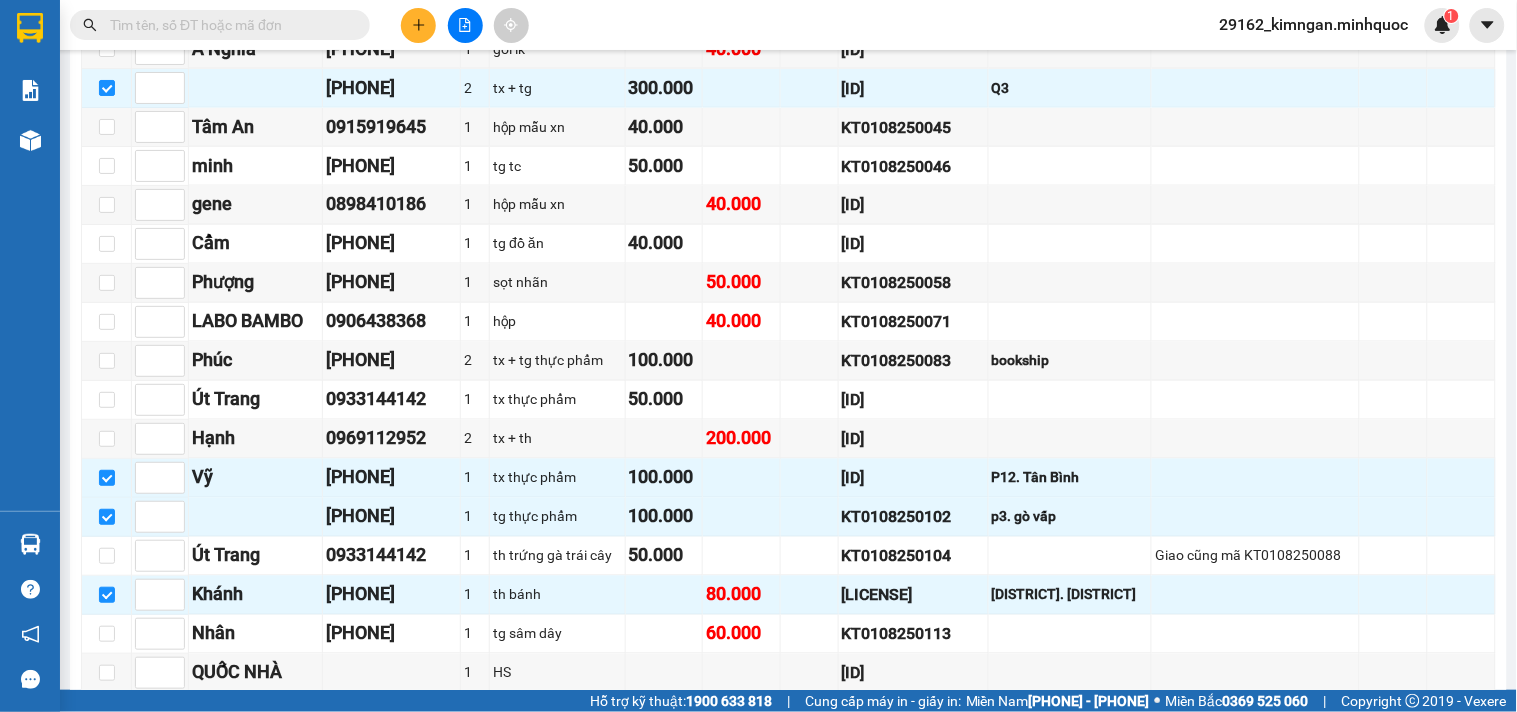 scroll, scrollTop: 118, scrollLeft: 0, axis: vertical 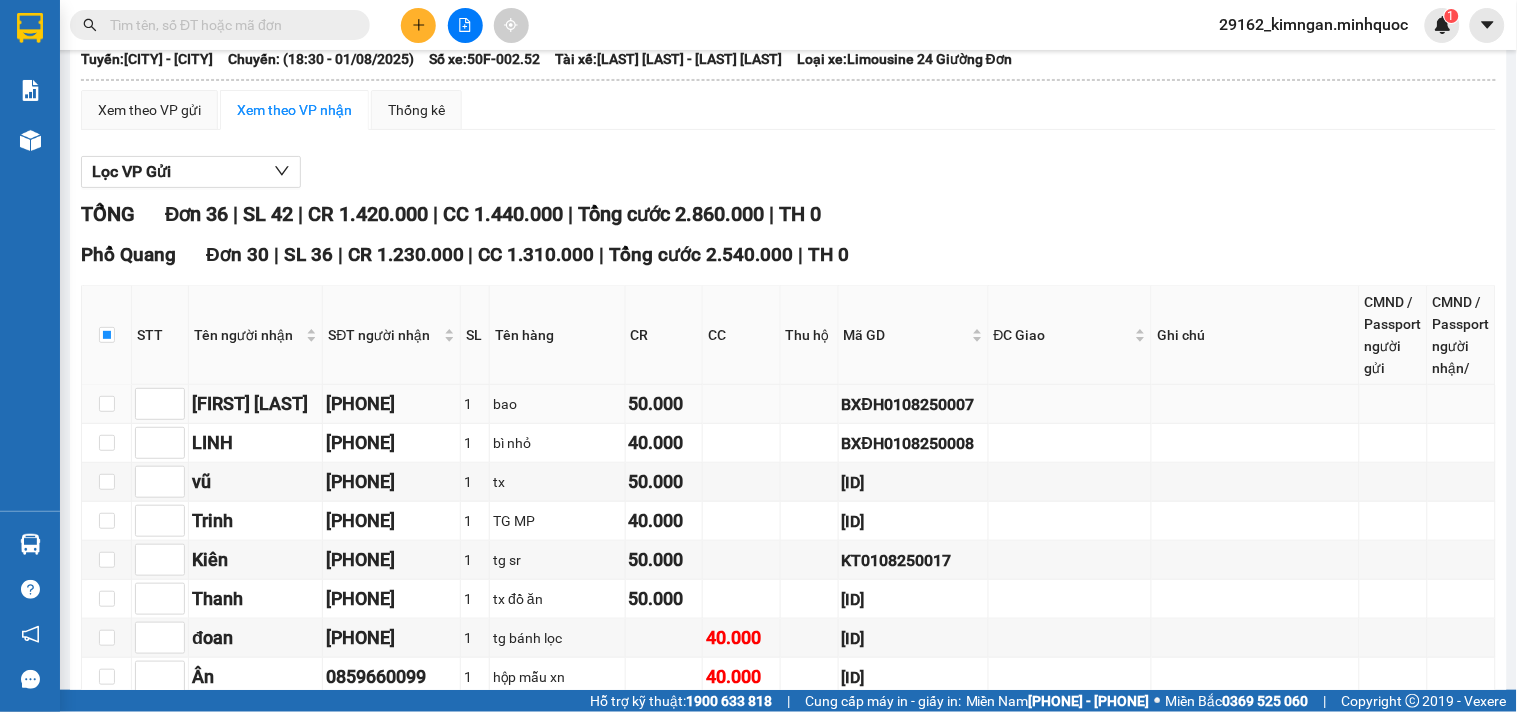 click at bounding box center [107, 404] 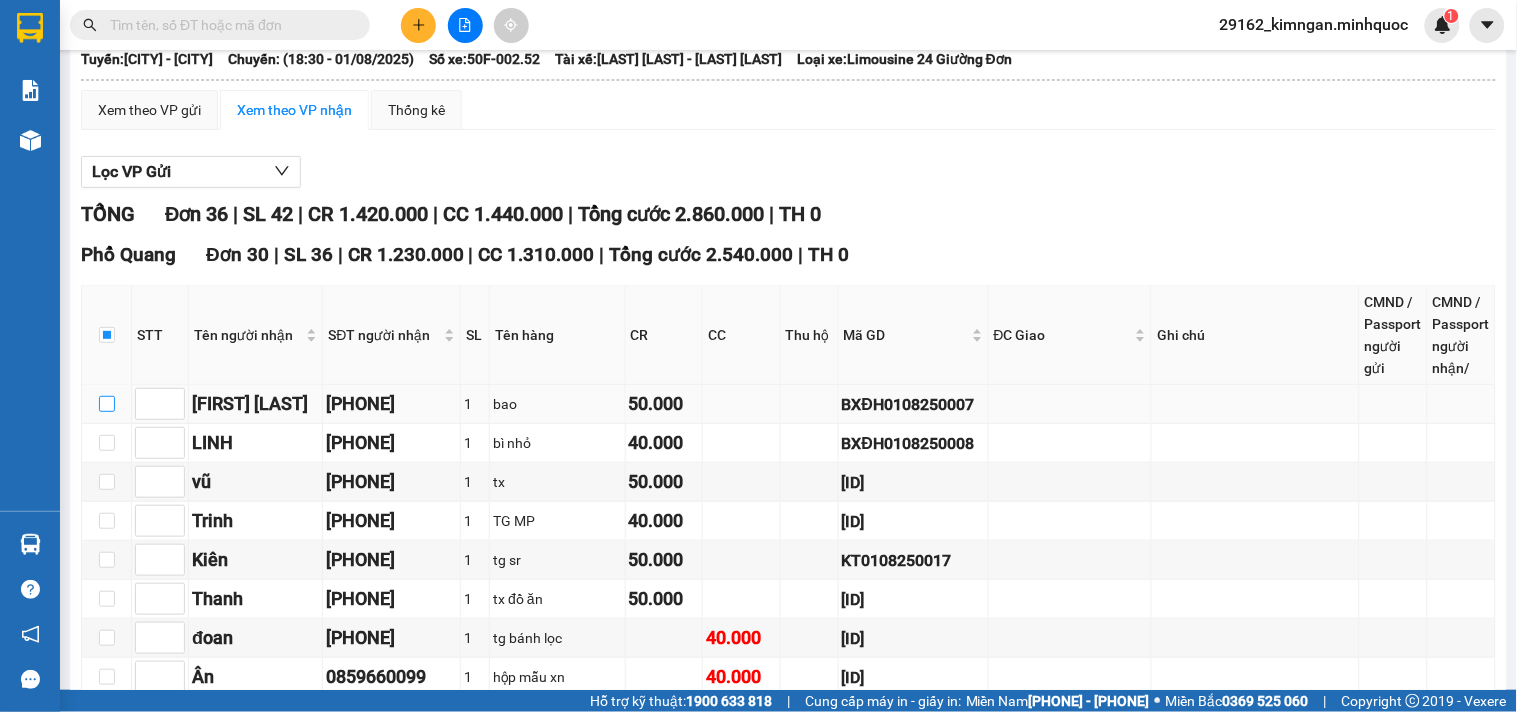 click at bounding box center (107, 404) 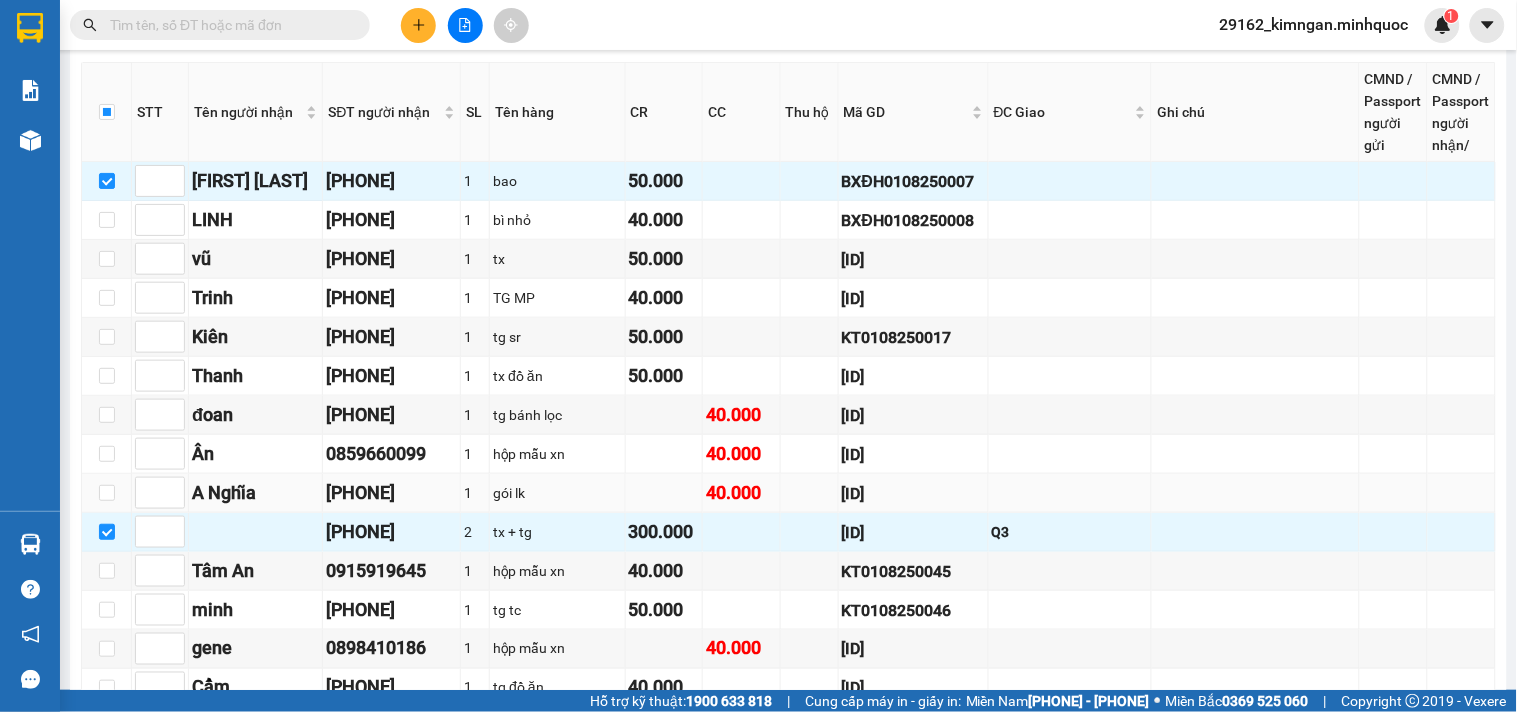 scroll, scrollTop: 118, scrollLeft: 0, axis: vertical 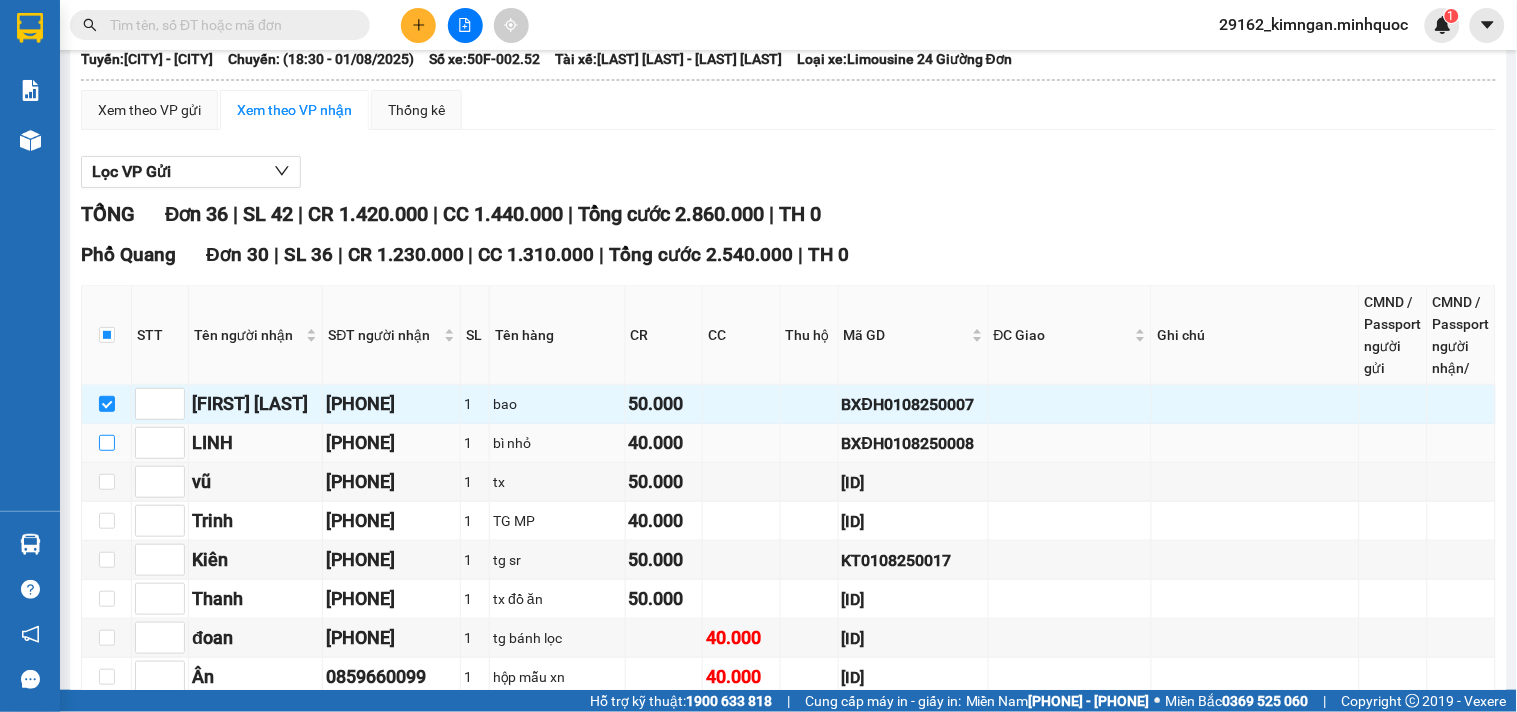 click at bounding box center [107, 443] 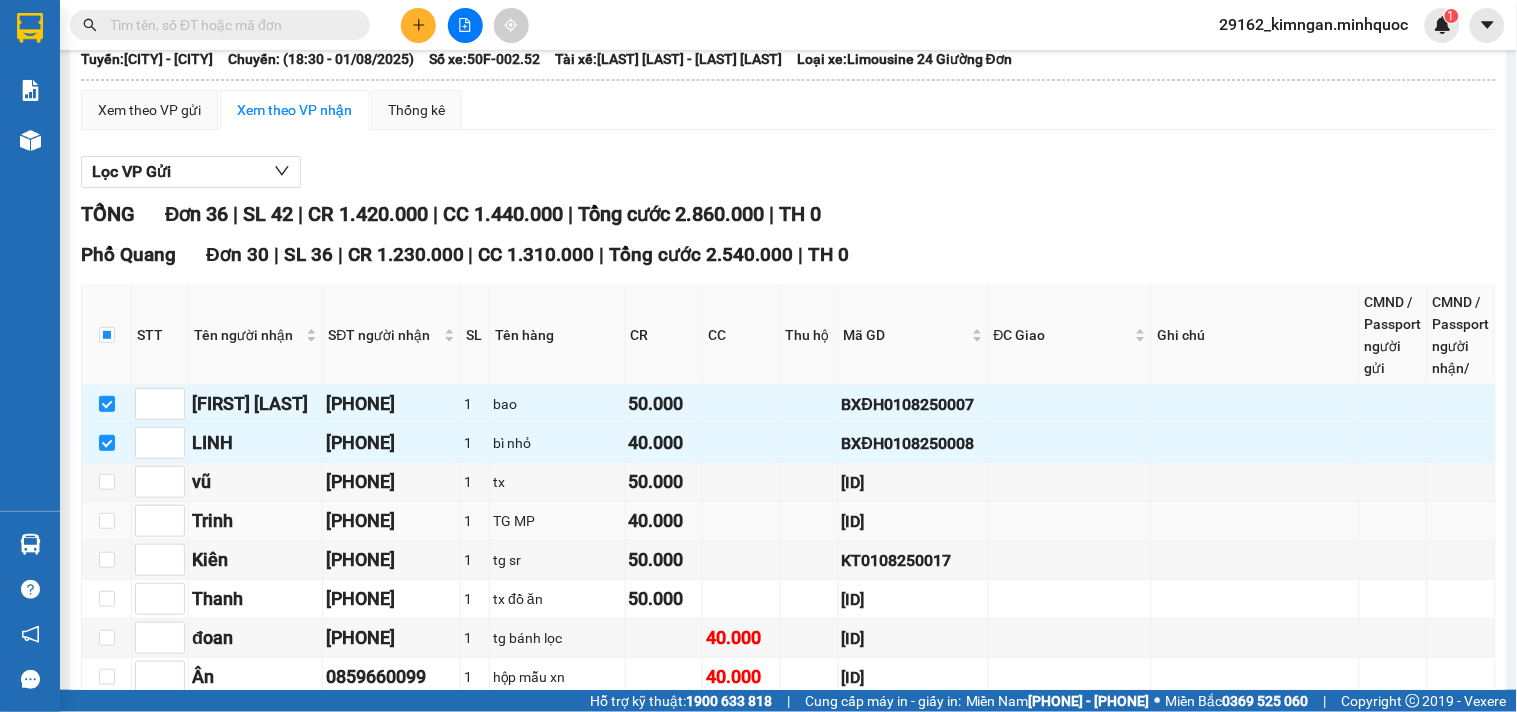 scroll, scrollTop: 230, scrollLeft: 0, axis: vertical 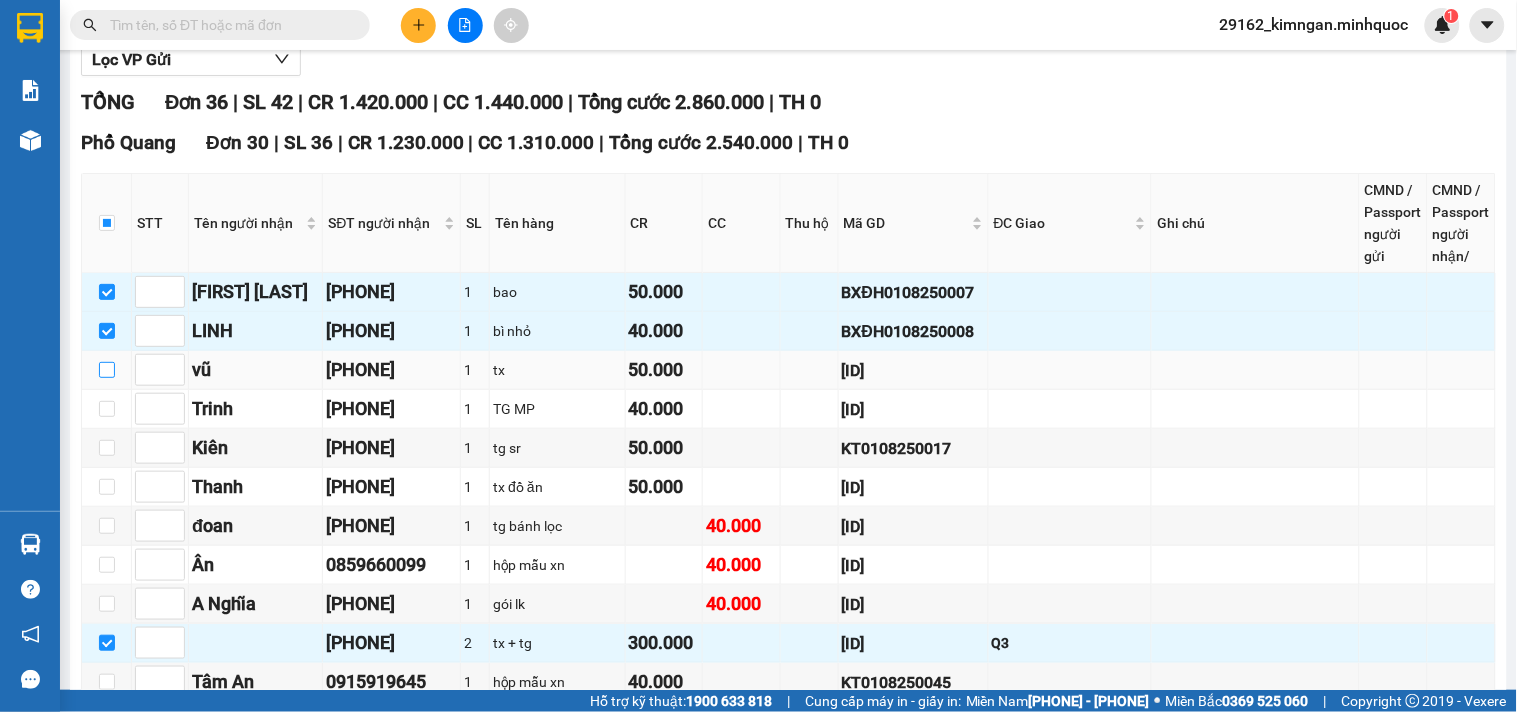 click at bounding box center (107, 370) 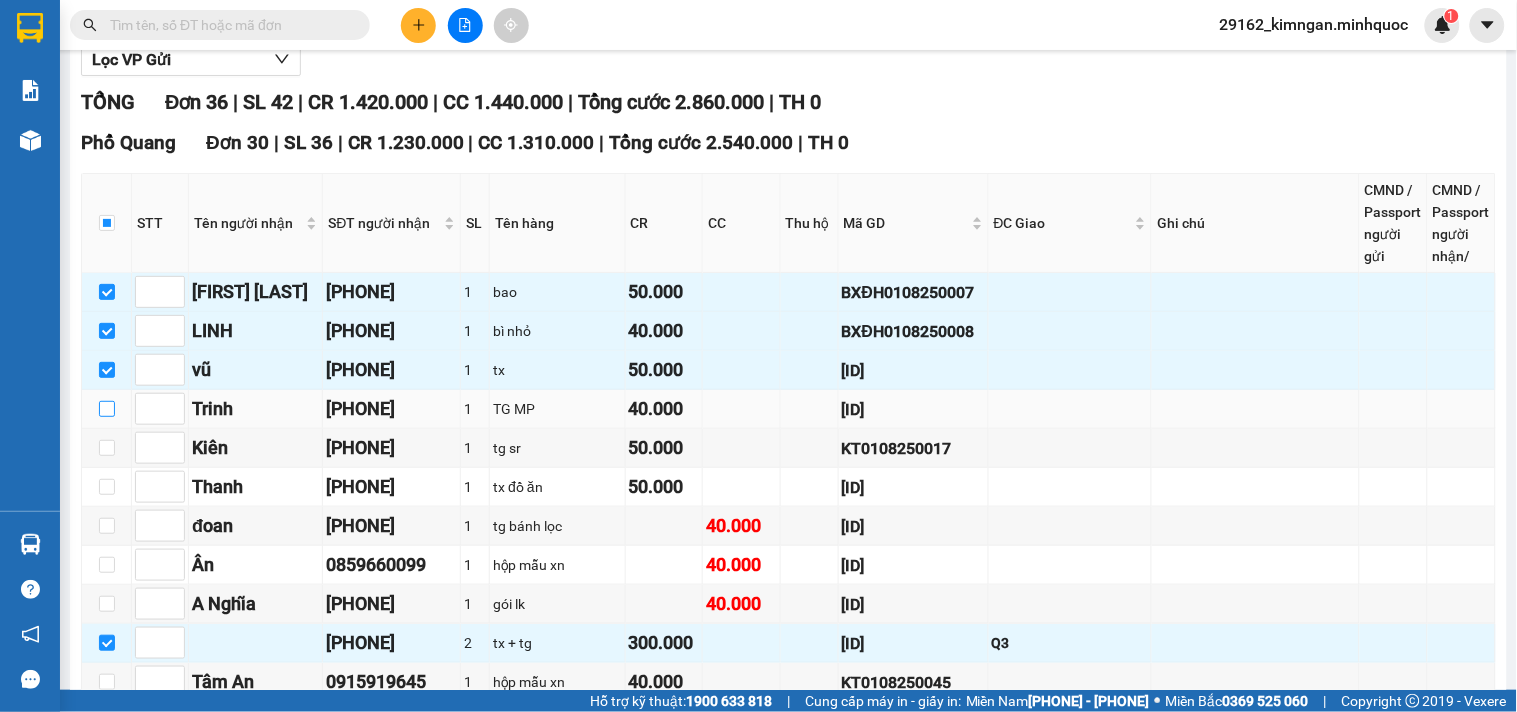 click at bounding box center (107, 409) 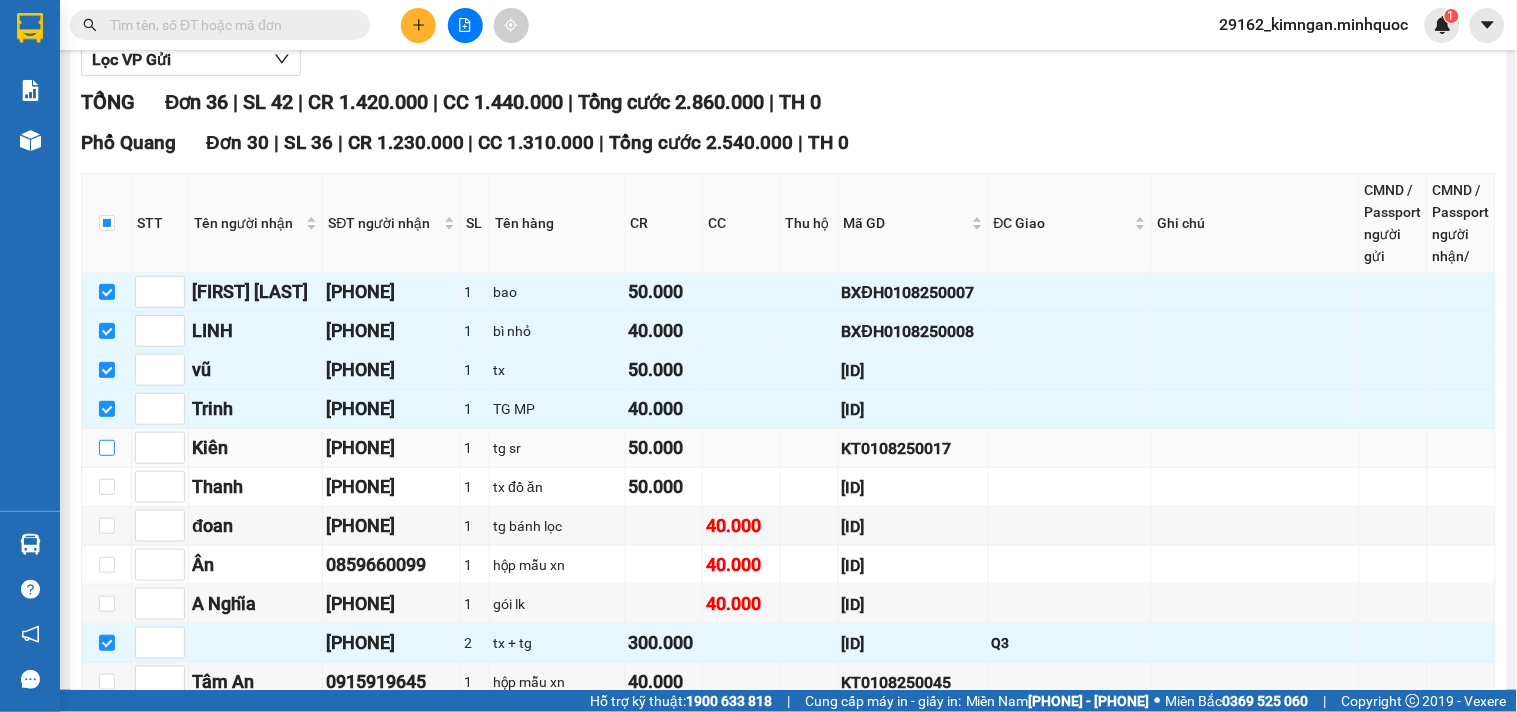 click at bounding box center [107, 448] 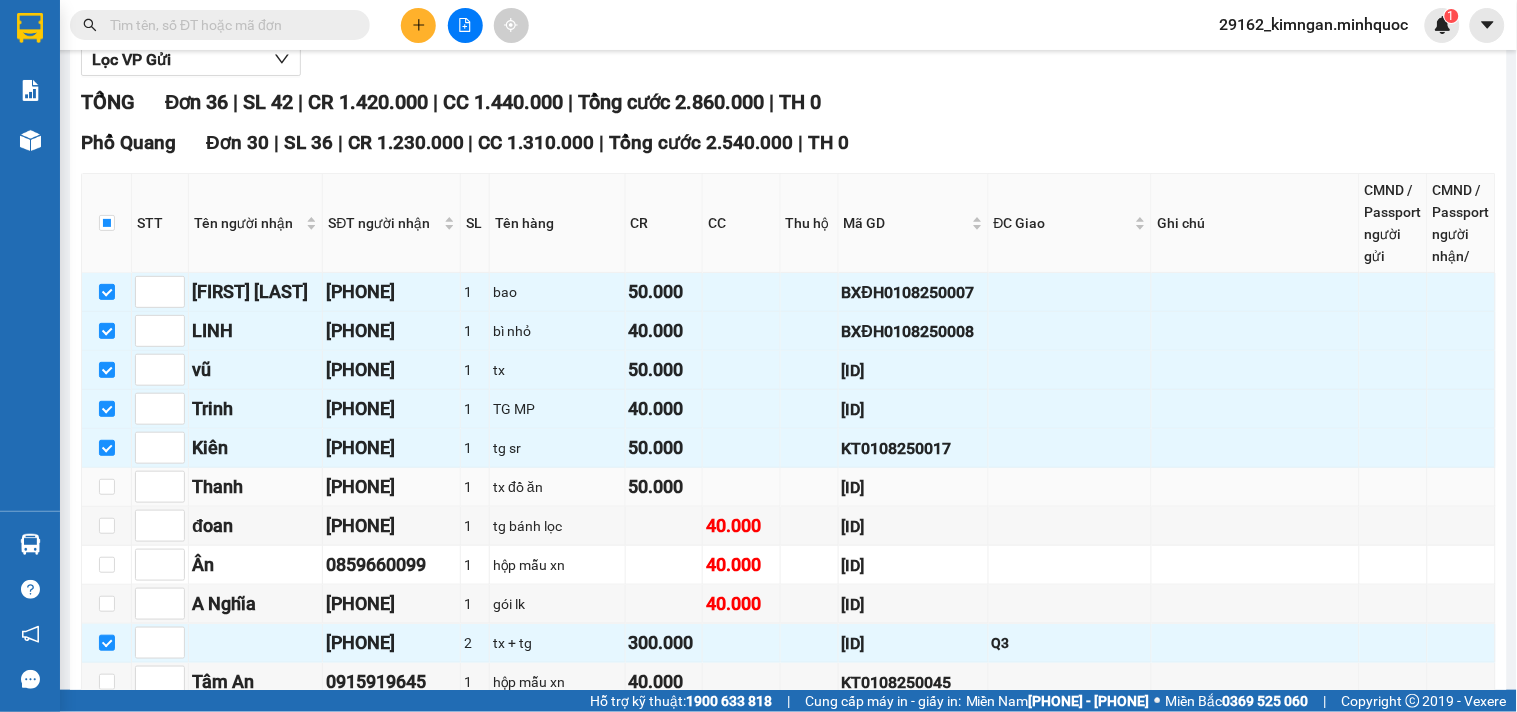 scroll, scrollTop: 341, scrollLeft: 0, axis: vertical 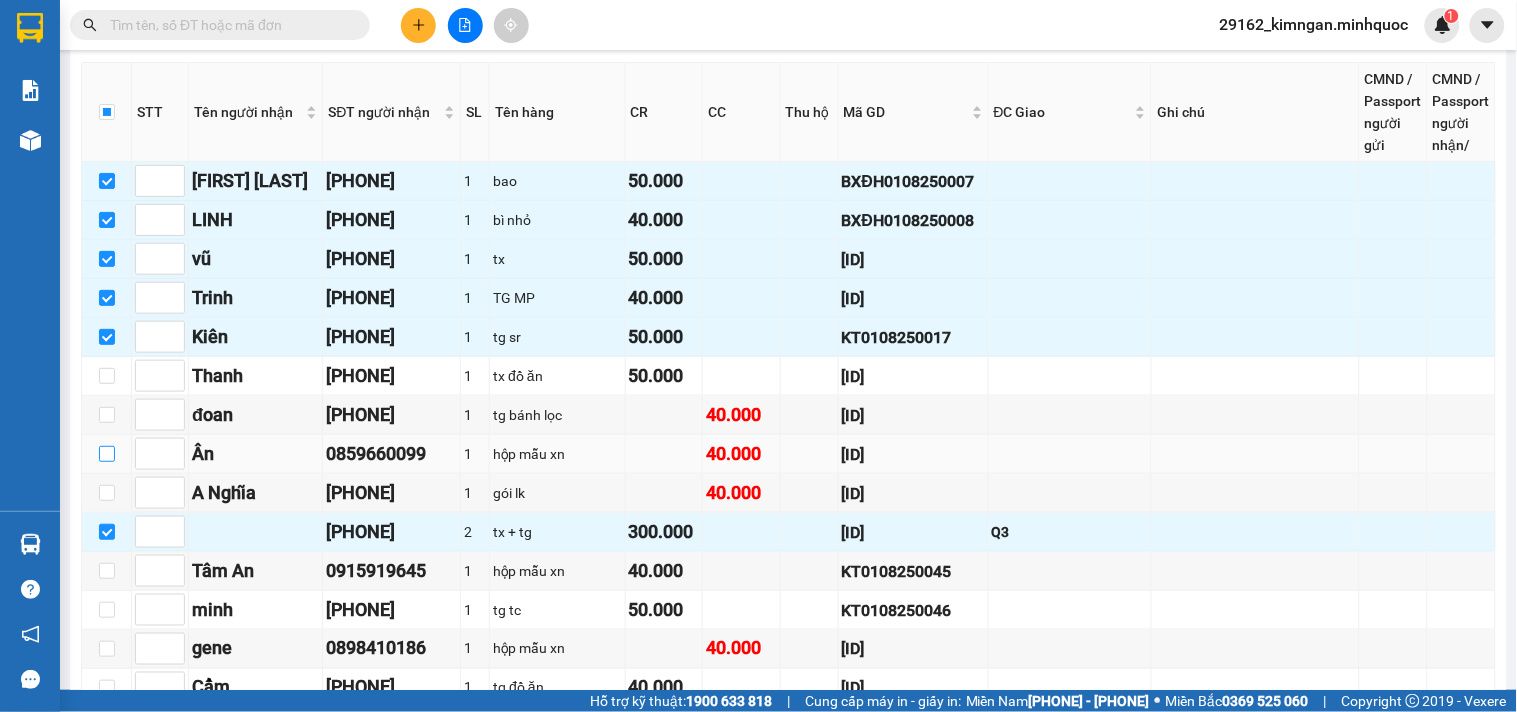 click at bounding box center (107, 454) 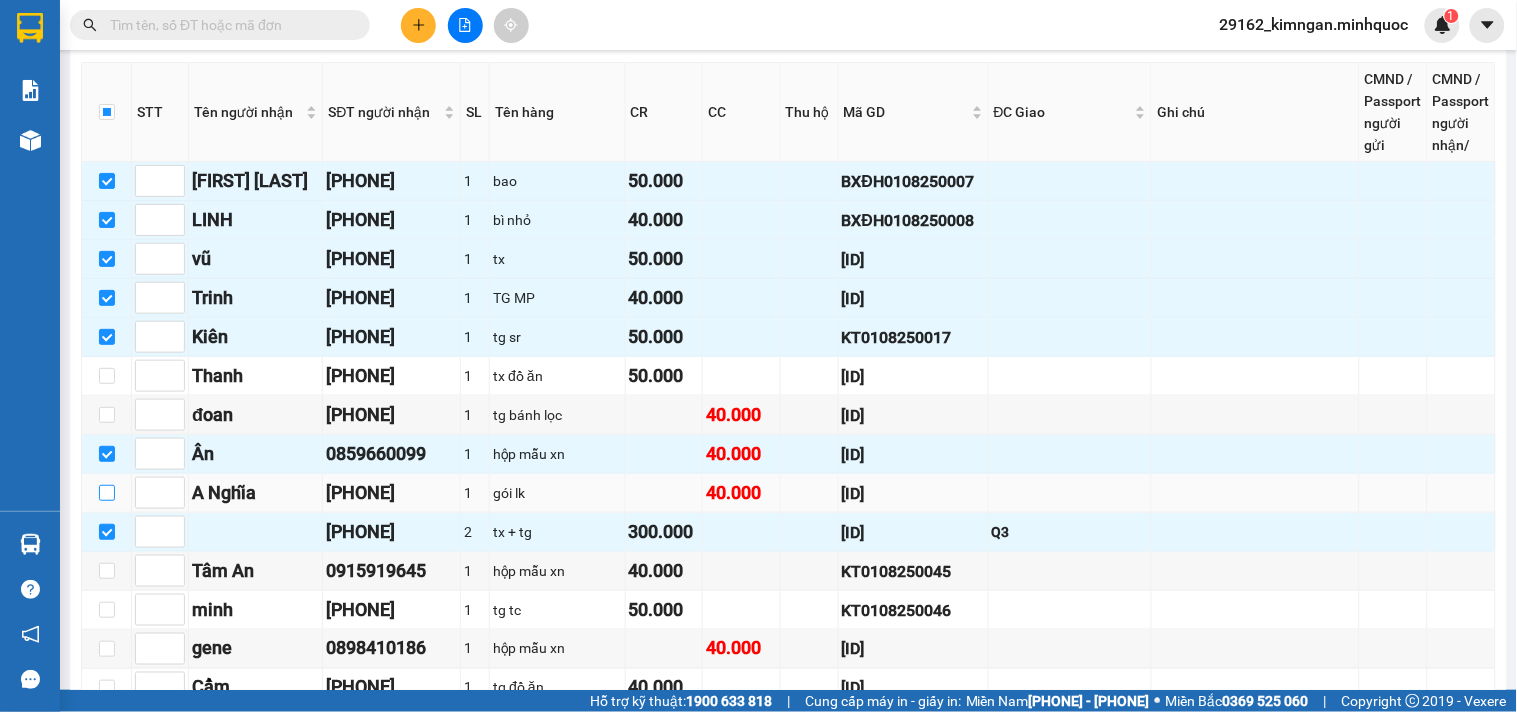 click at bounding box center [107, 493] 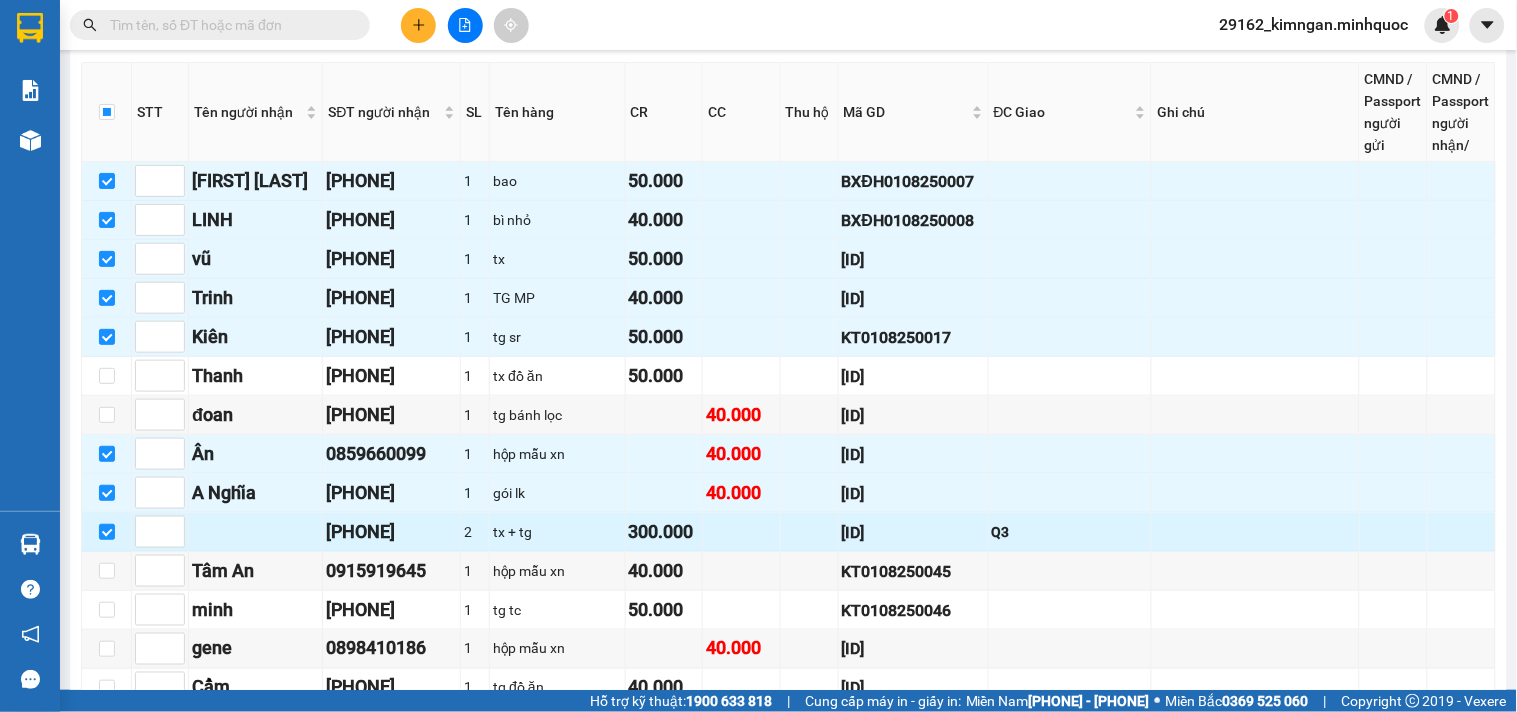 scroll, scrollTop: 563, scrollLeft: 0, axis: vertical 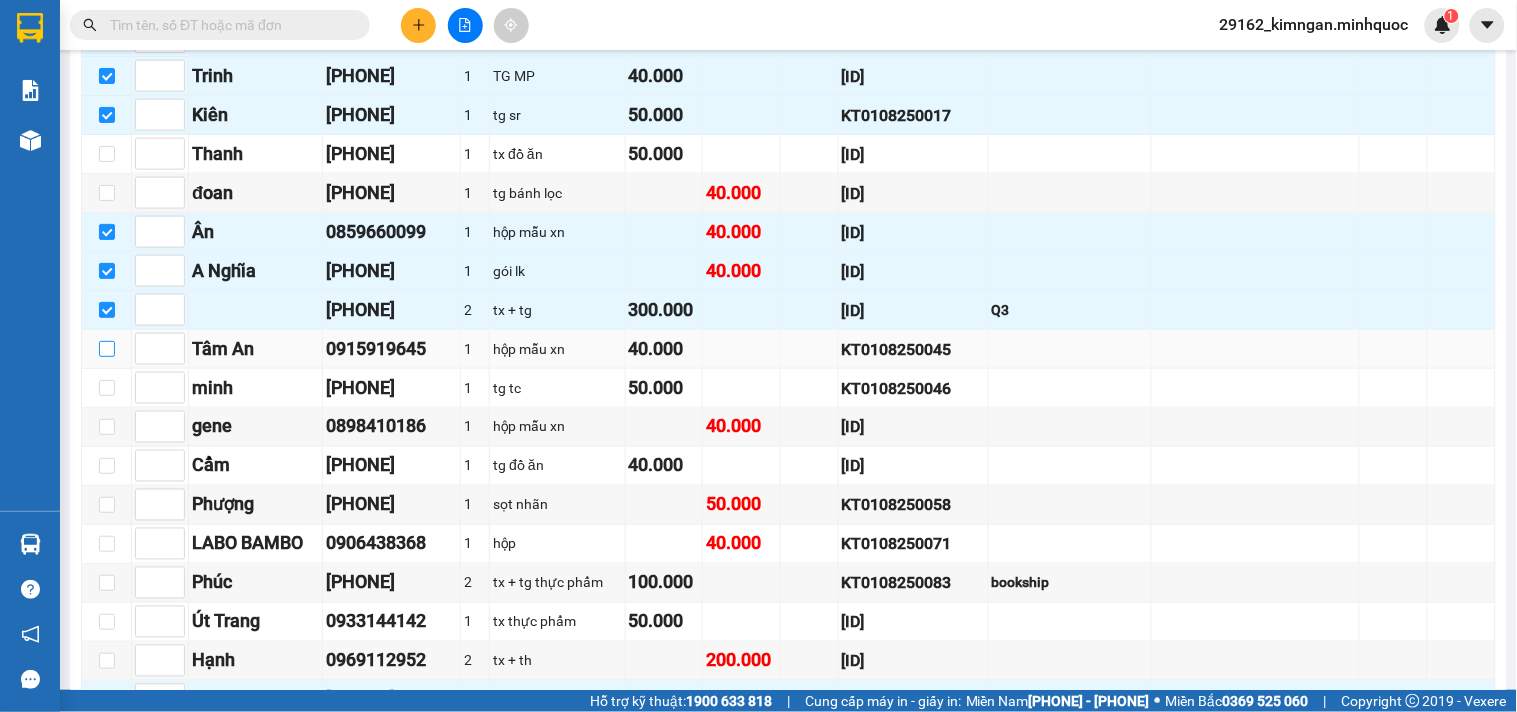 click at bounding box center (107, 349) 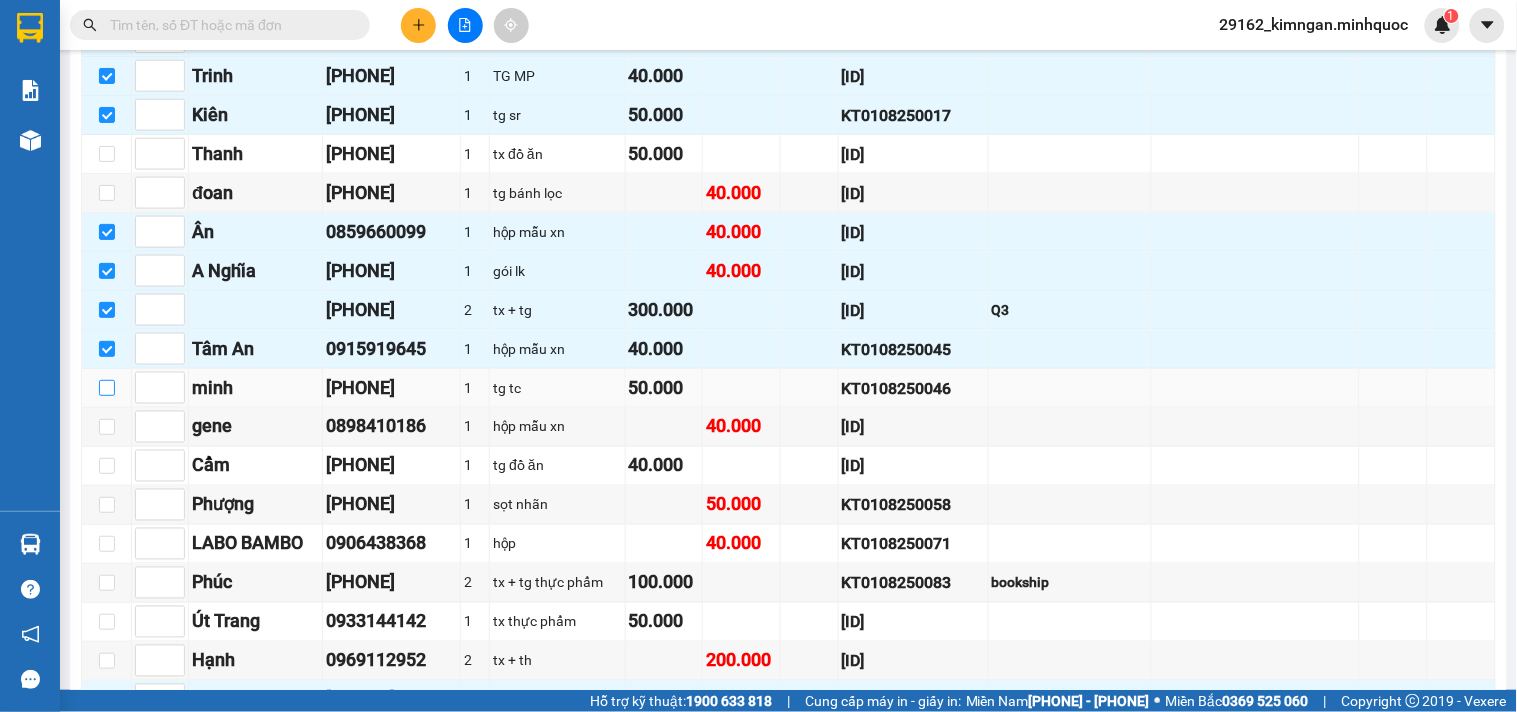 click at bounding box center (107, 388) 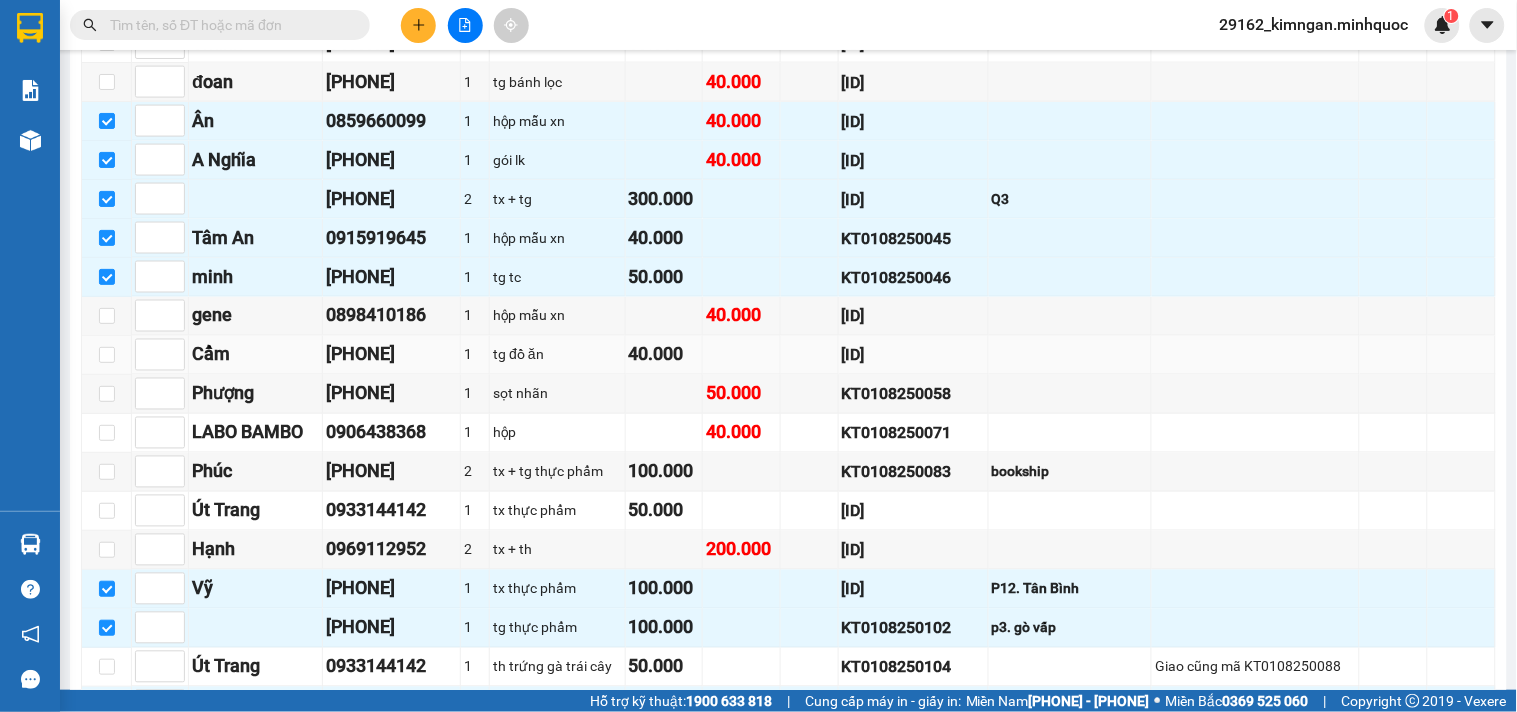 scroll, scrollTop: 1007, scrollLeft: 0, axis: vertical 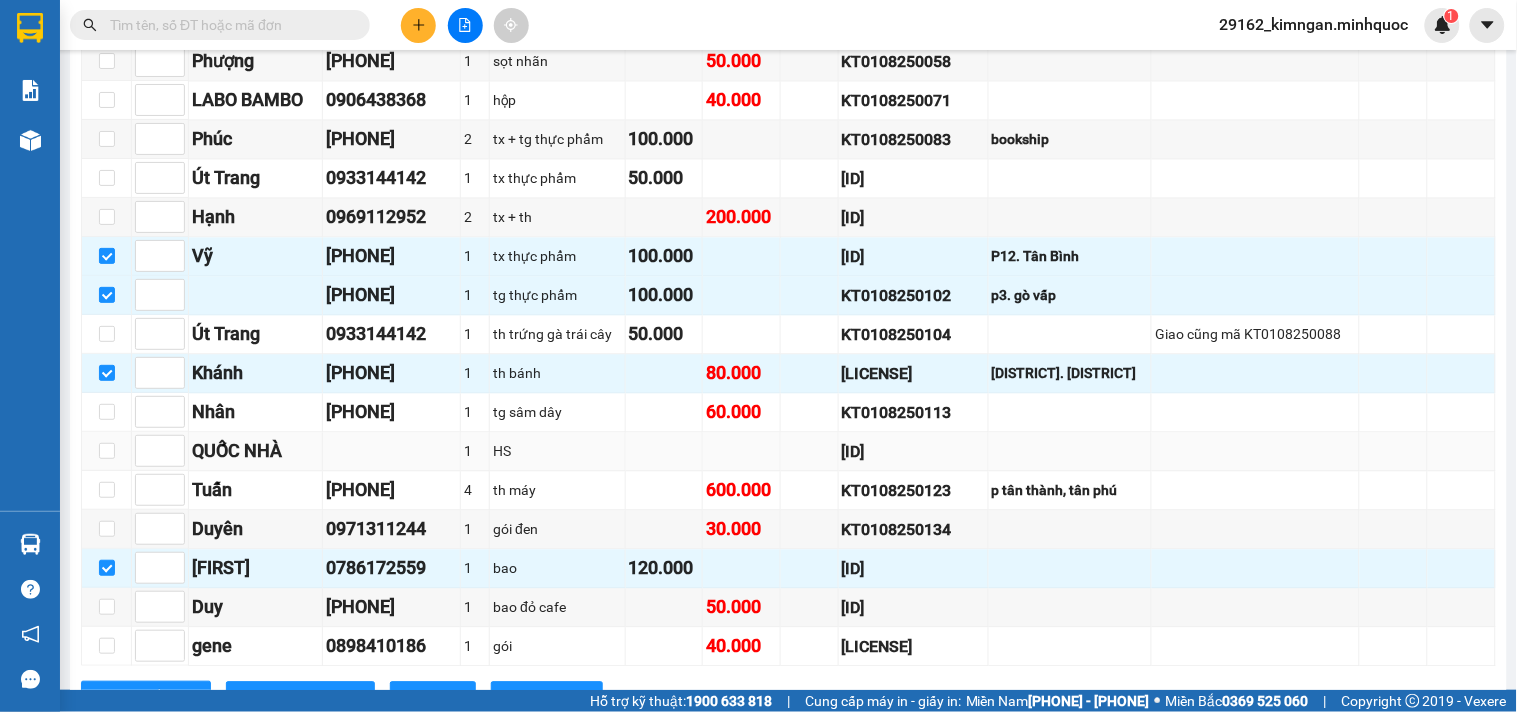 click on "HS" at bounding box center (558, 451) 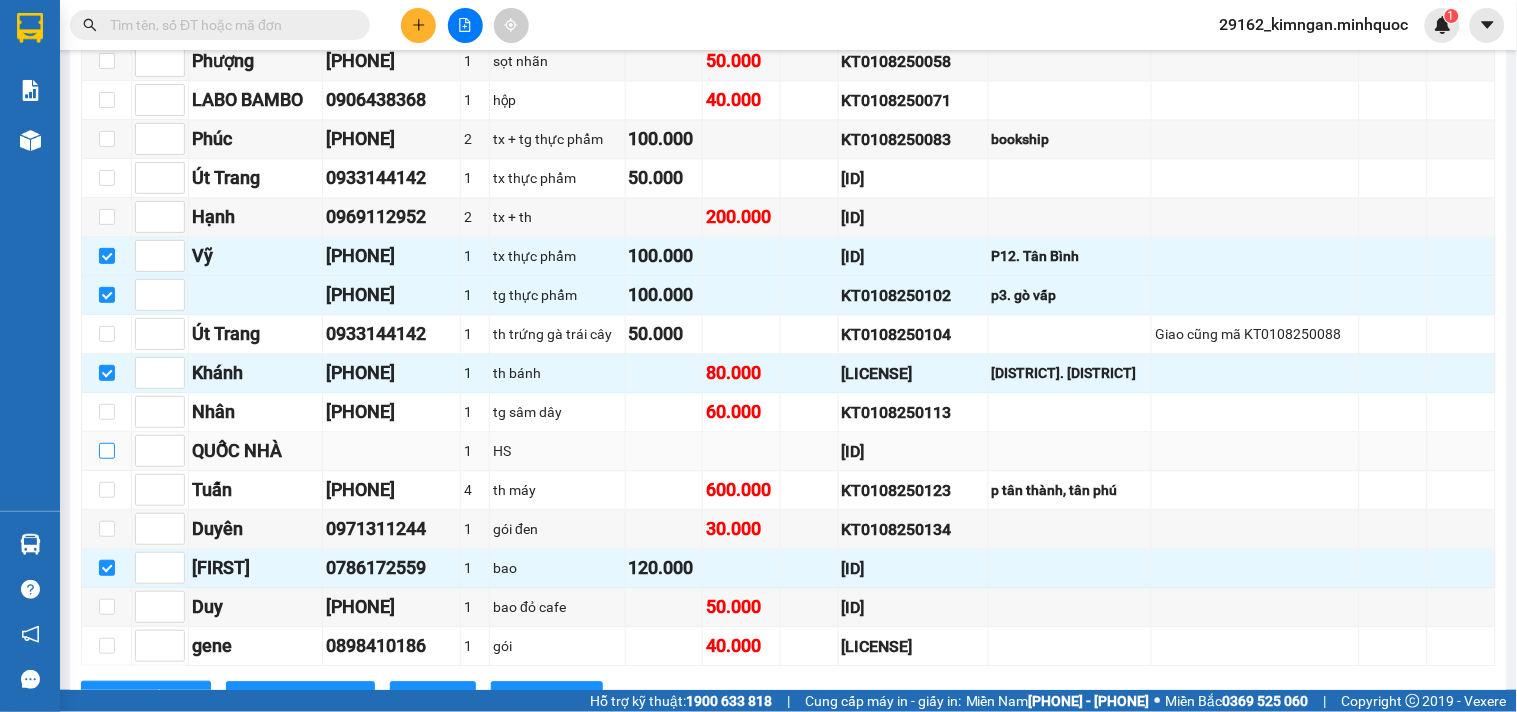 click at bounding box center (107, 451) 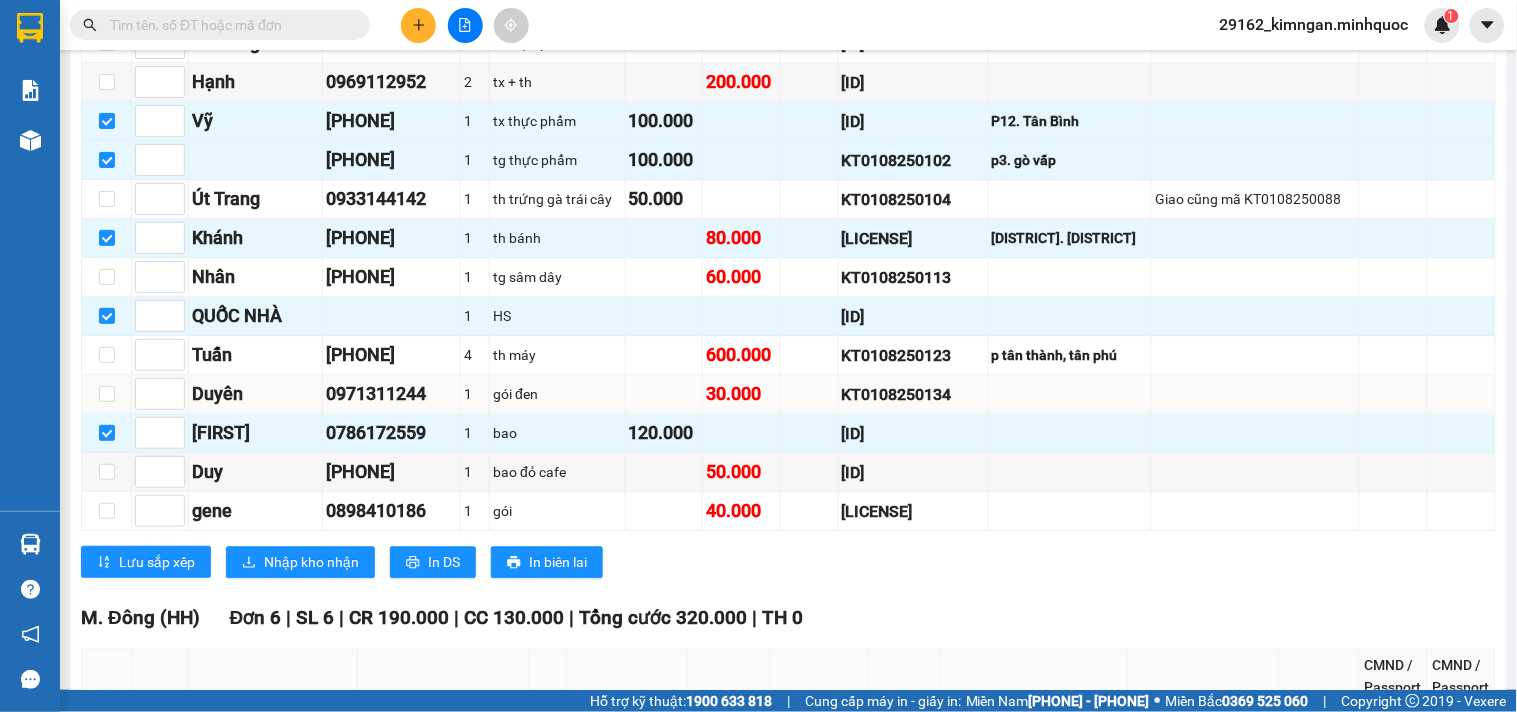 scroll, scrollTop: 697, scrollLeft: 0, axis: vertical 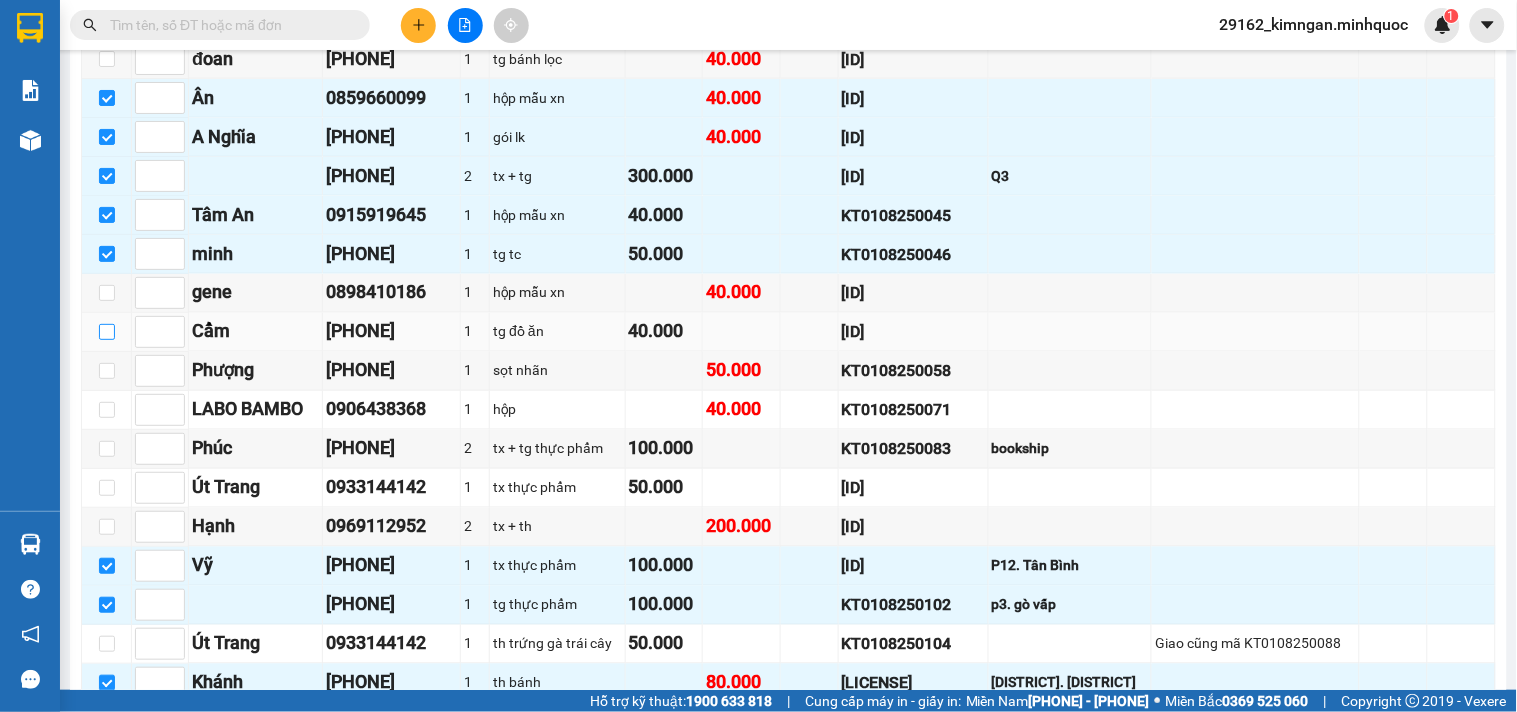 click at bounding box center (107, 332) 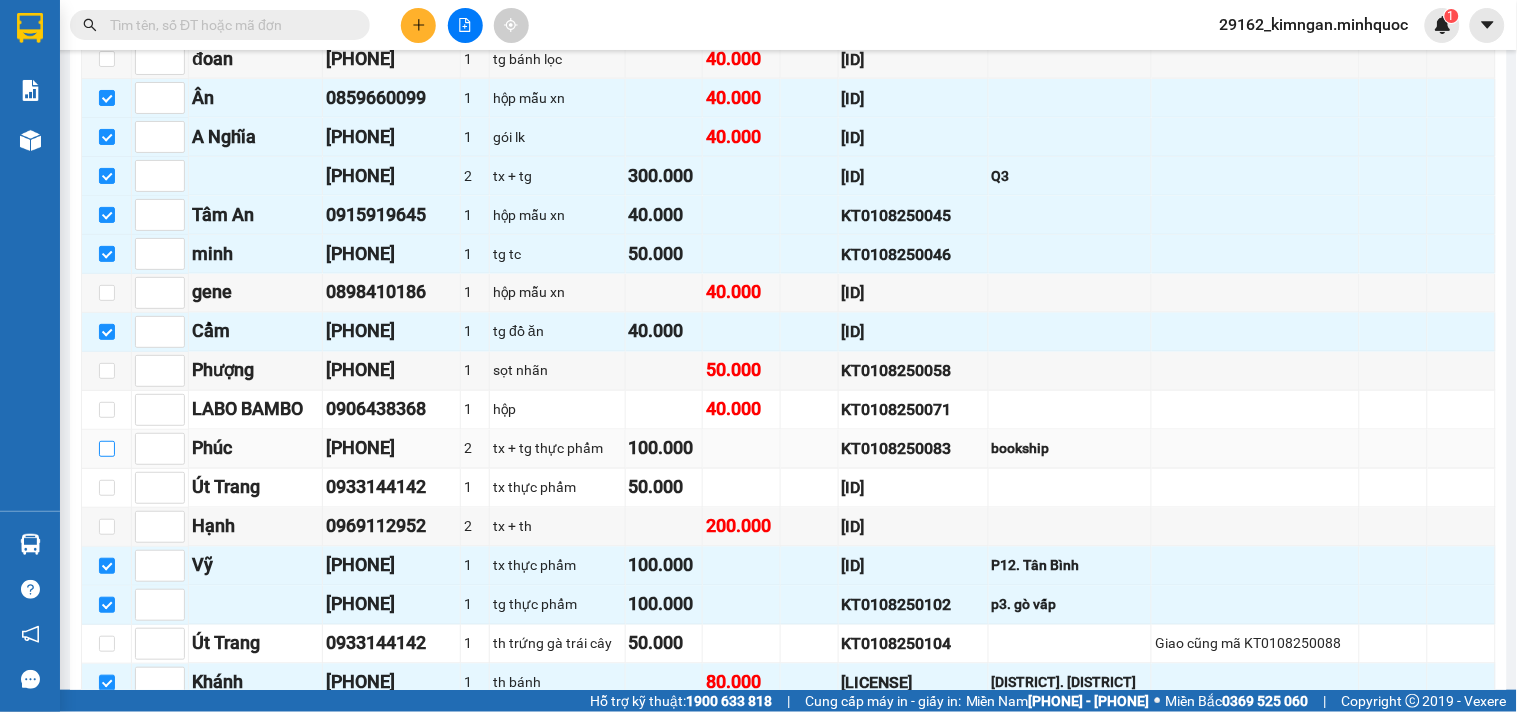 click at bounding box center (107, 449) 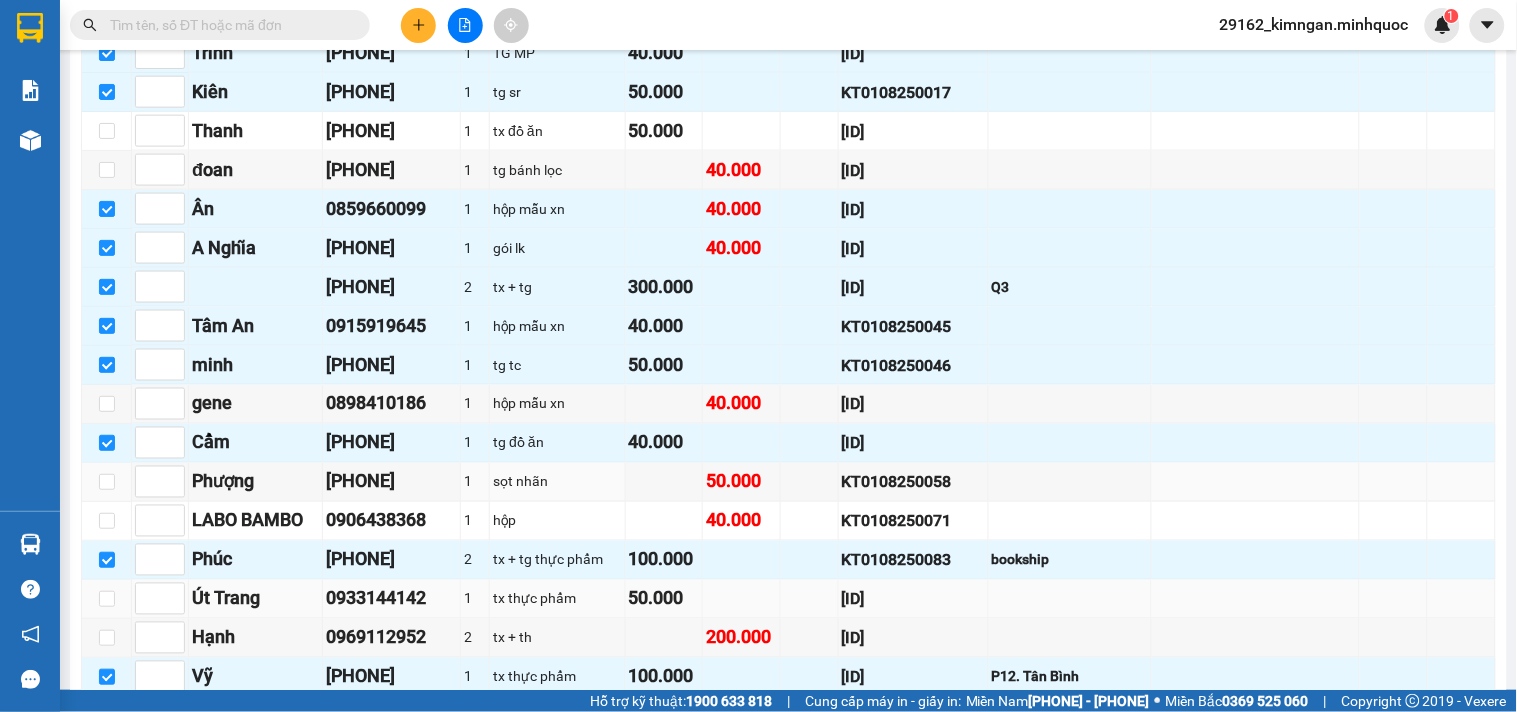scroll, scrollTop: 697, scrollLeft: 0, axis: vertical 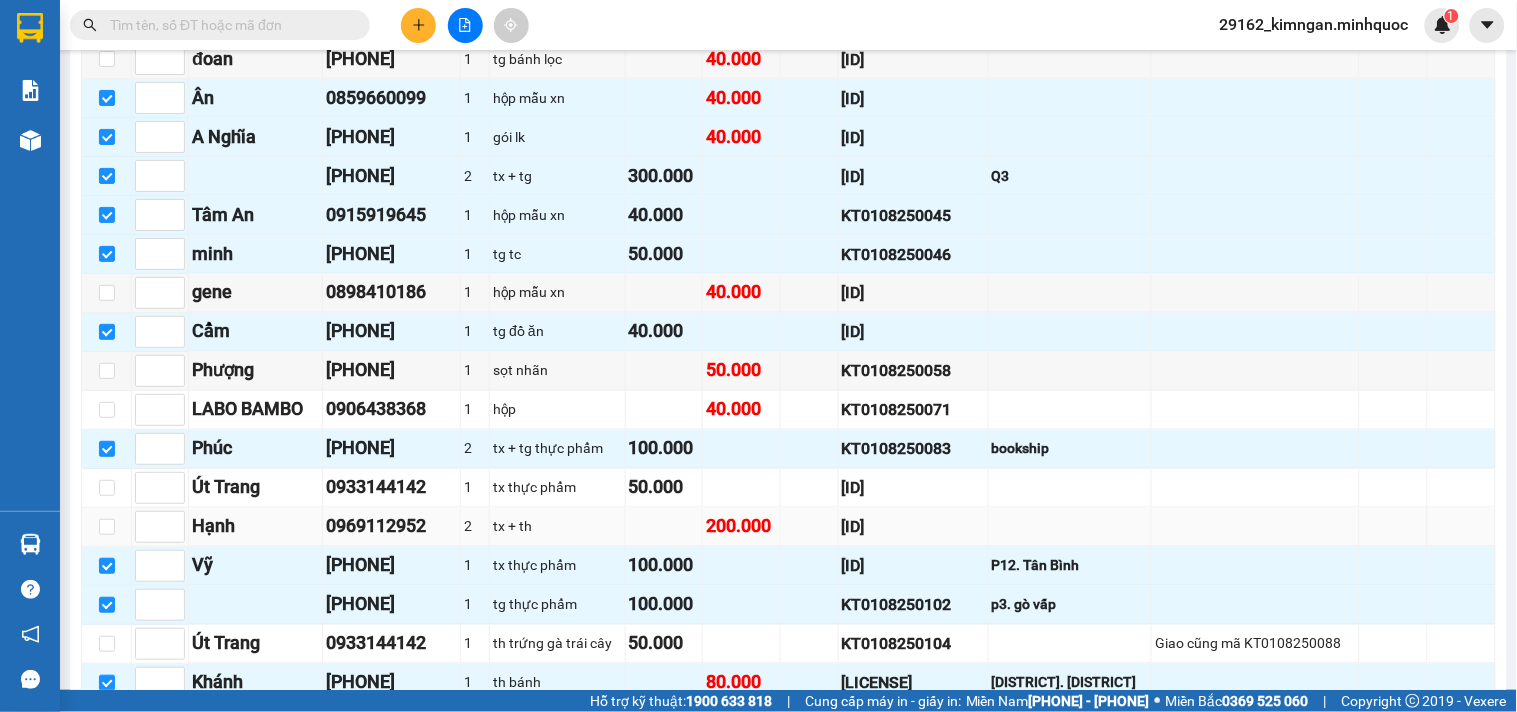 click on "tx + th" at bounding box center [557, 527] 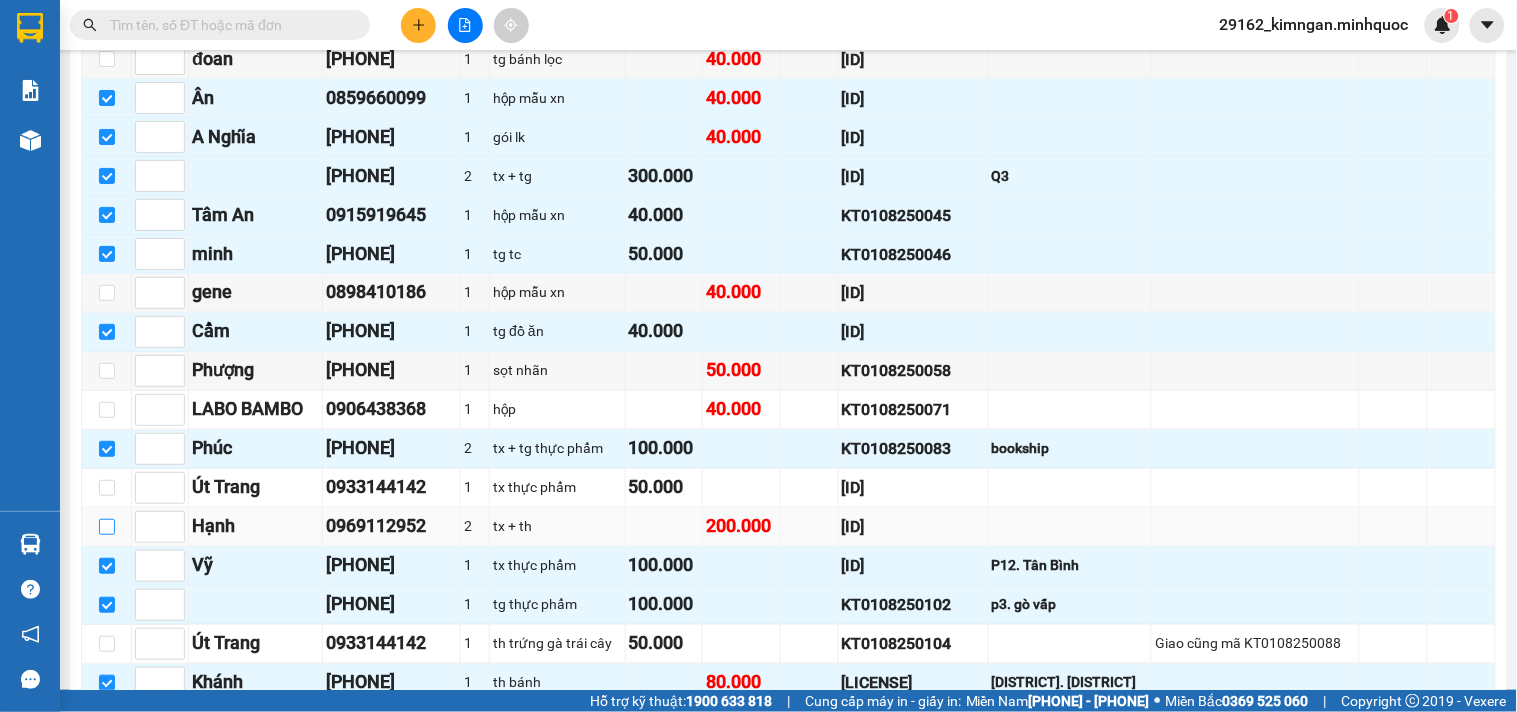 click at bounding box center (107, 527) 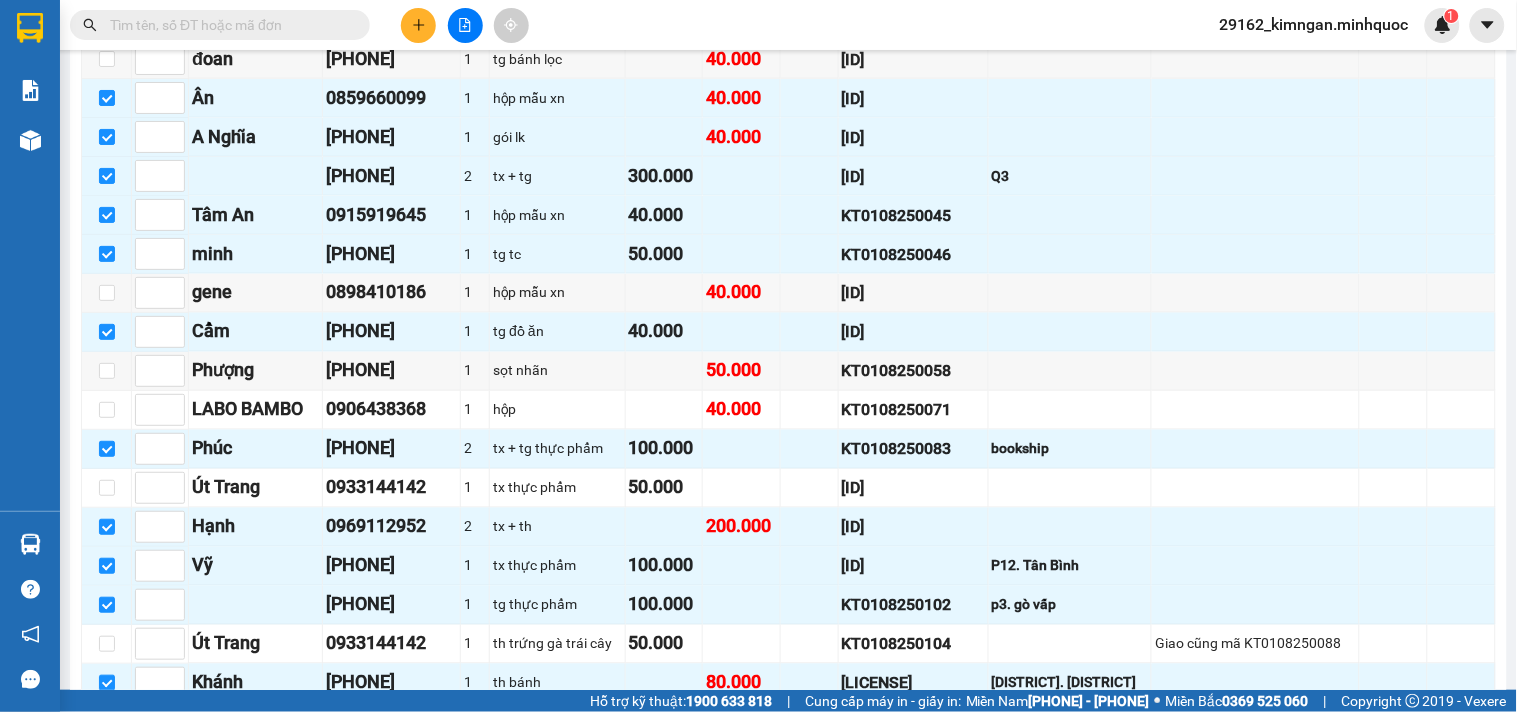 scroll, scrollTop: 1031, scrollLeft: 0, axis: vertical 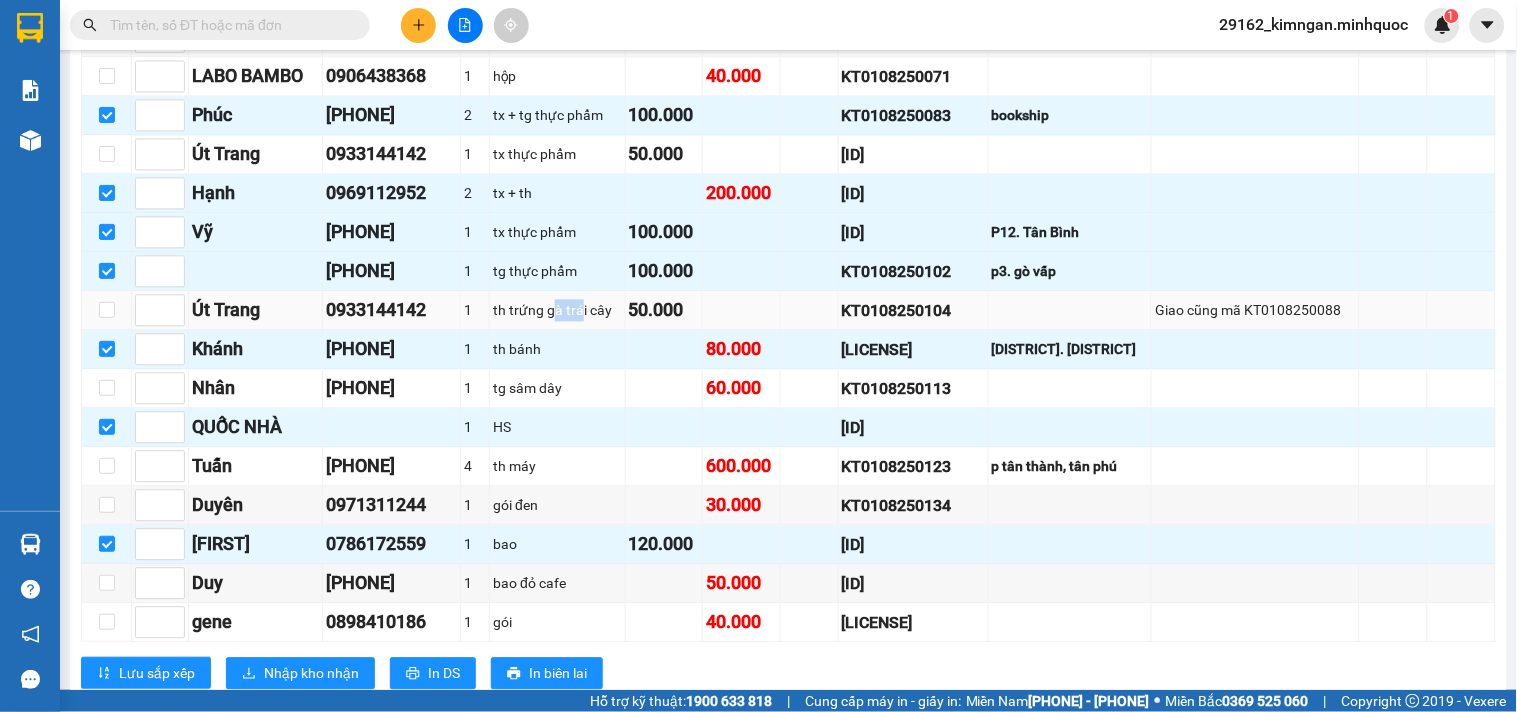 drag, startPoint x: 556, startPoint y: 335, endPoint x: 580, endPoint y: 335, distance: 24 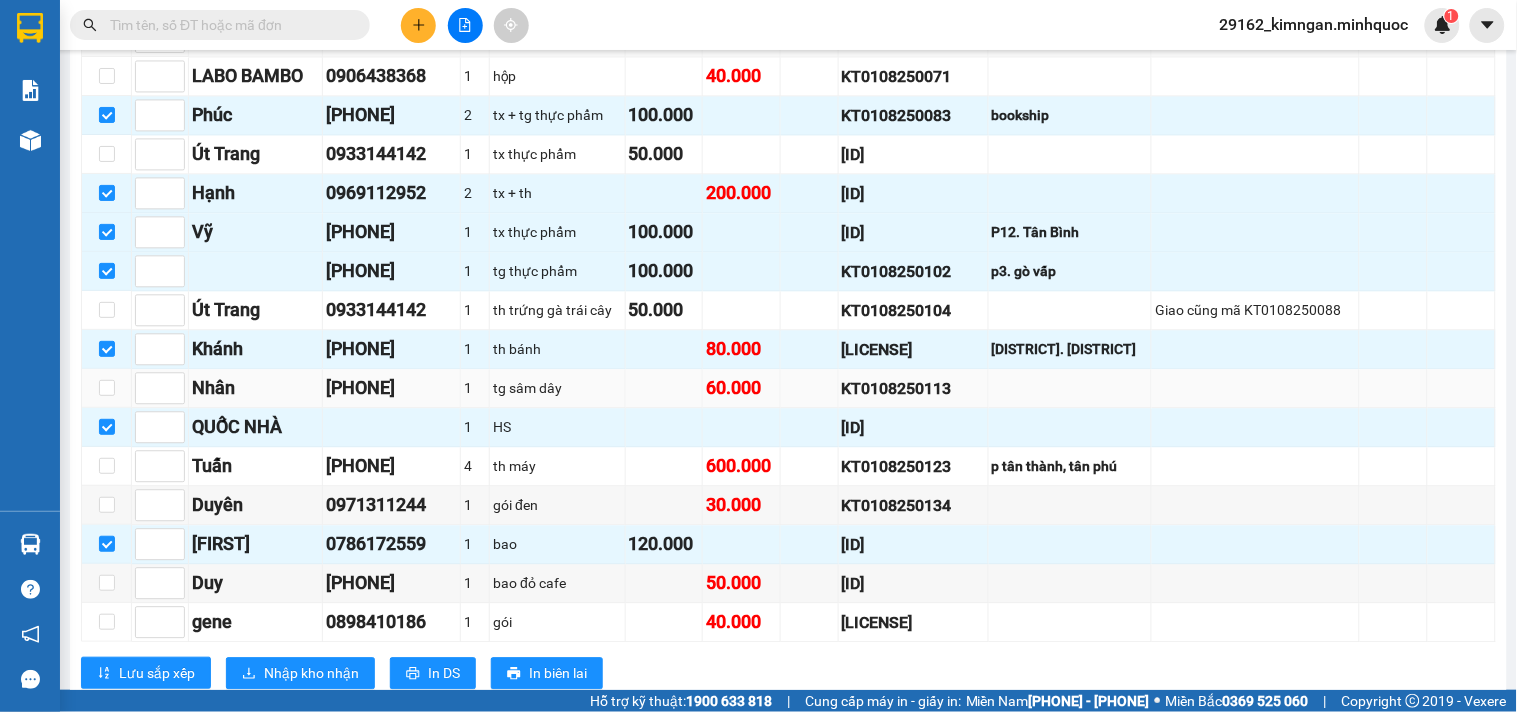 click on "tg sâm dây" at bounding box center (557, 388) 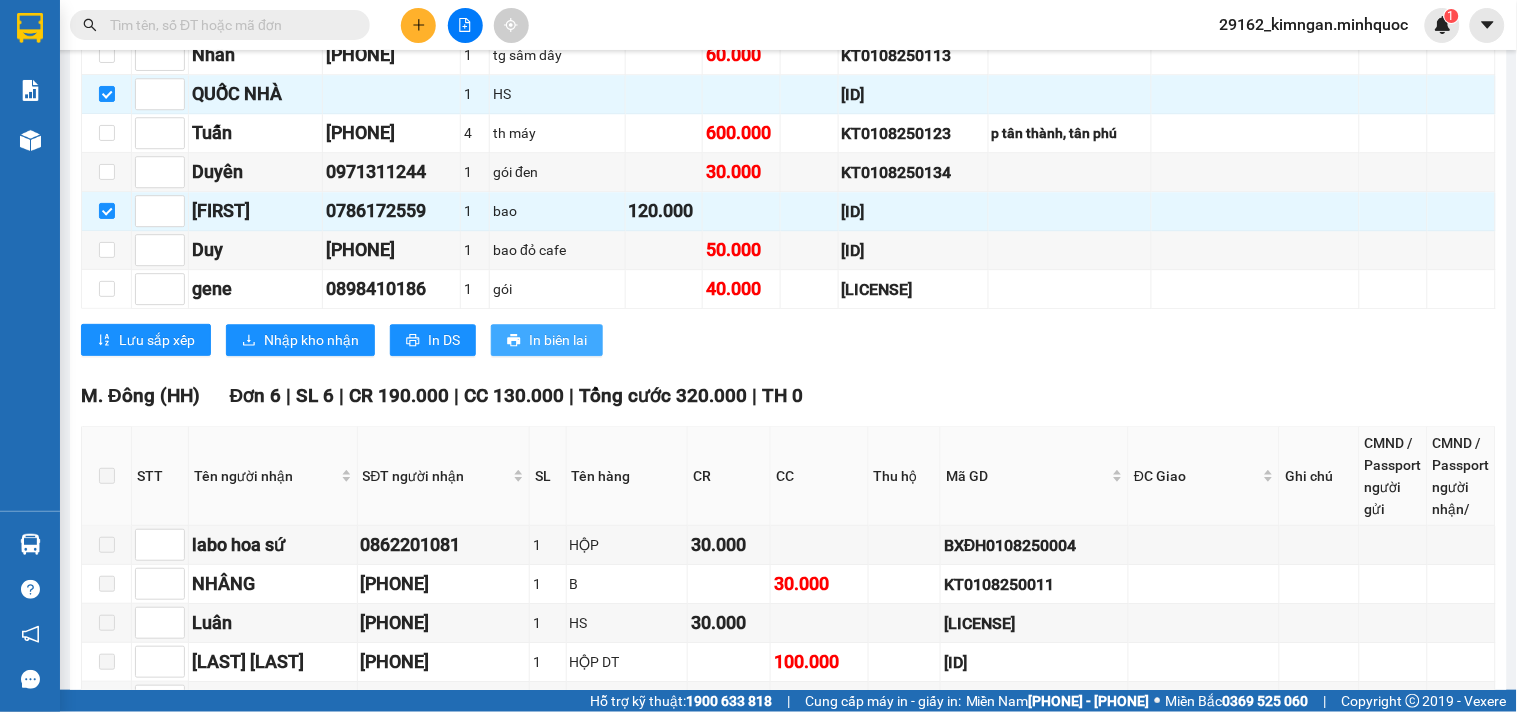 scroll, scrollTop: 1031, scrollLeft: 0, axis: vertical 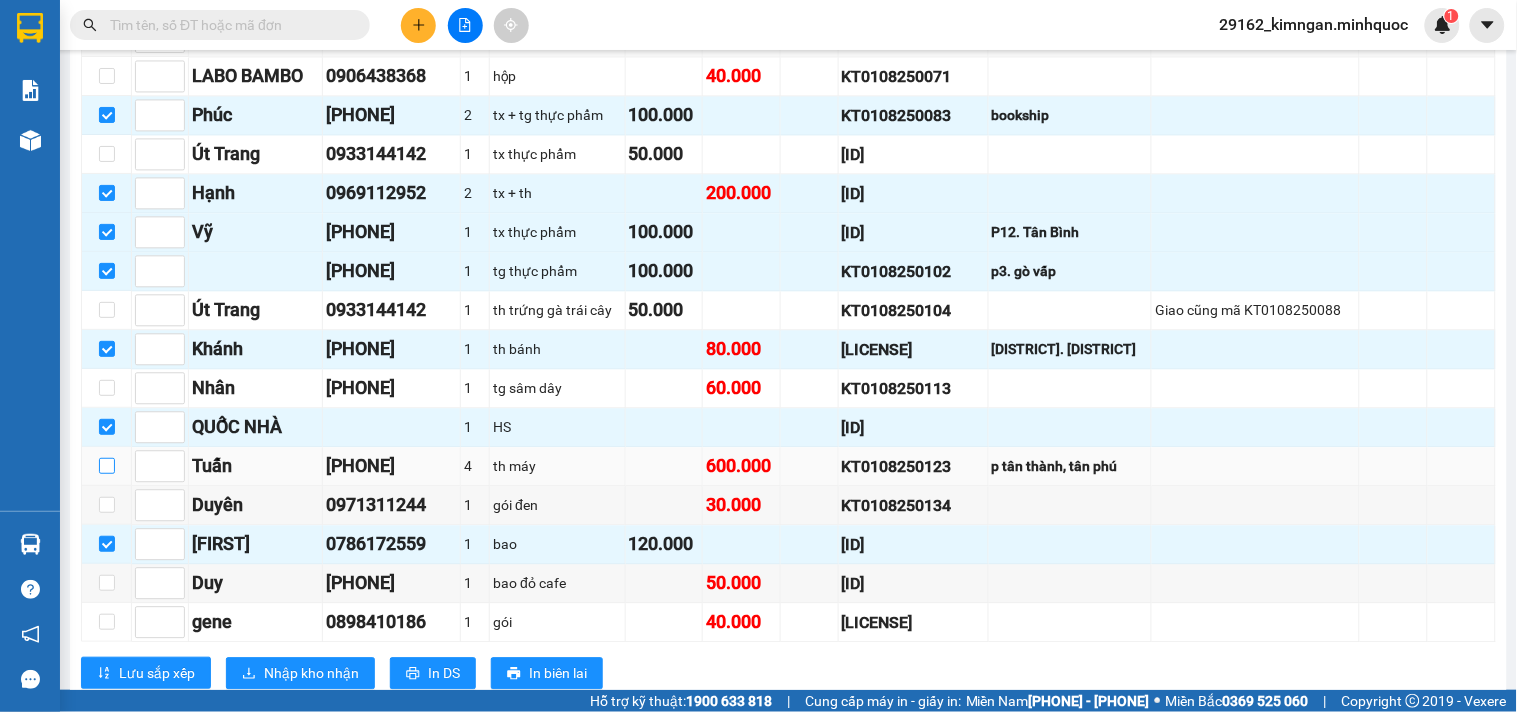 click at bounding box center [107, 466] 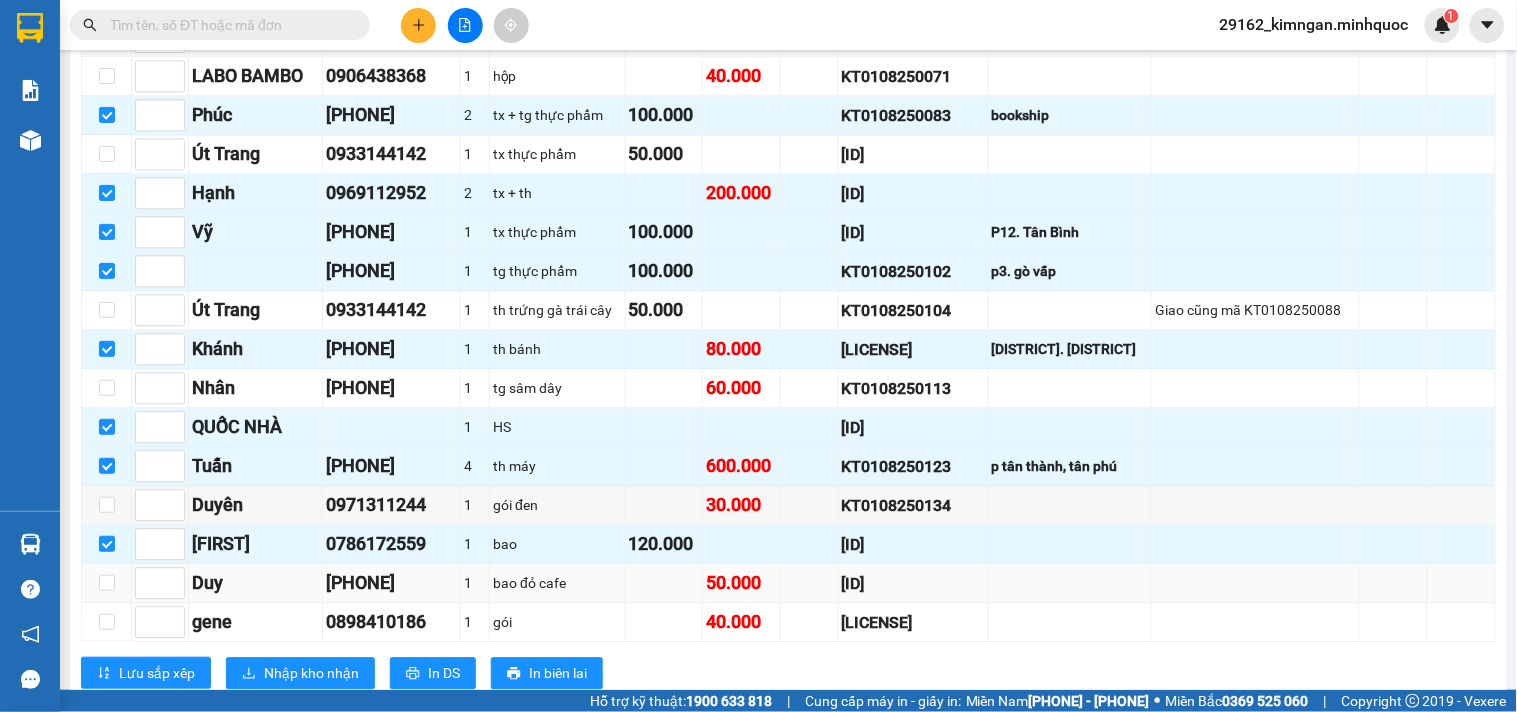 scroll, scrollTop: 1142, scrollLeft: 0, axis: vertical 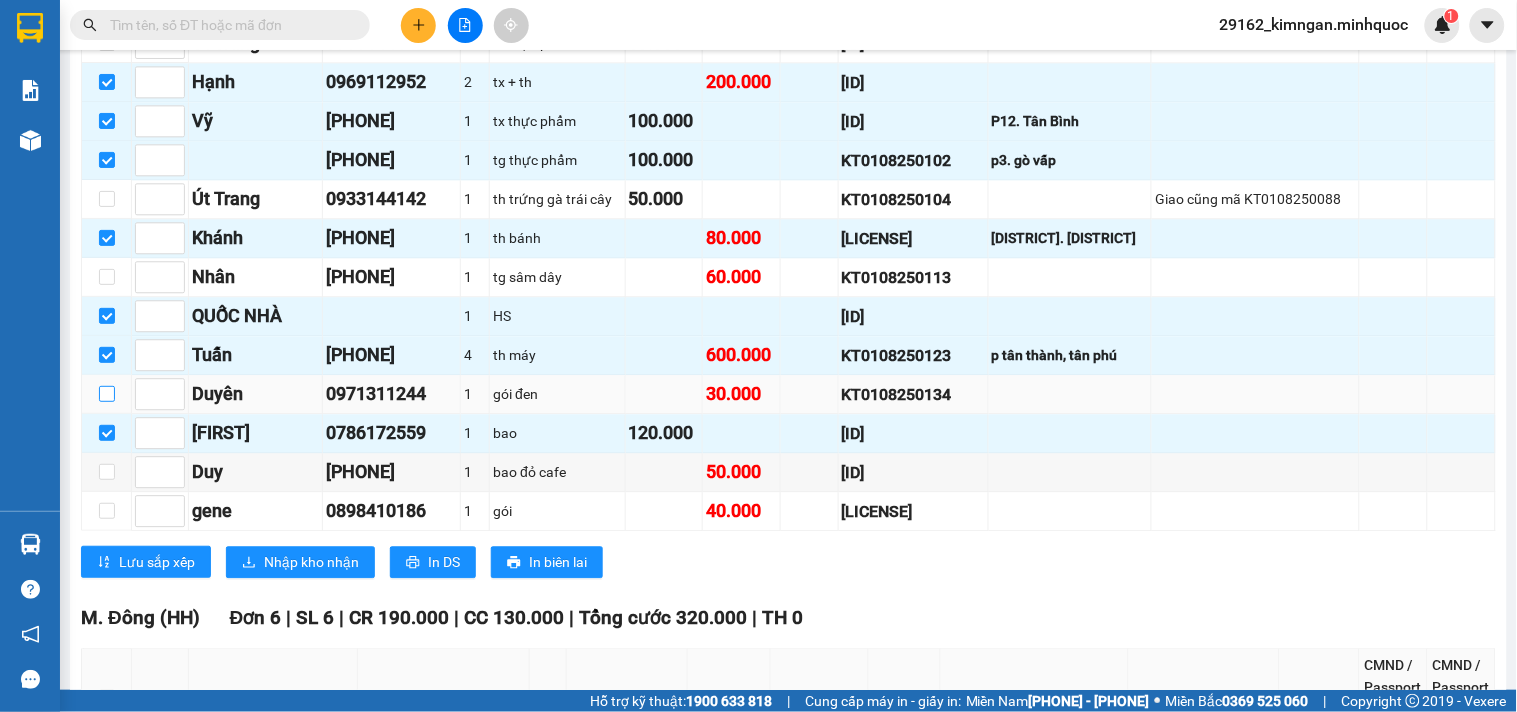 click at bounding box center [107, 394] 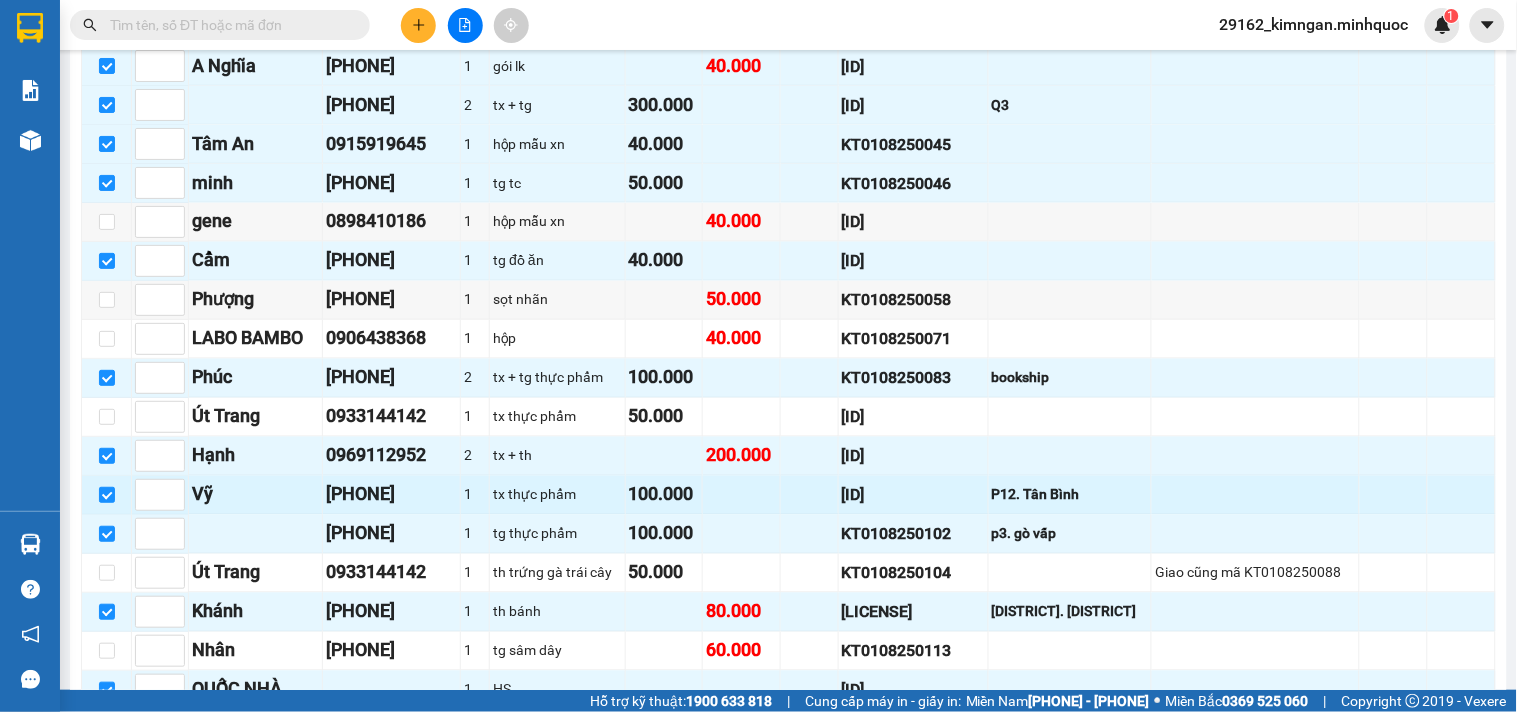 scroll, scrollTop: 1102, scrollLeft: 0, axis: vertical 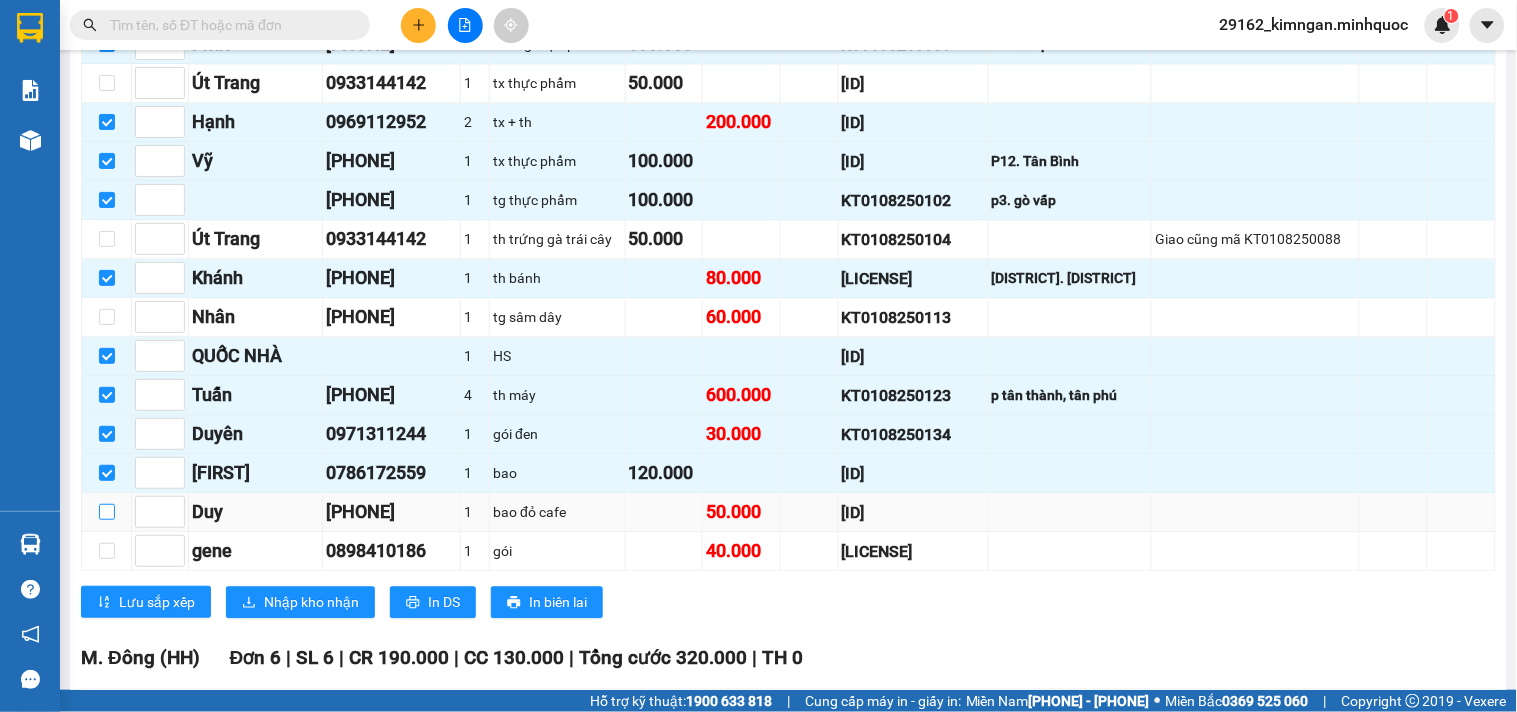 click at bounding box center [107, 512] 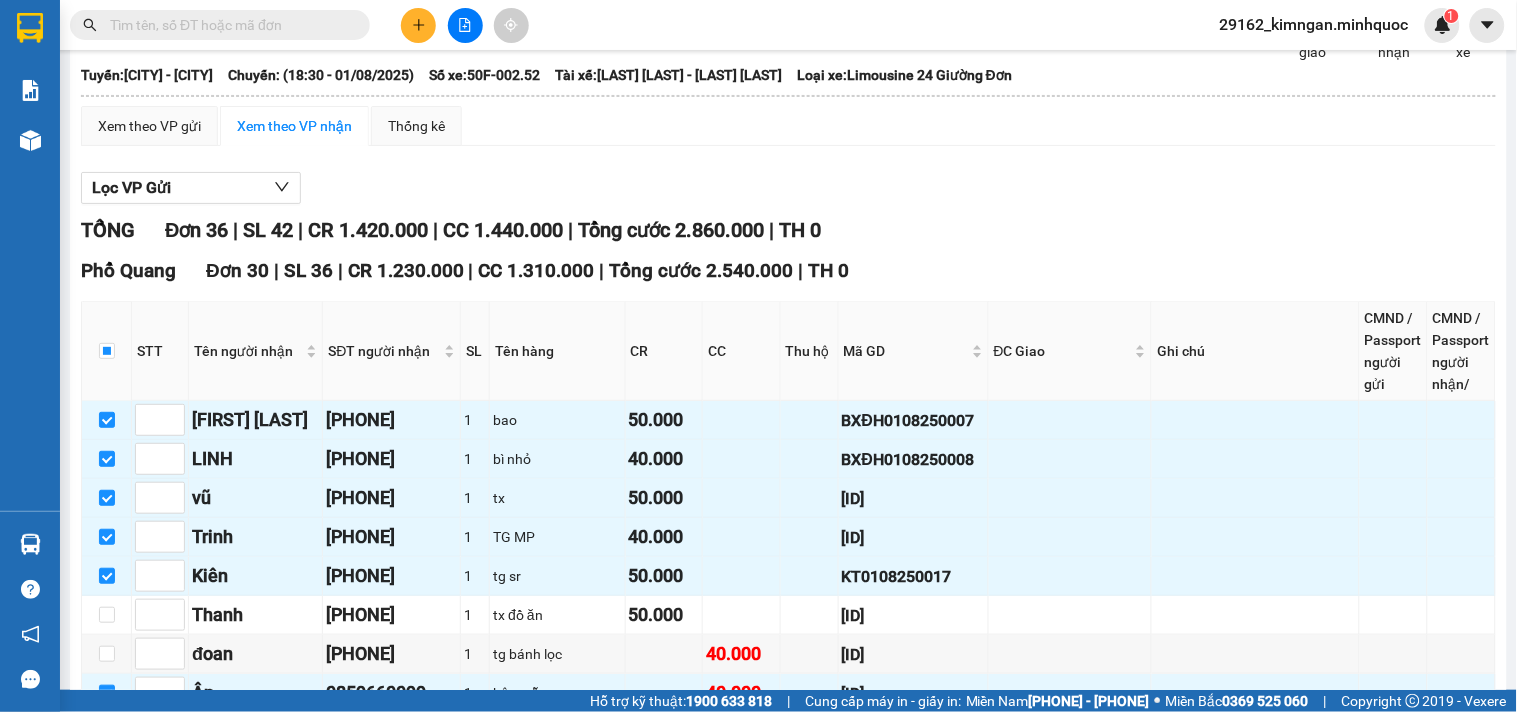 scroll, scrollTop: 0, scrollLeft: 0, axis: both 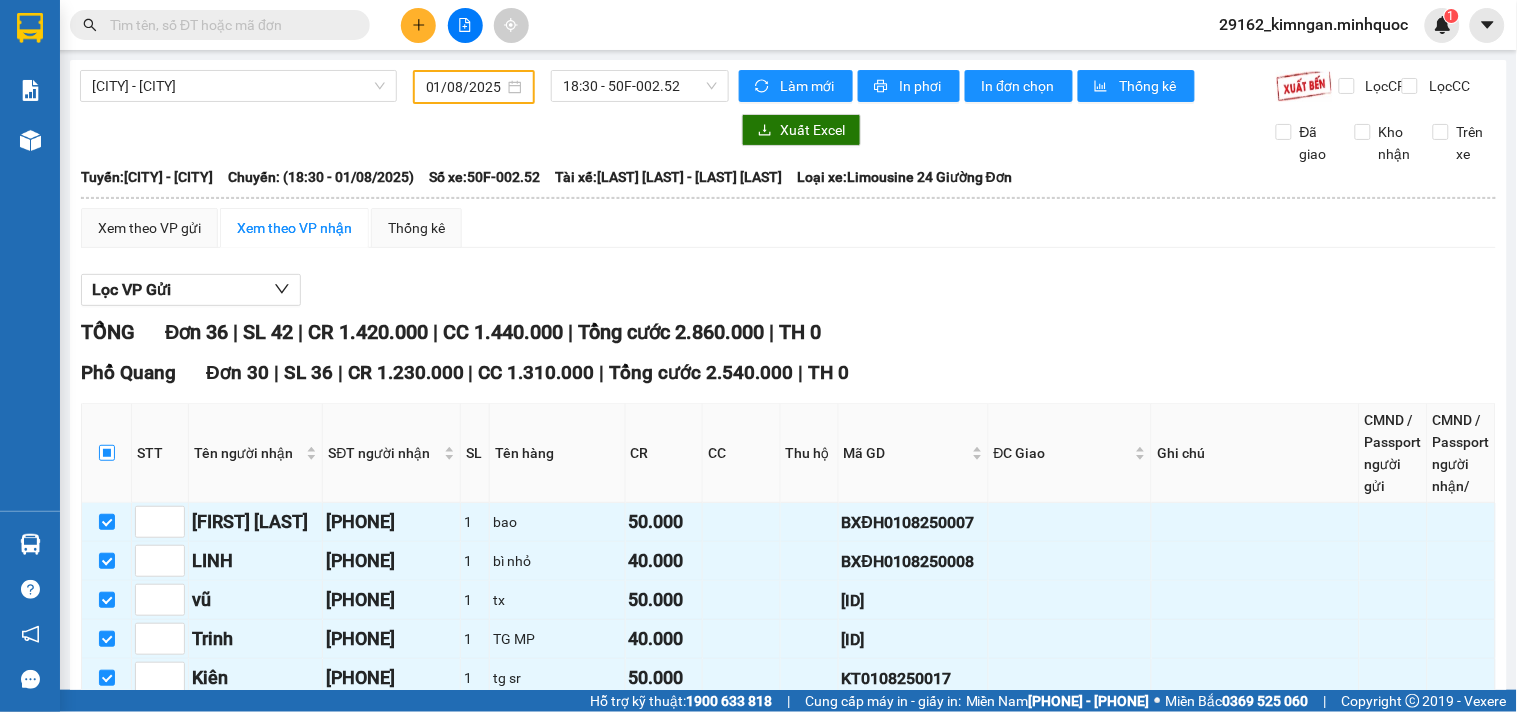 click at bounding box center [107, 453] 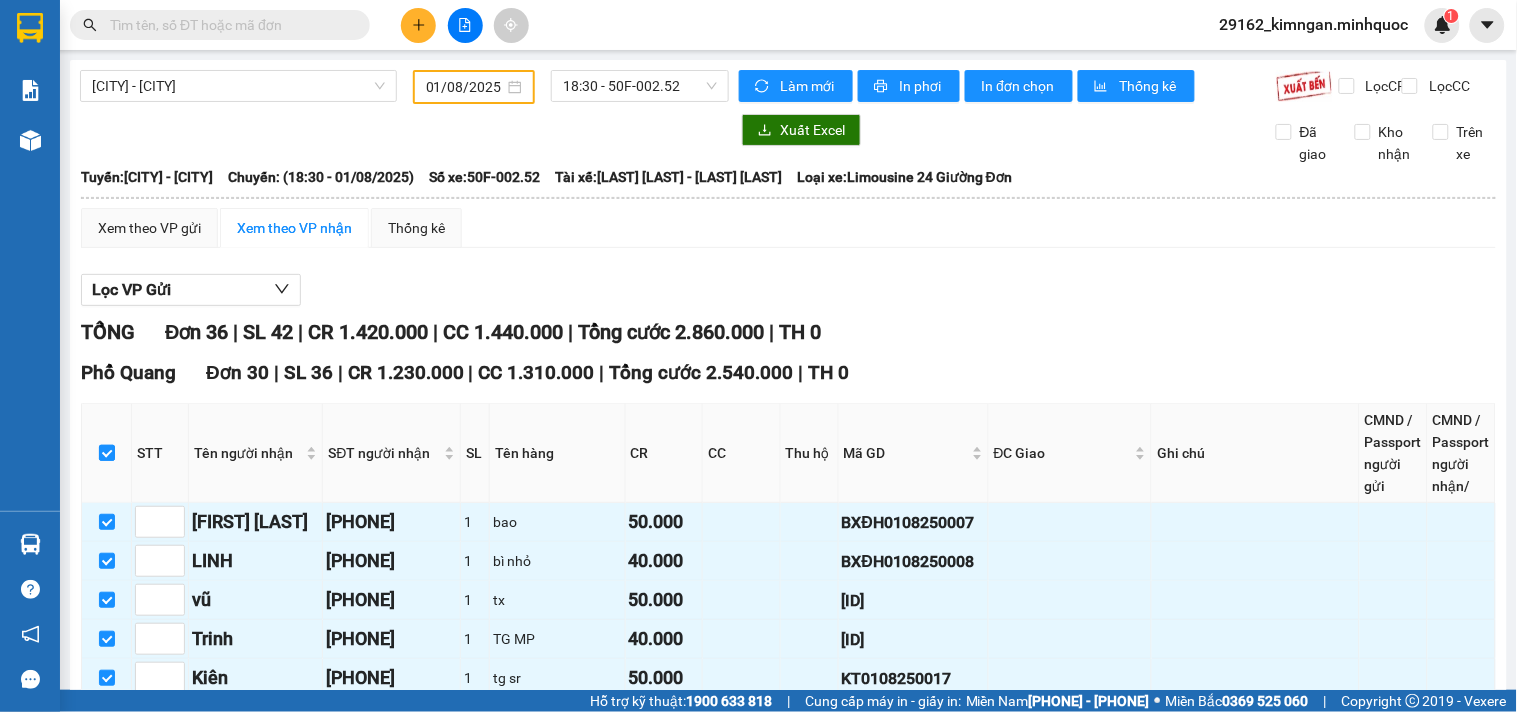 click at bounding box center [107, 453] 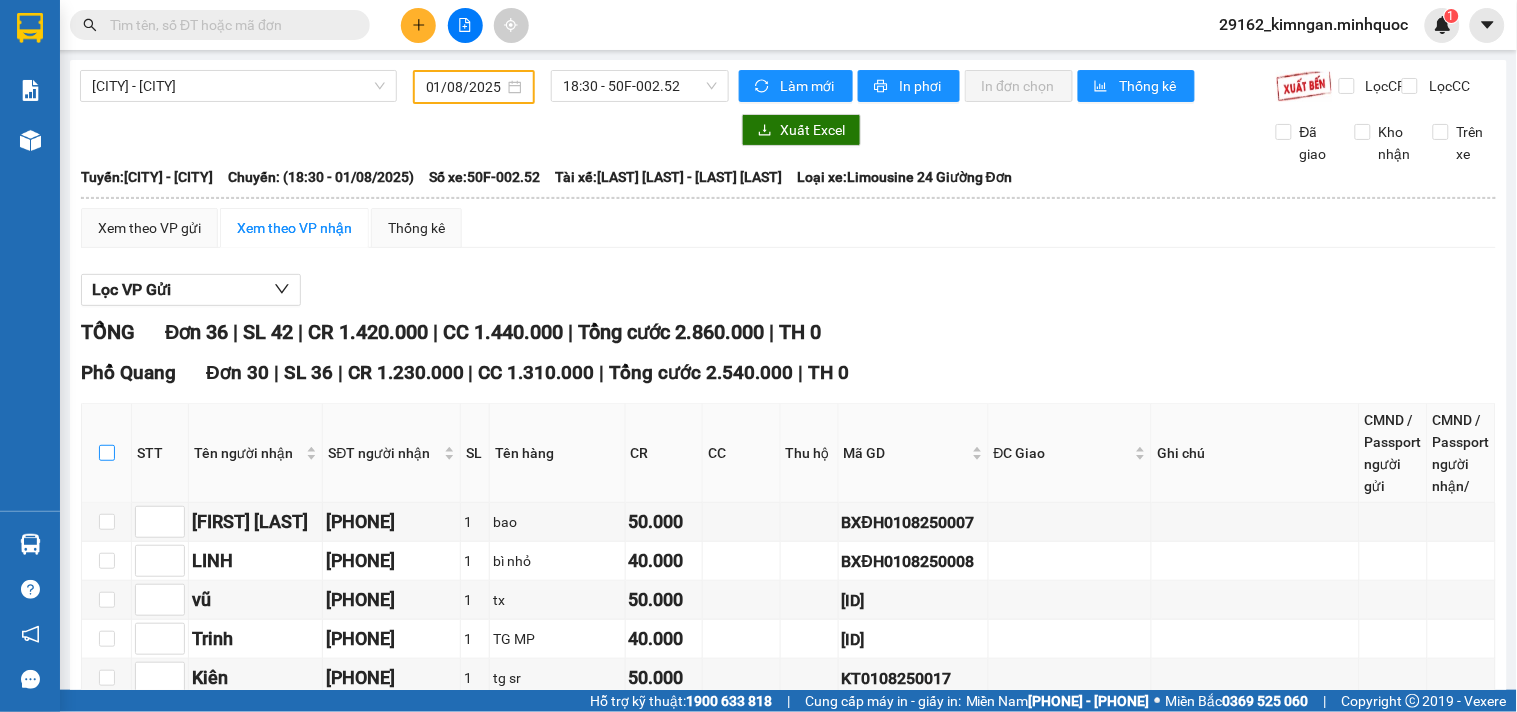 click at bounding box center [107, 453] 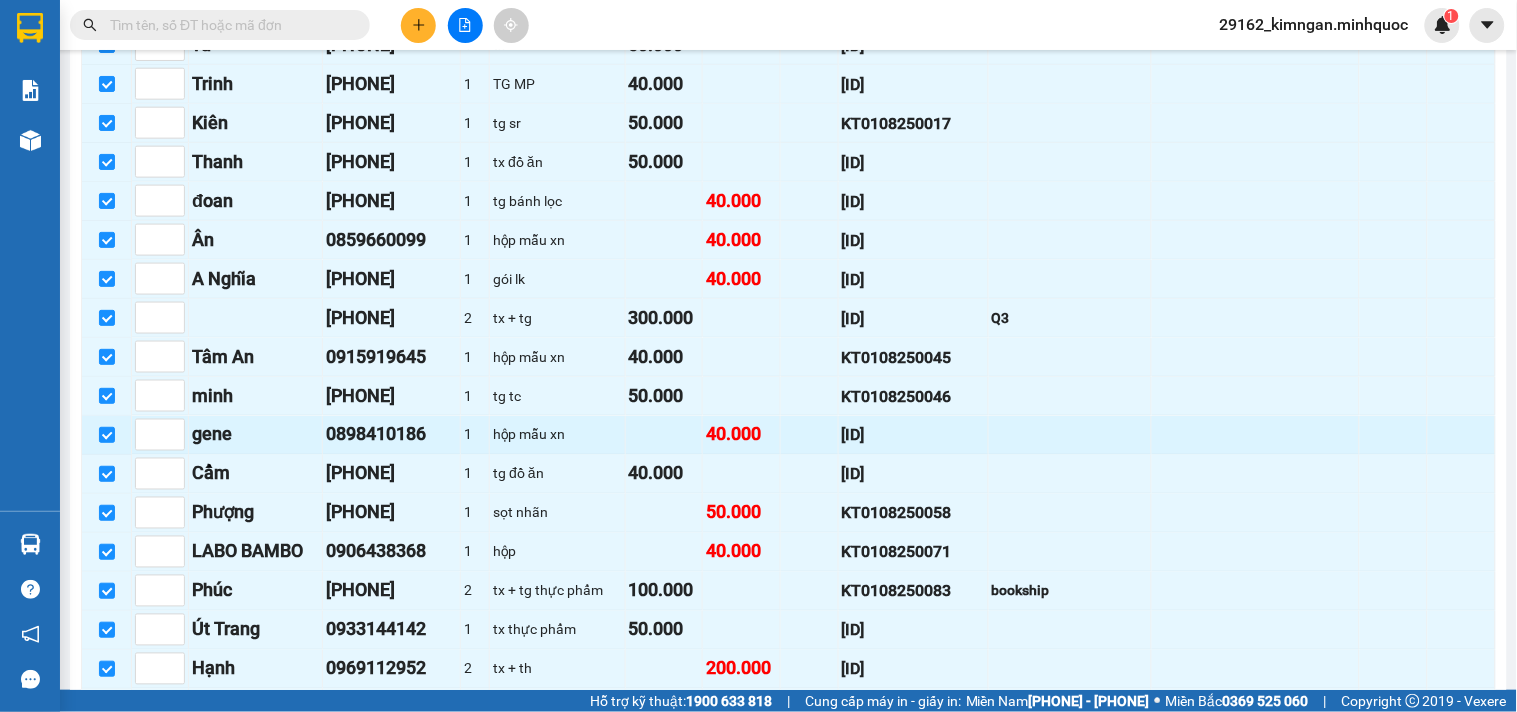 scroll, scrollTop: 1222, scrollLeft: 0, axis: vertical 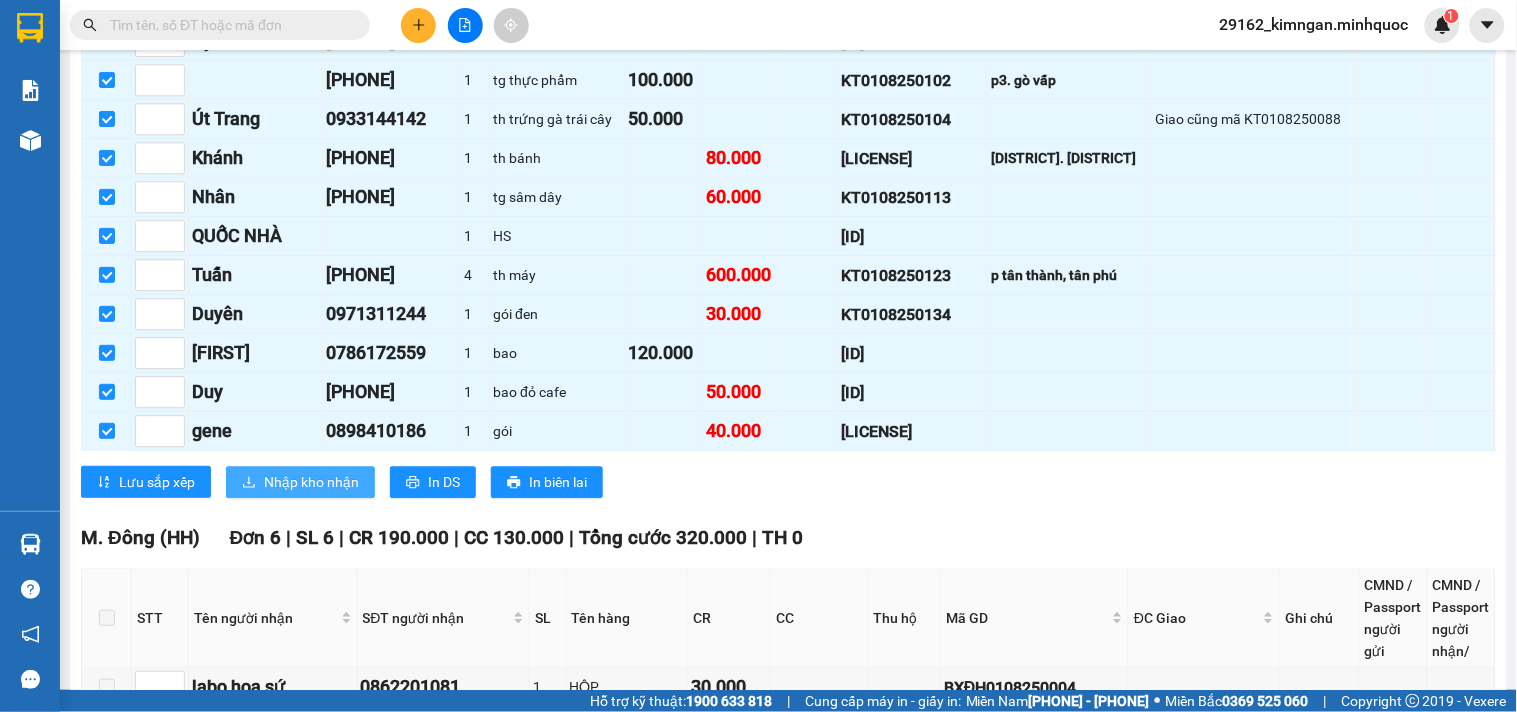 click on "Nhập kho nhận" at bounding box center [311, 482] 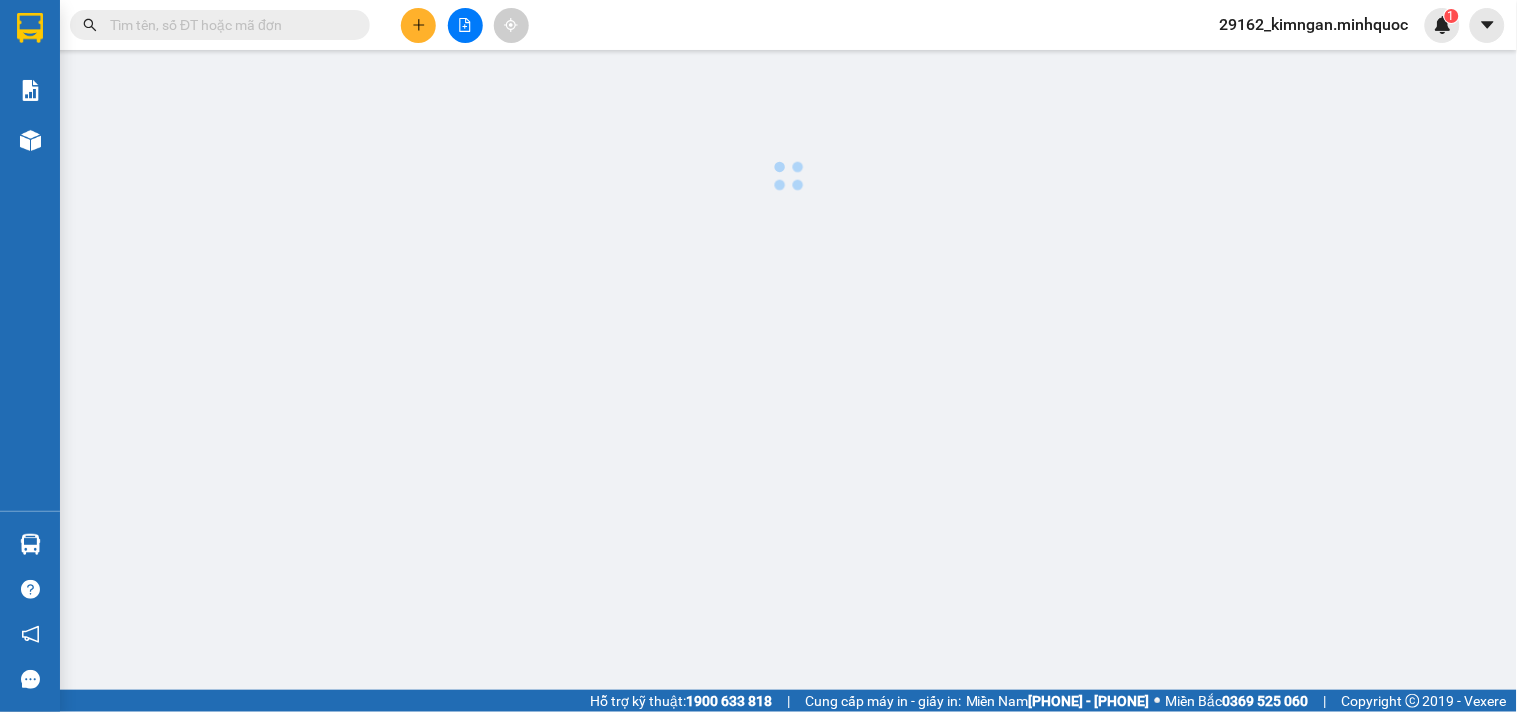 scroll, scrollTop: 0, scrollLeft: 0, axis: both 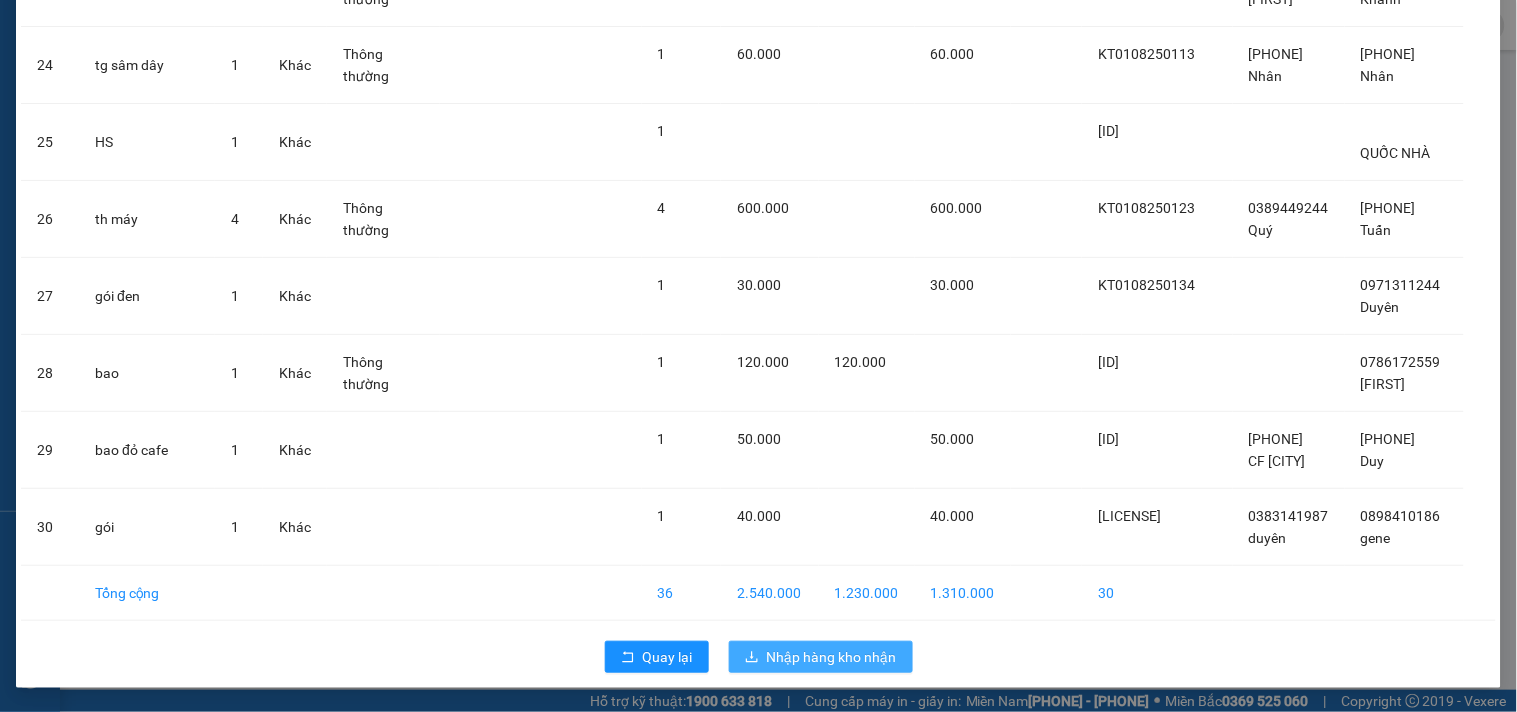 click on "Nhập hàng kho nhận" at bounding box center [821, 657] 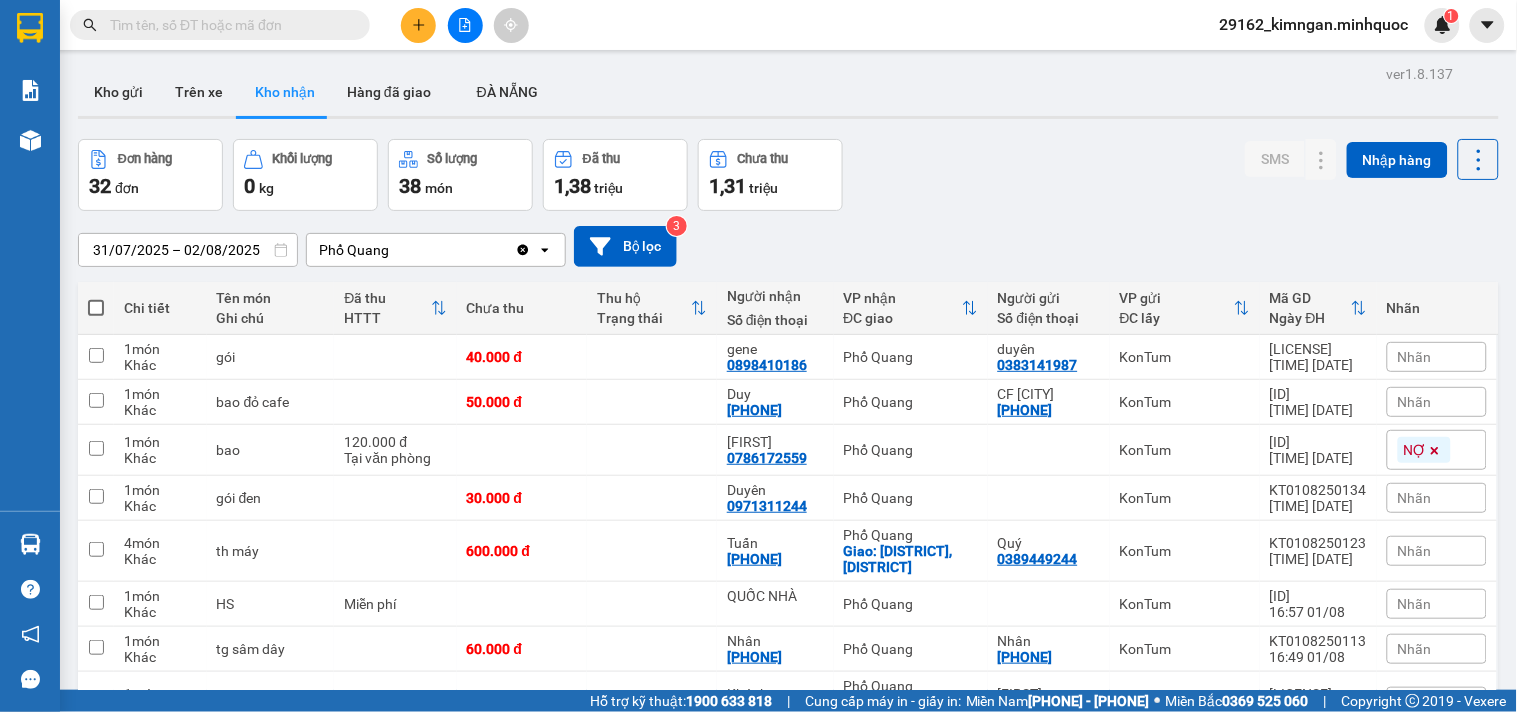 click on "Người nhận Số điện thoại" at bounding box center [775, 308] 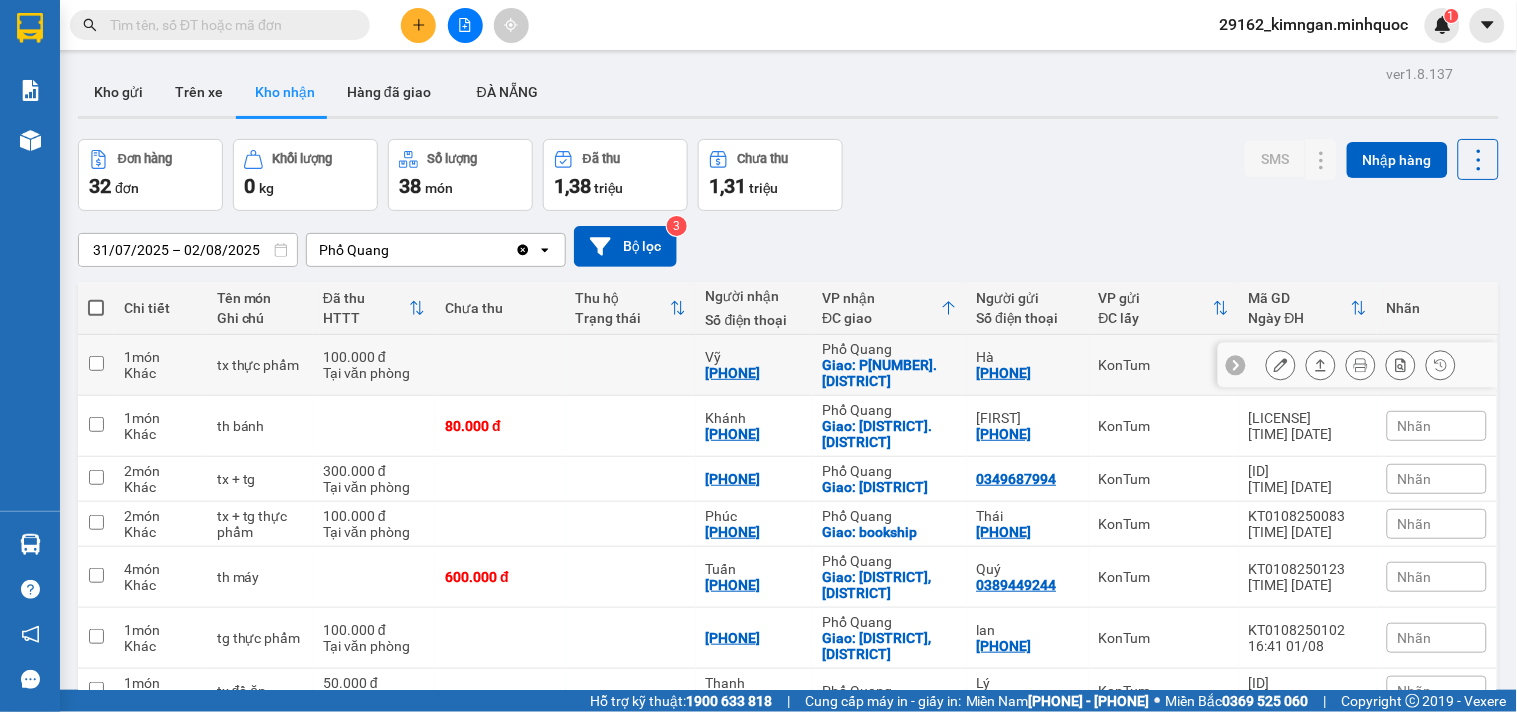 scroll, scrollTop: 194, scrollLeft: 0, axis: vertical 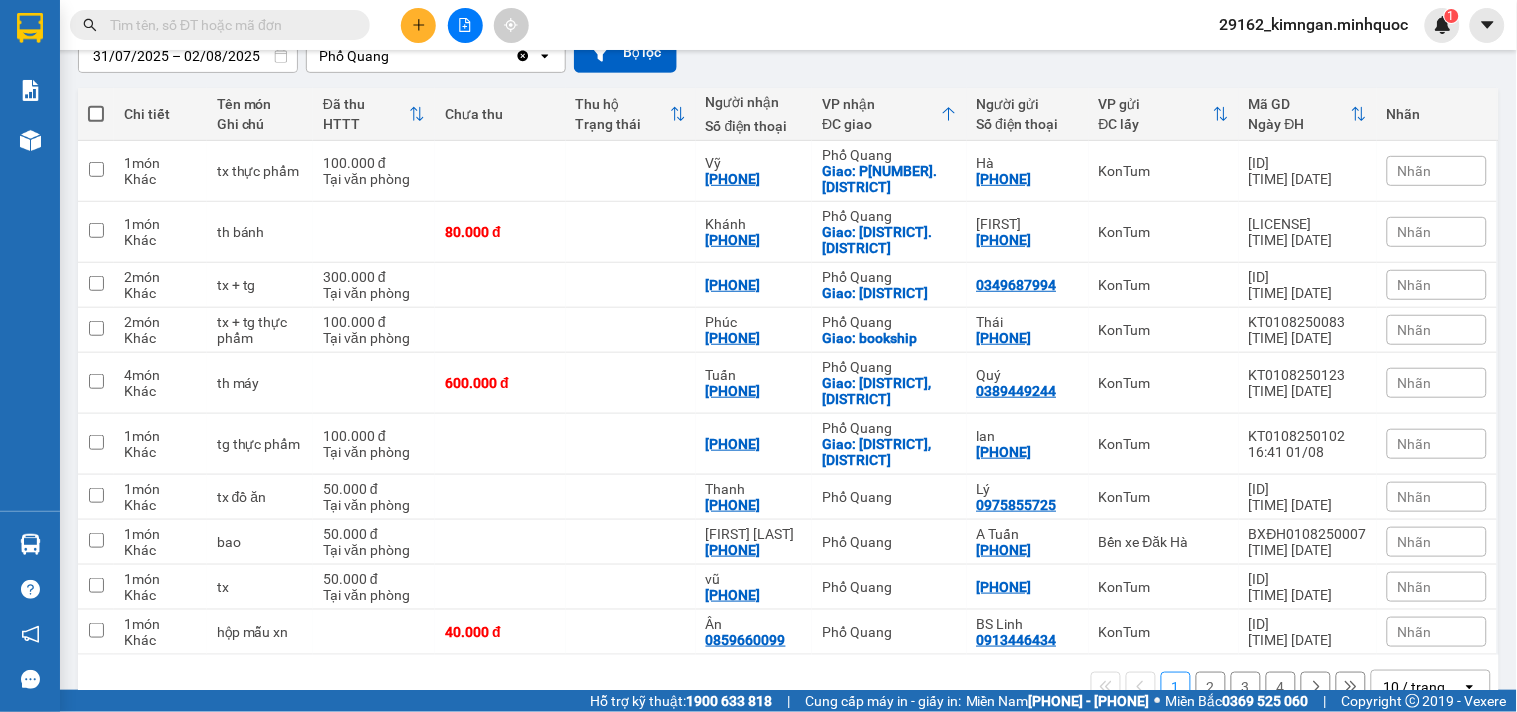 click on "10 / trang" at bounding box center (1415, 687) 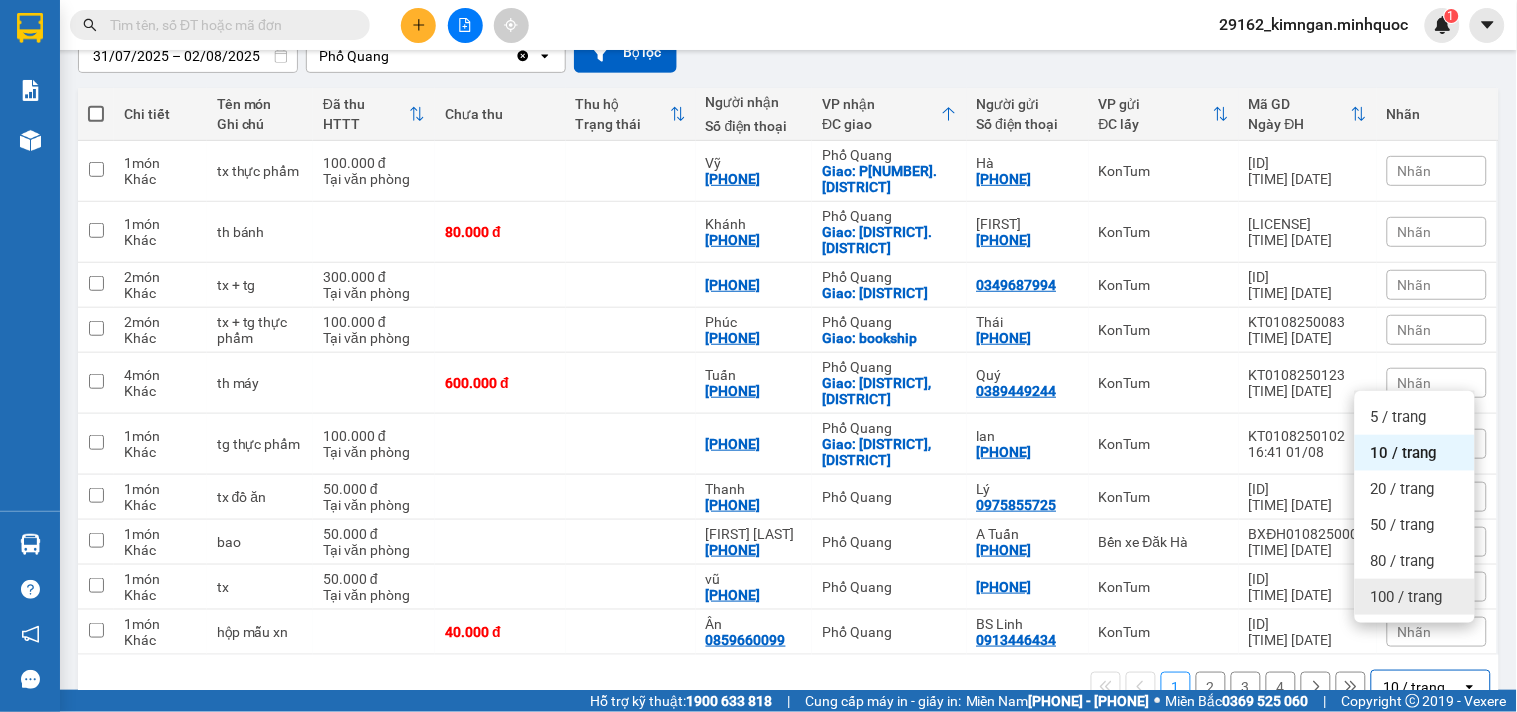 click on "100 / trang" at bounding box center [1407, 597] 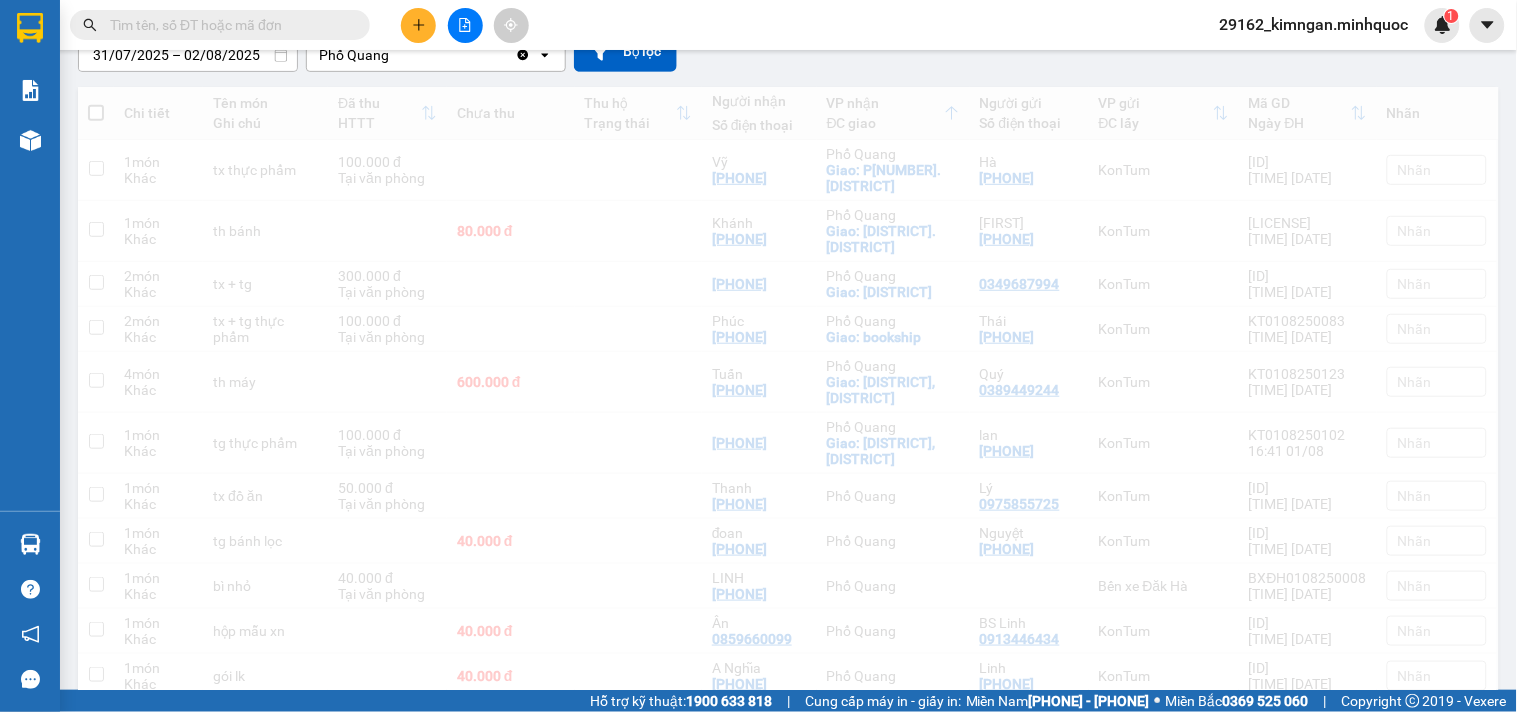 scroll, scrollTop: 194, scrollLeft: 0, axis: vertical 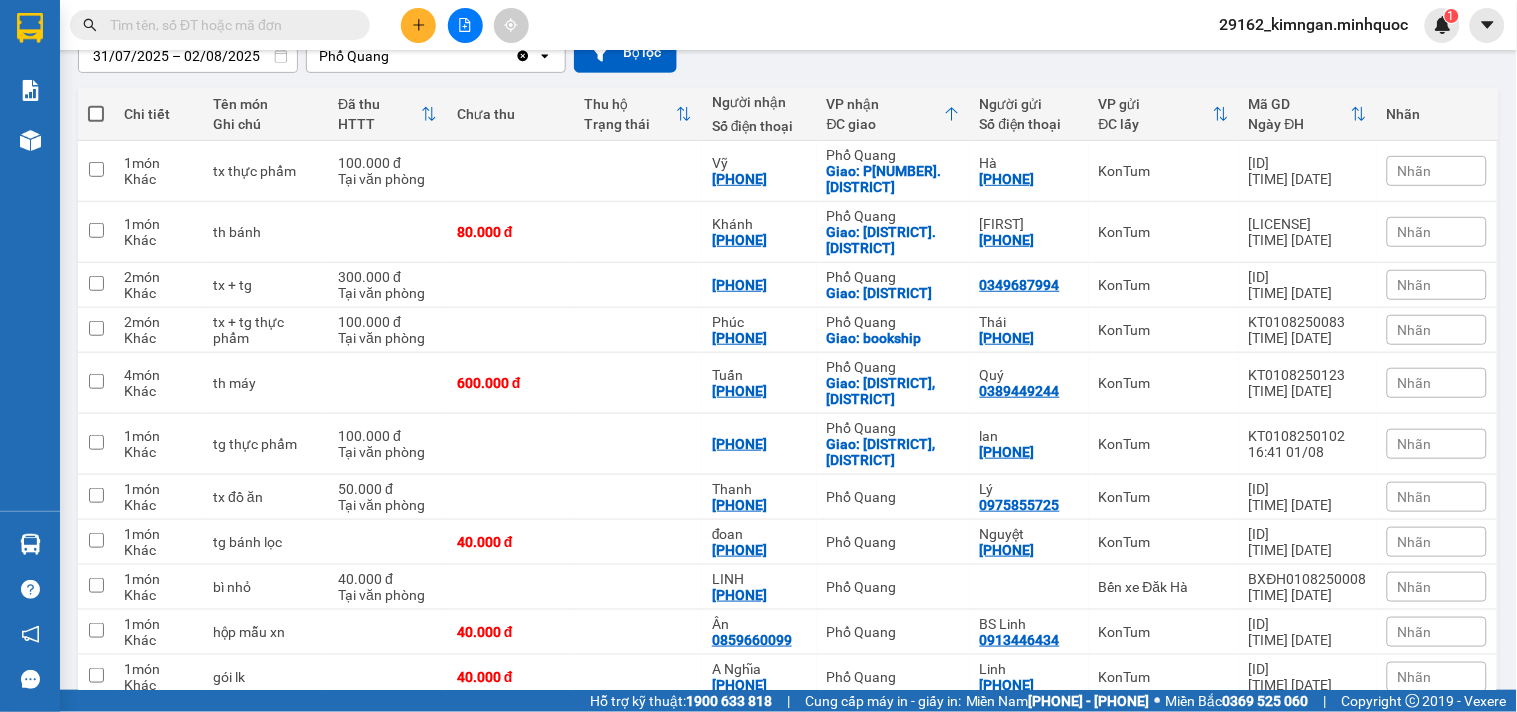 click on "Kết quả tìm kiếm ( 0 )  Bộ lọc  No Data" at bounding box center (195, 25) 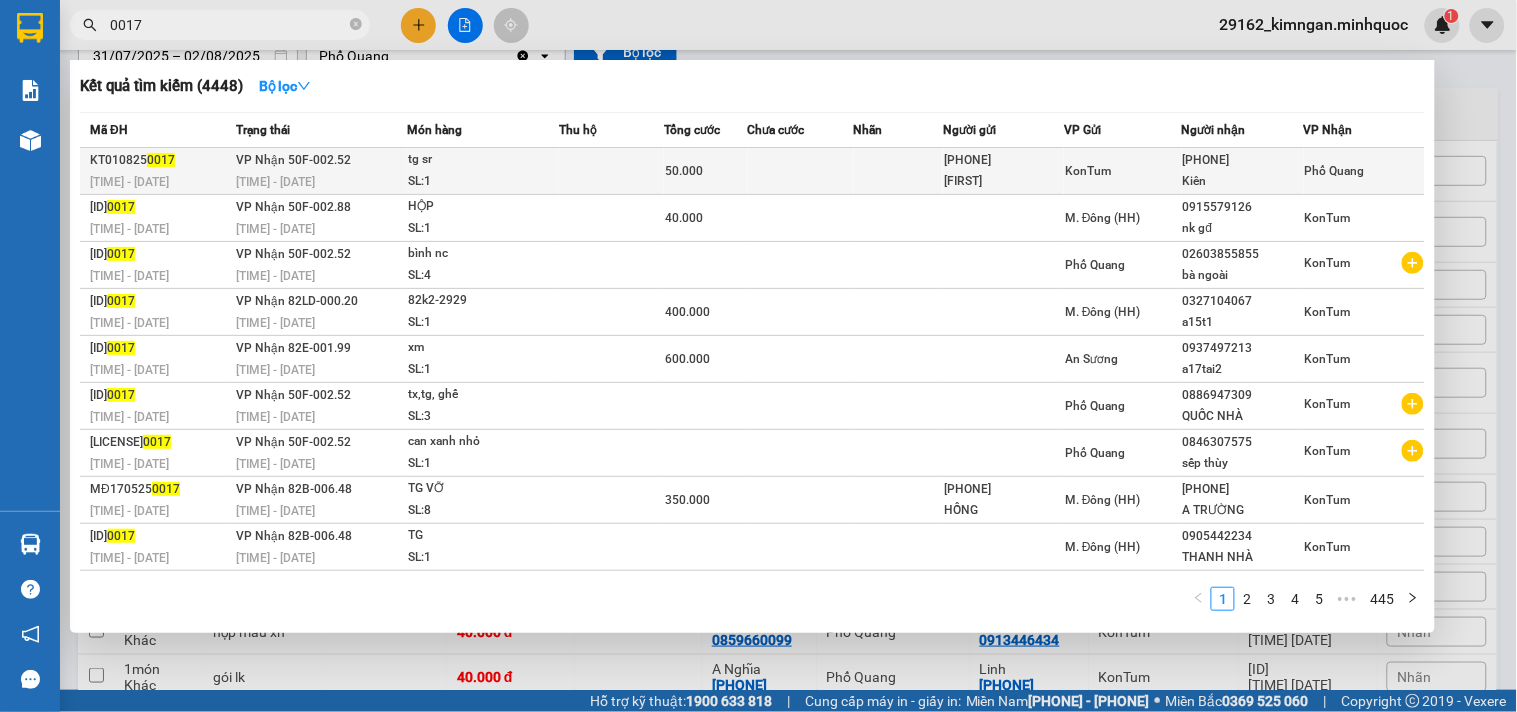 type on "0017" 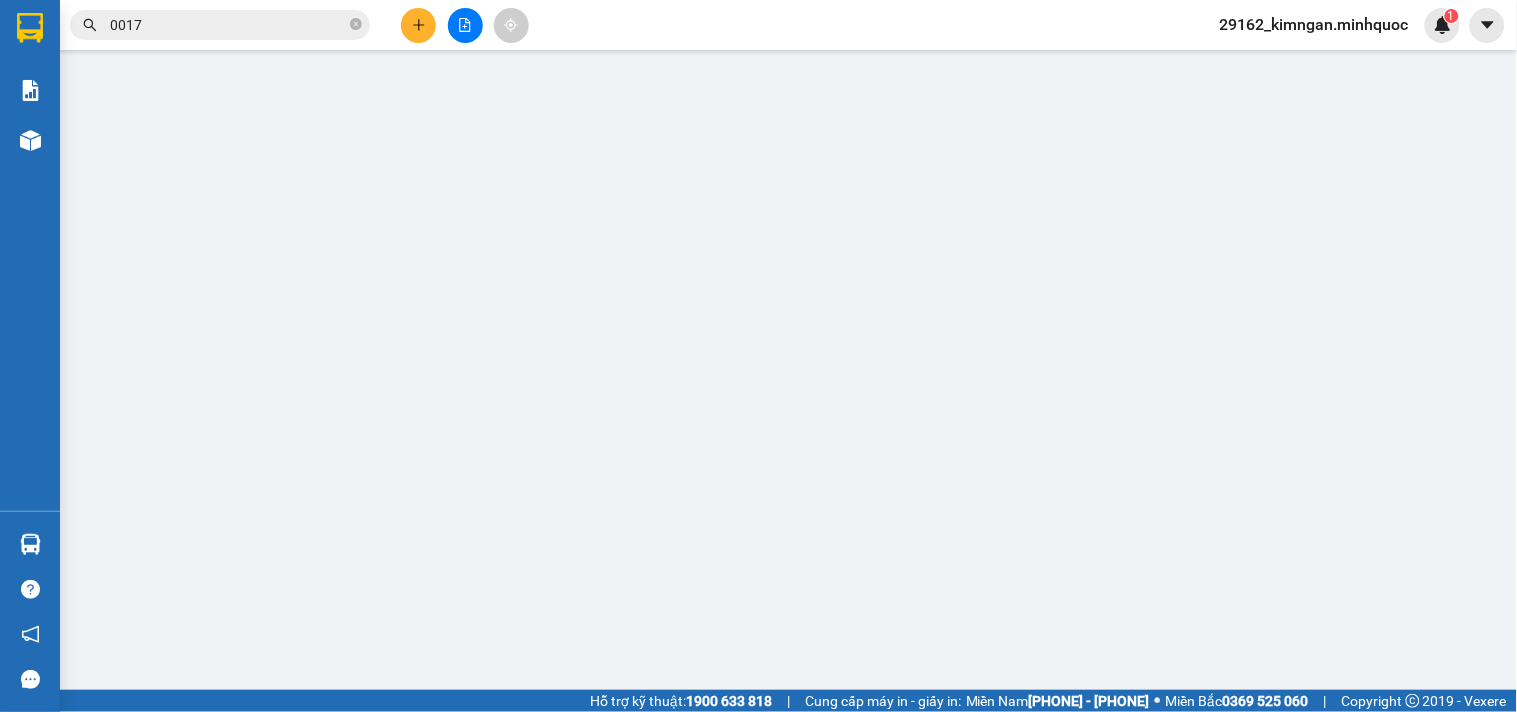 scroll, scrollTop: 0, scrollLeft: 0, axis: both 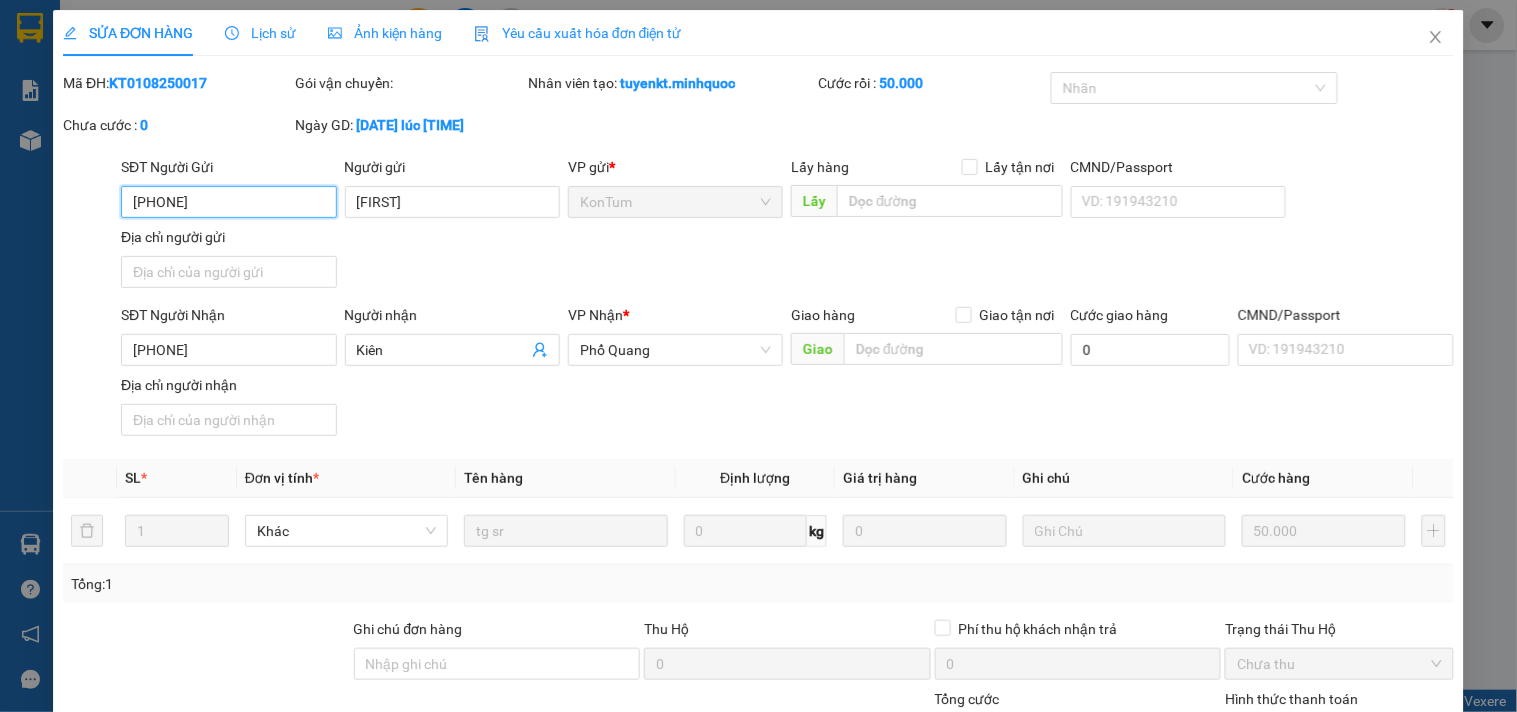 type on "[PHONE]" 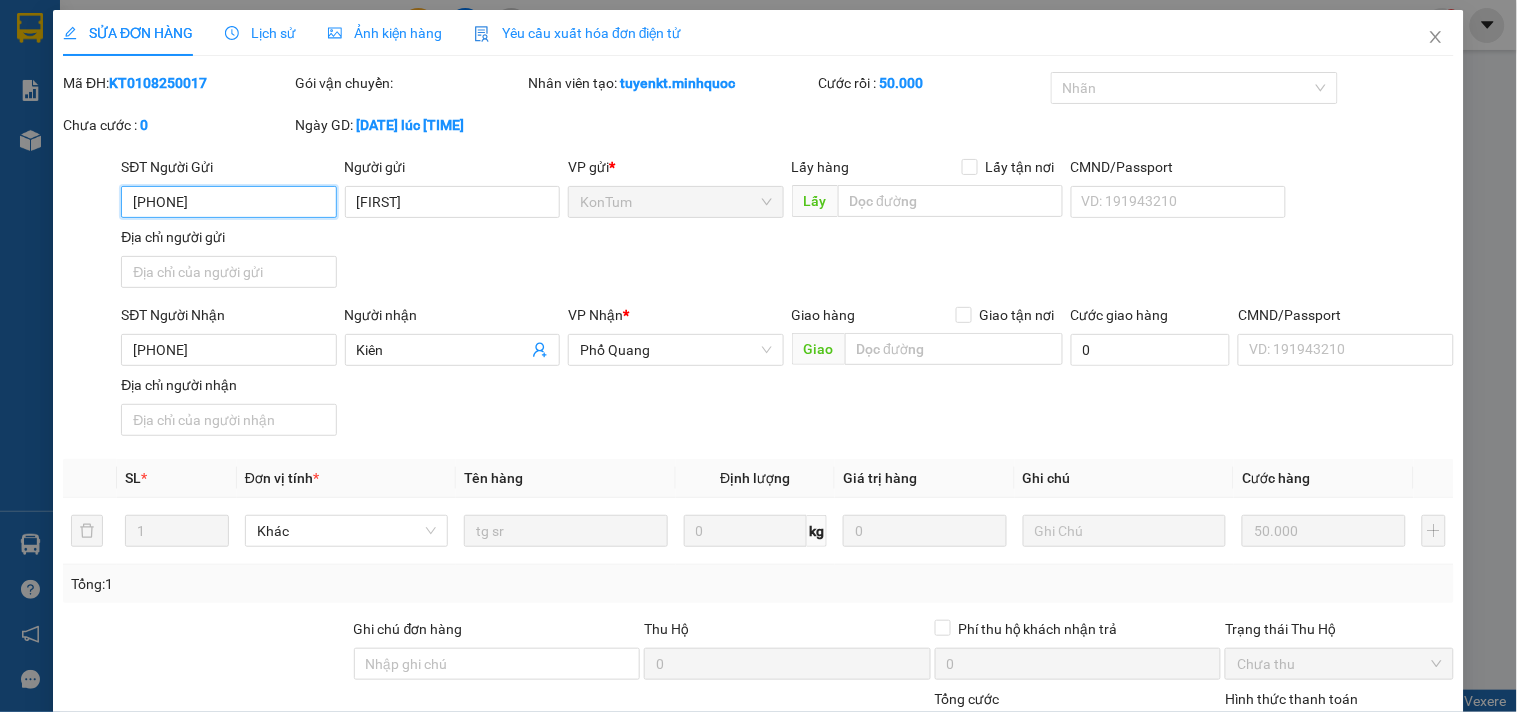 scroll, scrollTop: 172, scrollLeft: 0, axis: vertical 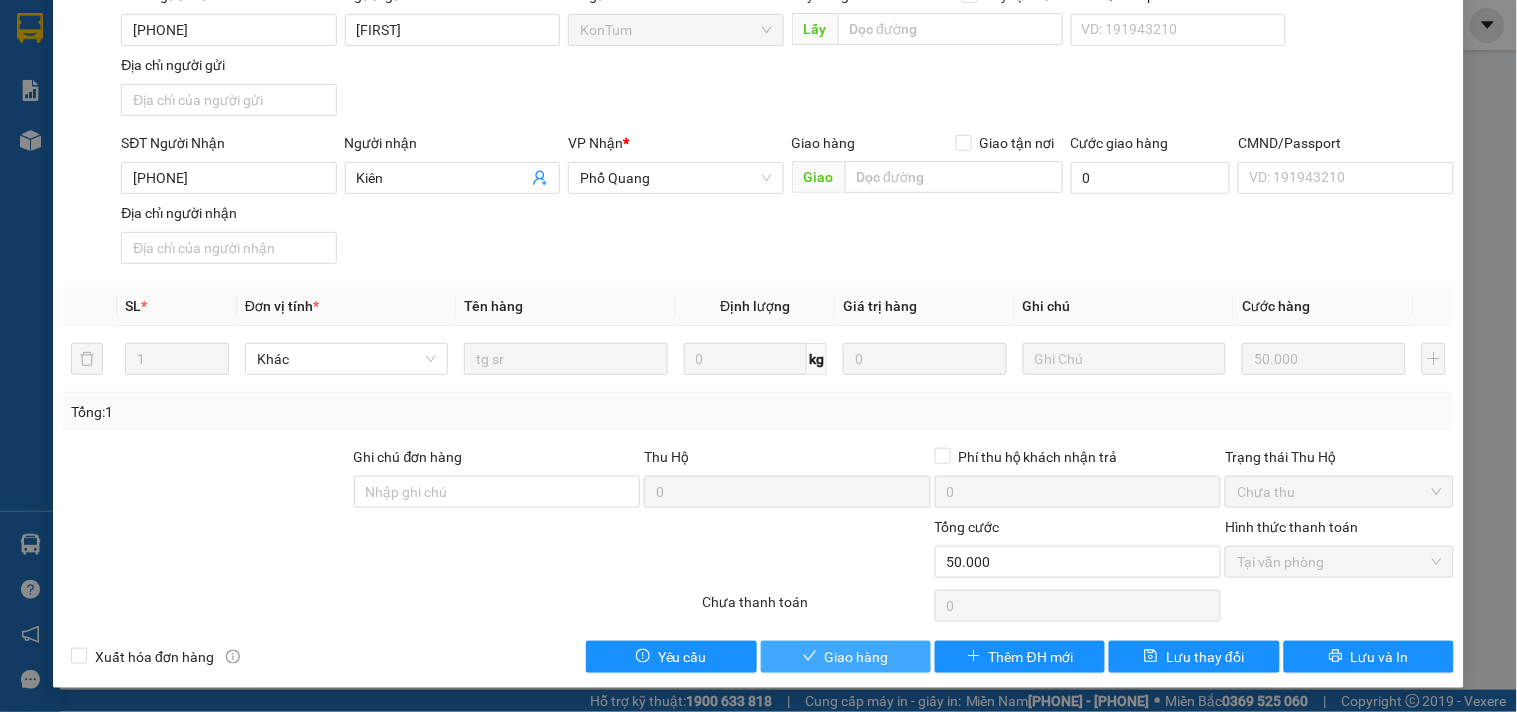 click on "Giao hàng" at bounding box center [846, 657] 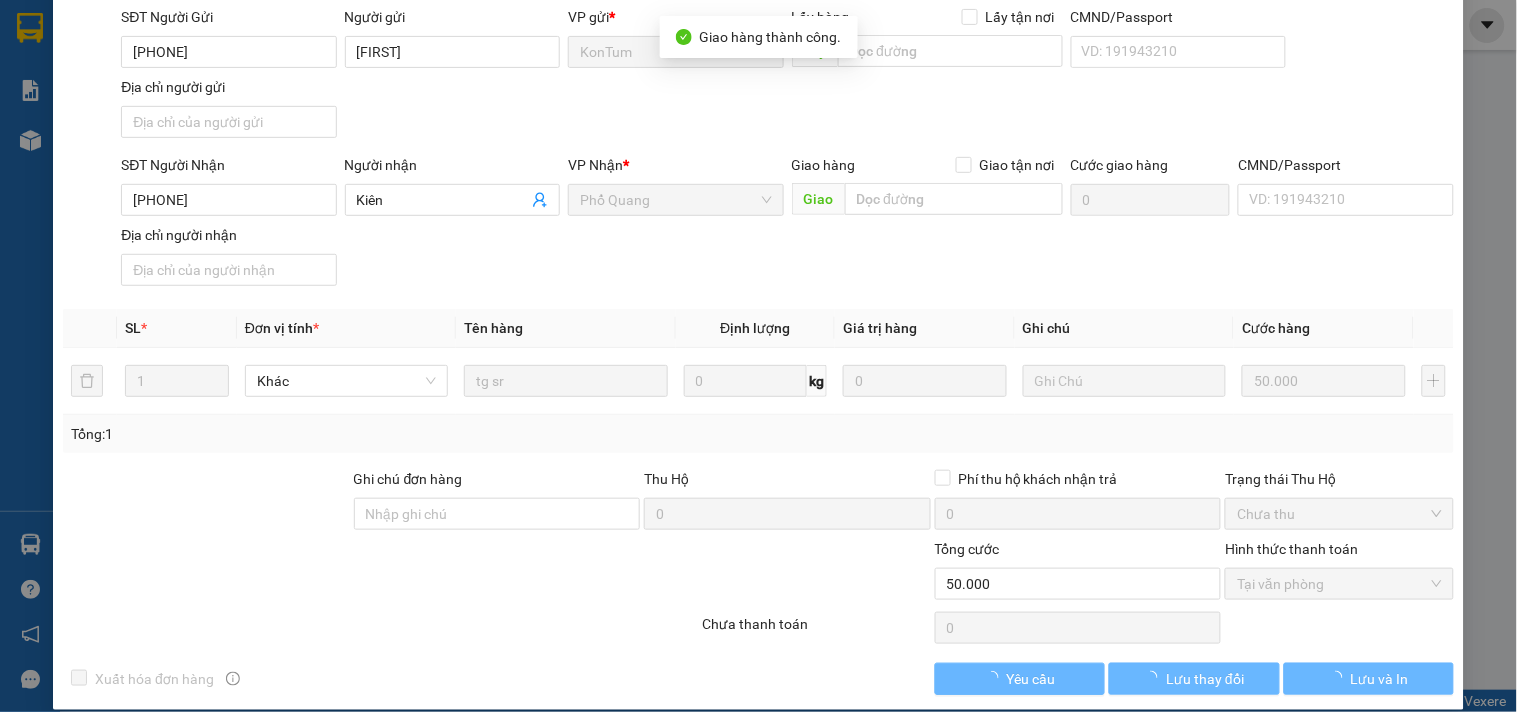 scroll, scrollTop: 0, scrollLeft: 0, axis: both 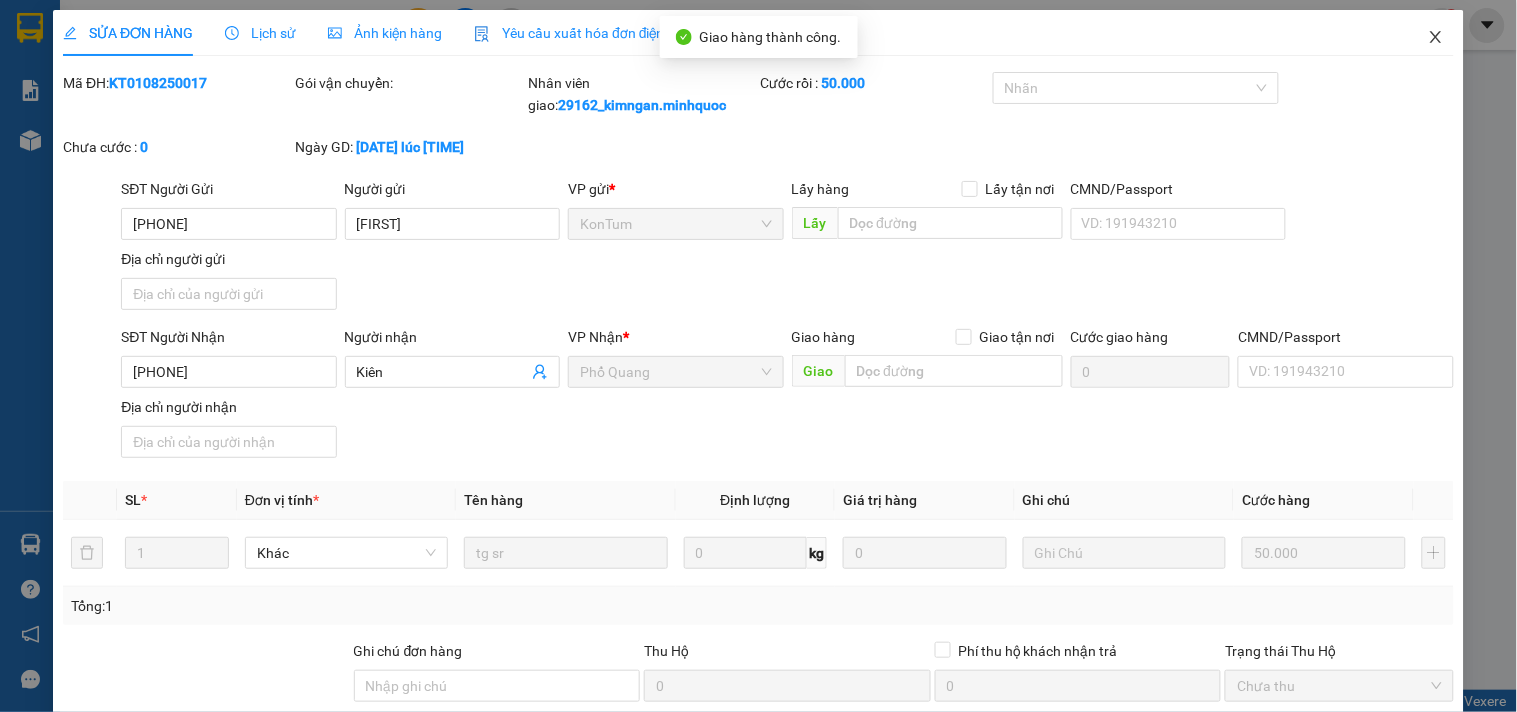 click 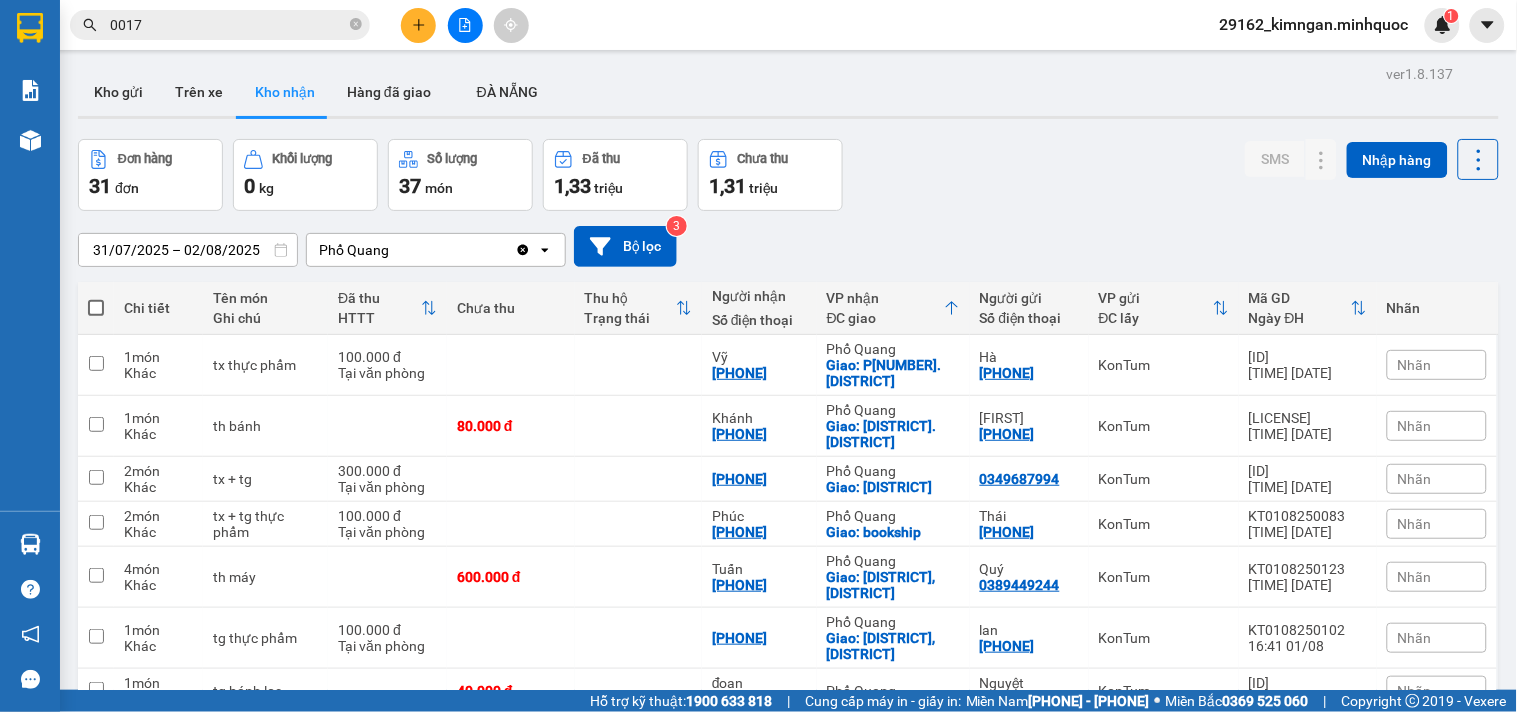 click on "0017" at bounding box center [228, 25] 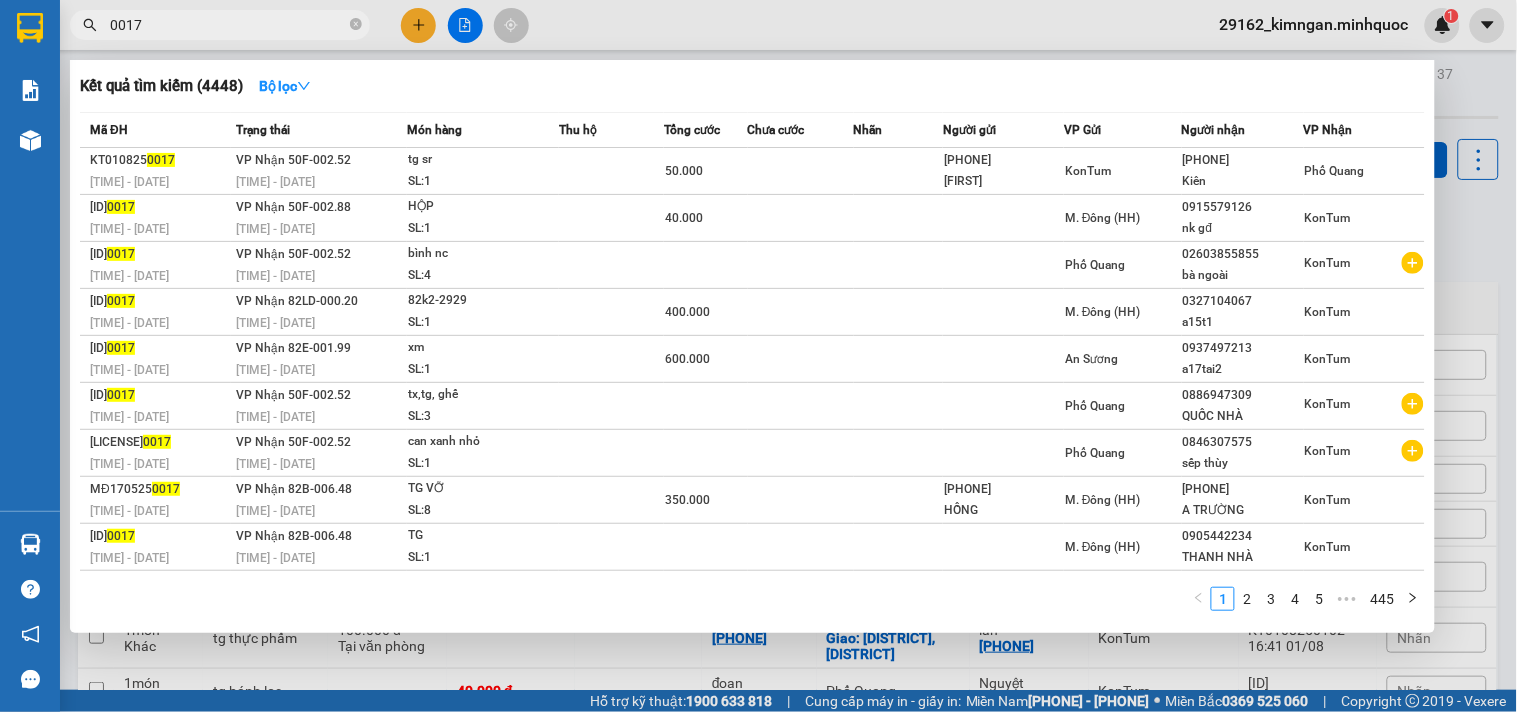 drag, startPoint x: 125, startPoint y: 25, endPoint x: 181, endPoint y: 32, distance: 56.435802 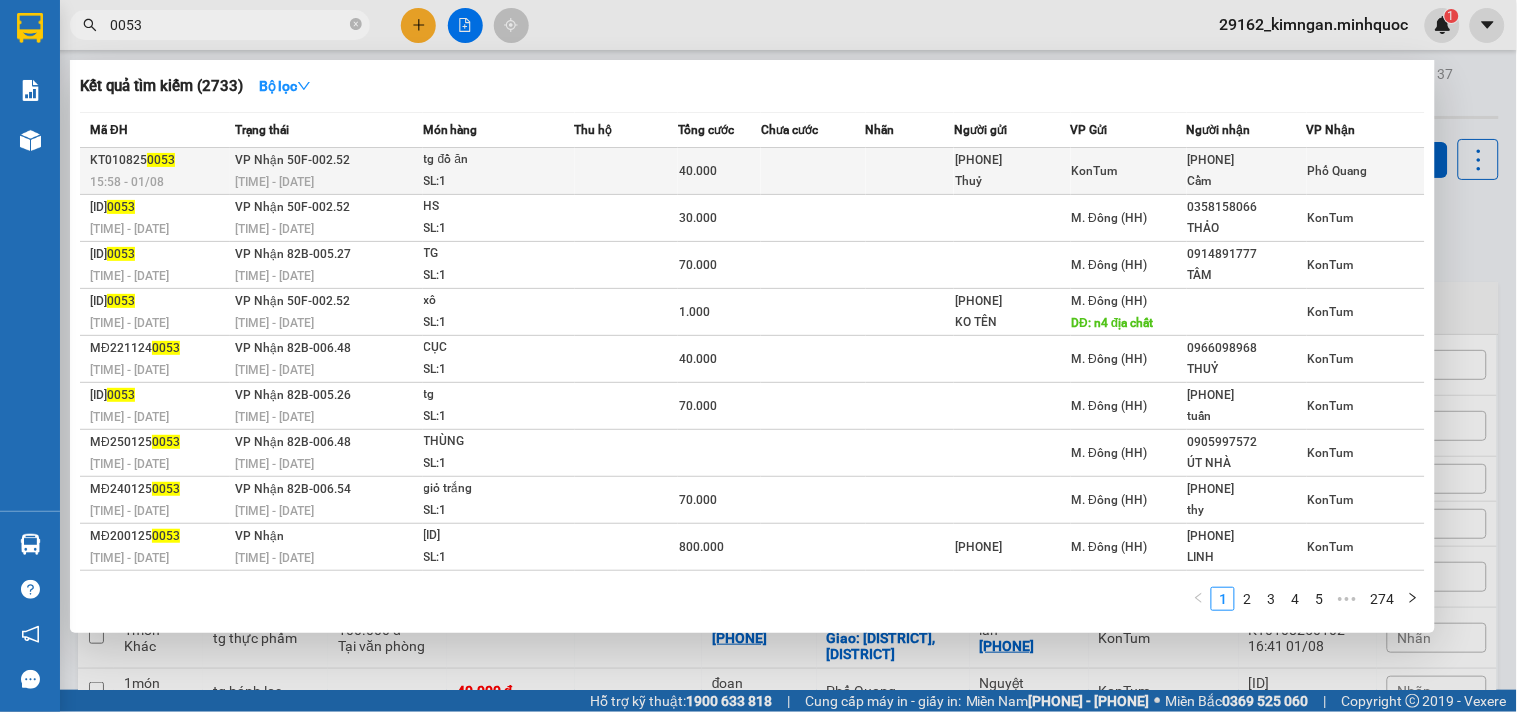 type on "0053" 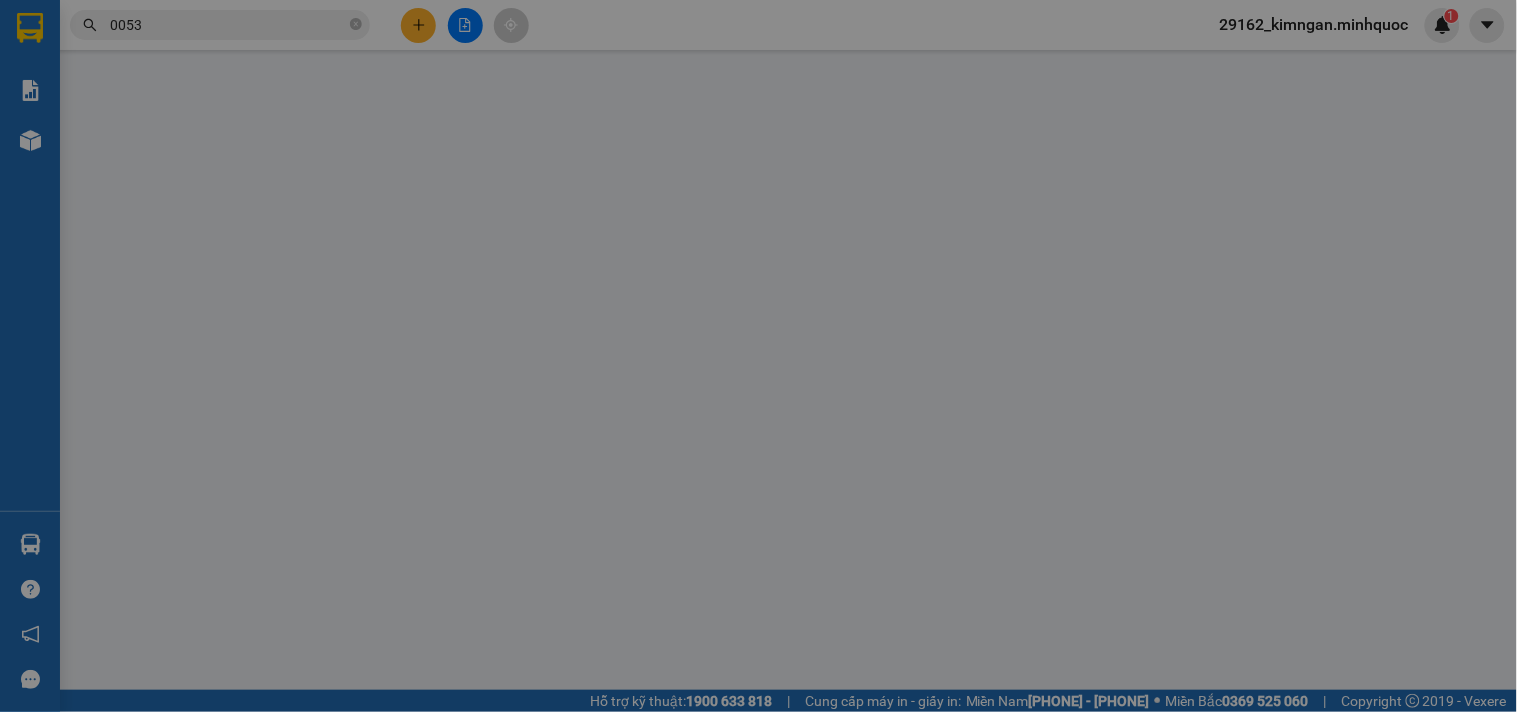 type on "[PHONE]" 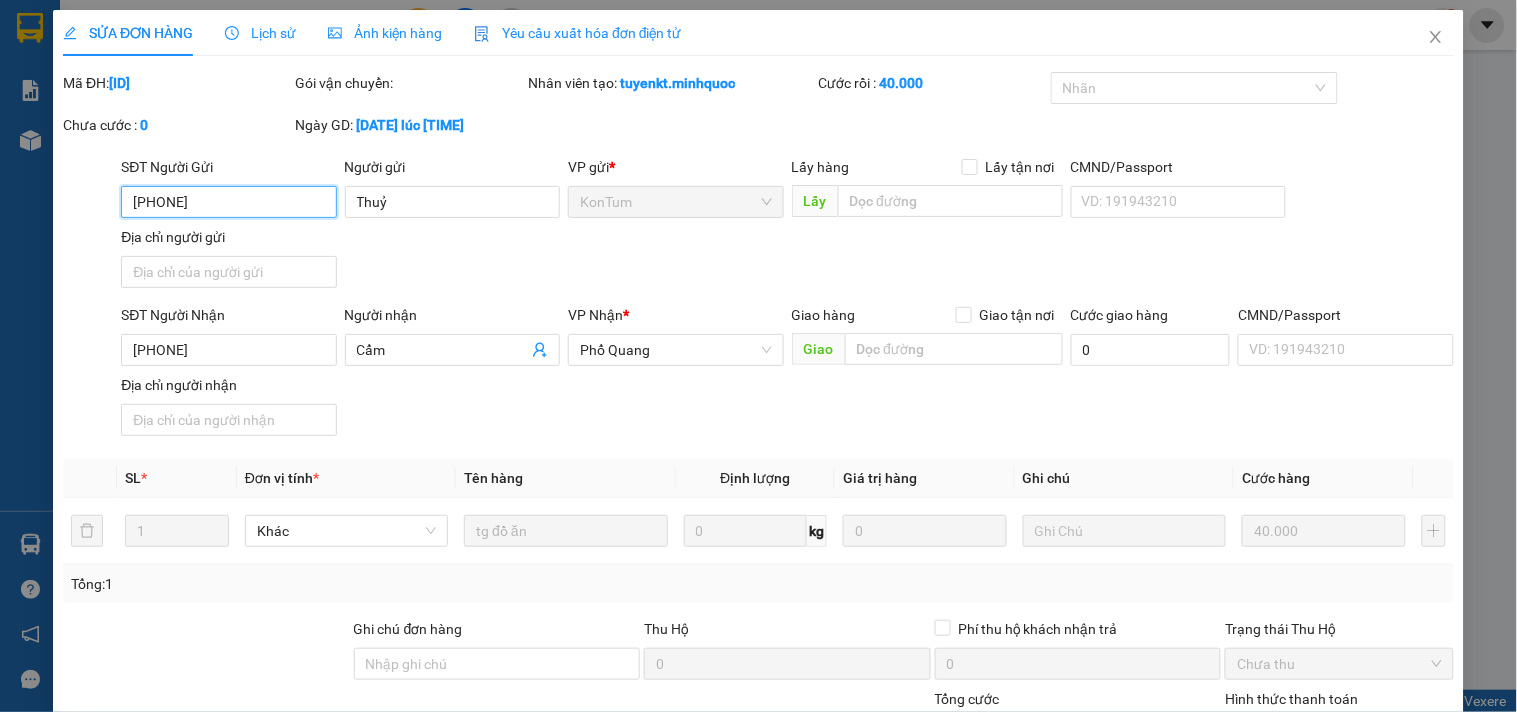 scroll, scrollTop: 172, scrollLeft: 0, axis: vertical 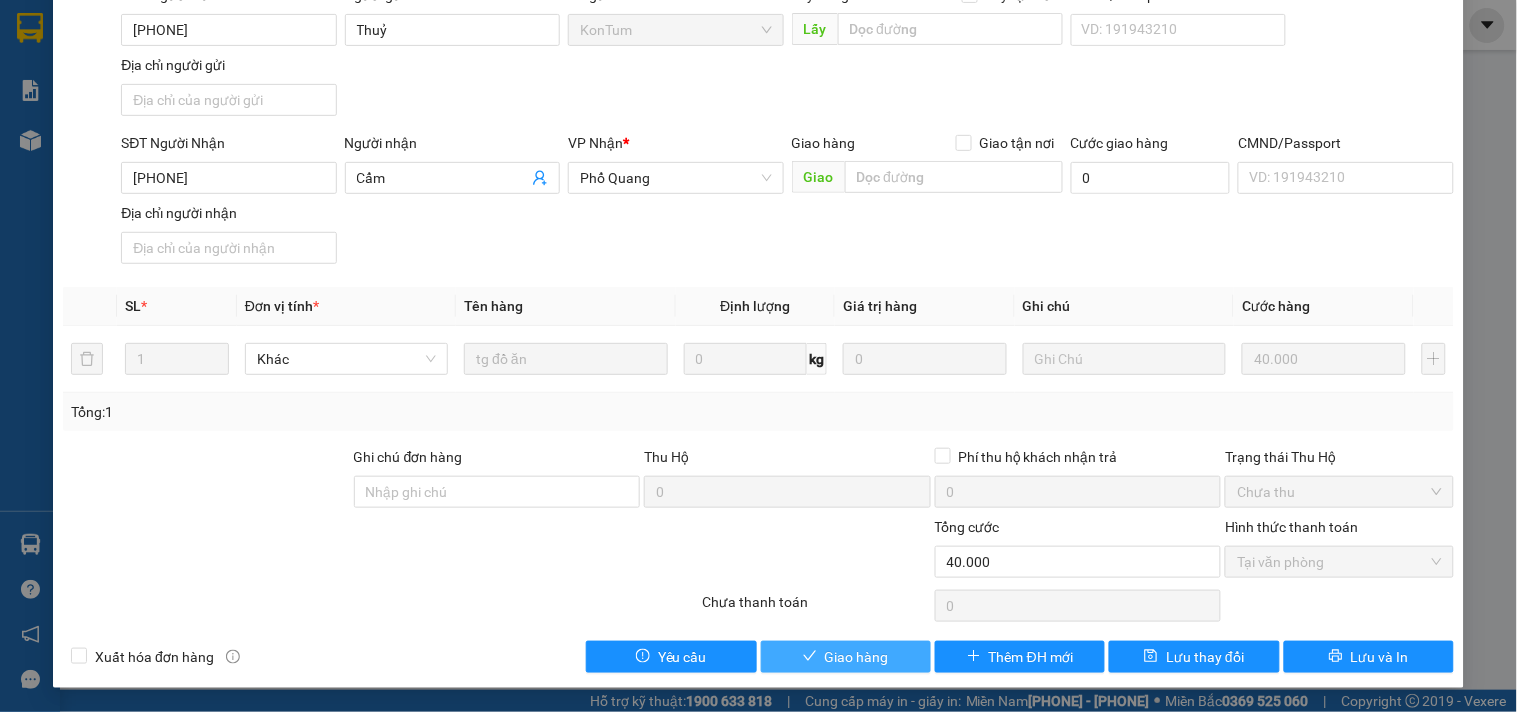 click on "Giao hàng" at bounding box center (857, 657) 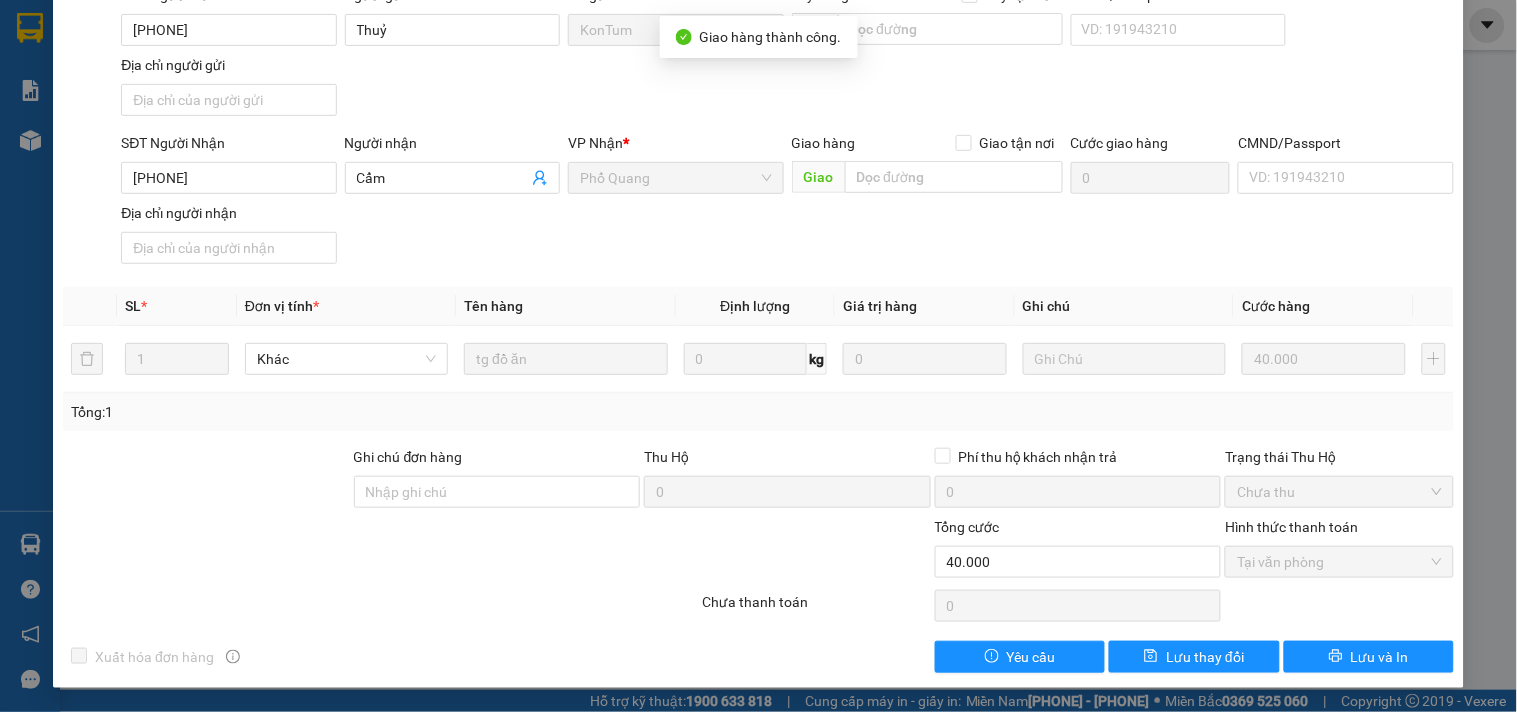 scroll, scrollTop: 0, scrollLeft: 0, axis: both 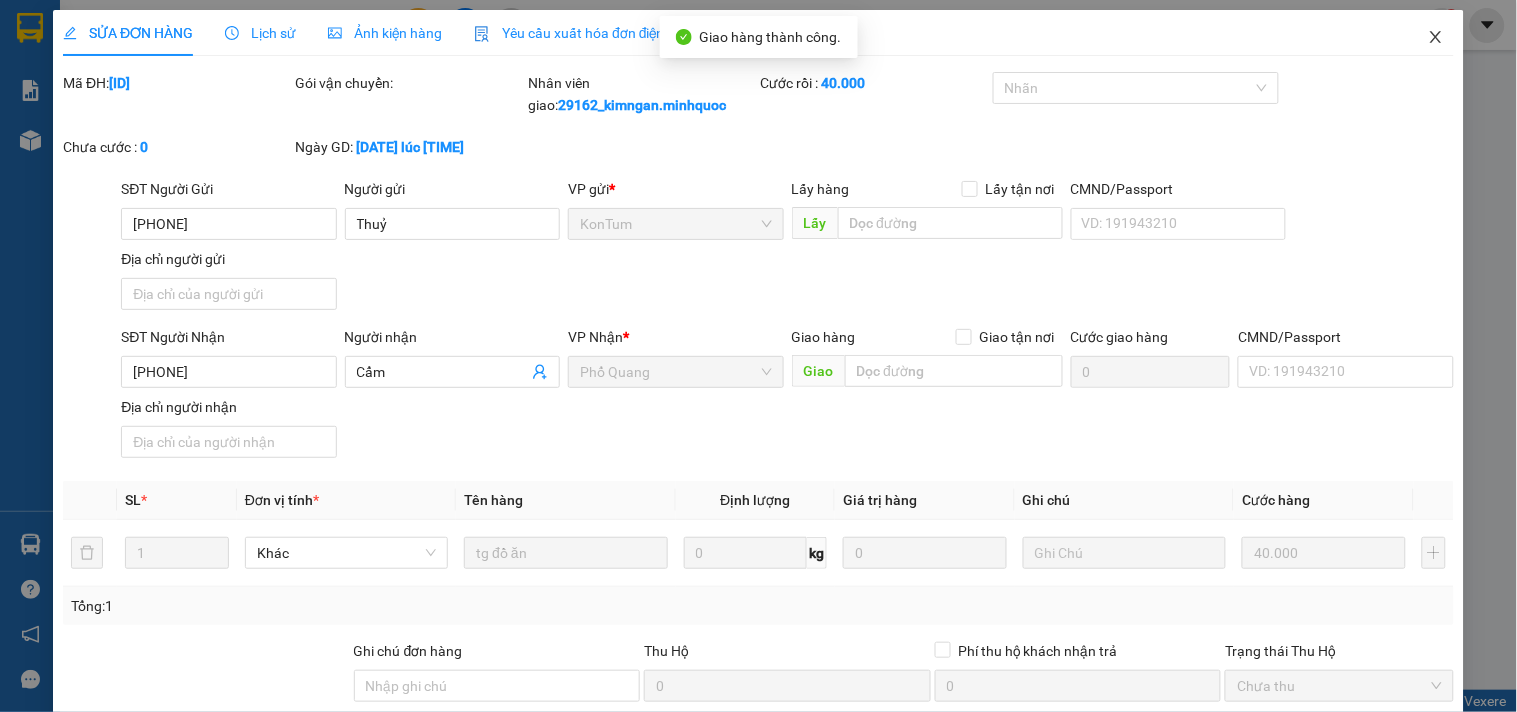 click at bounding box center (1436, 38) 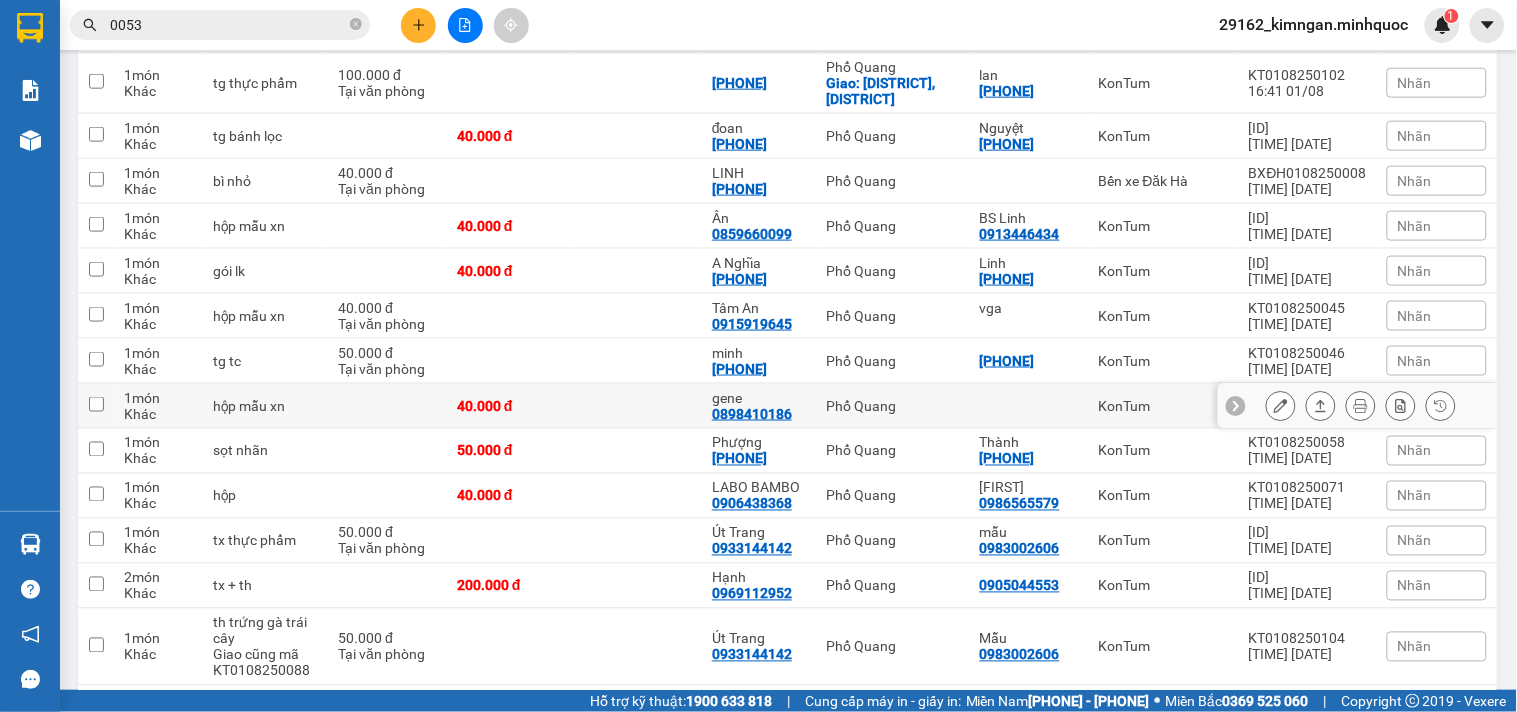 scroll, scrollTop: 666, scrollLeft: 0, axis: vertical 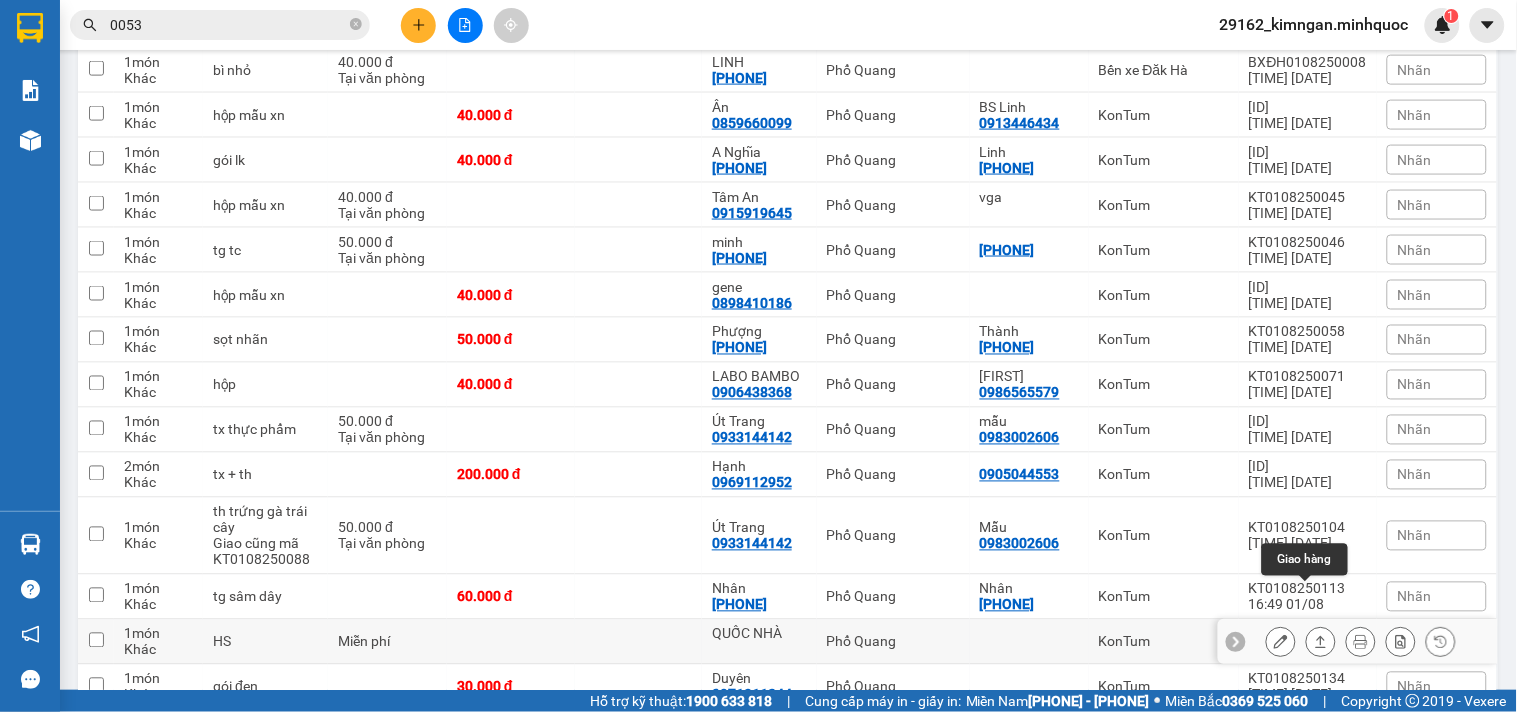 click at bounding box center (1321, 642) 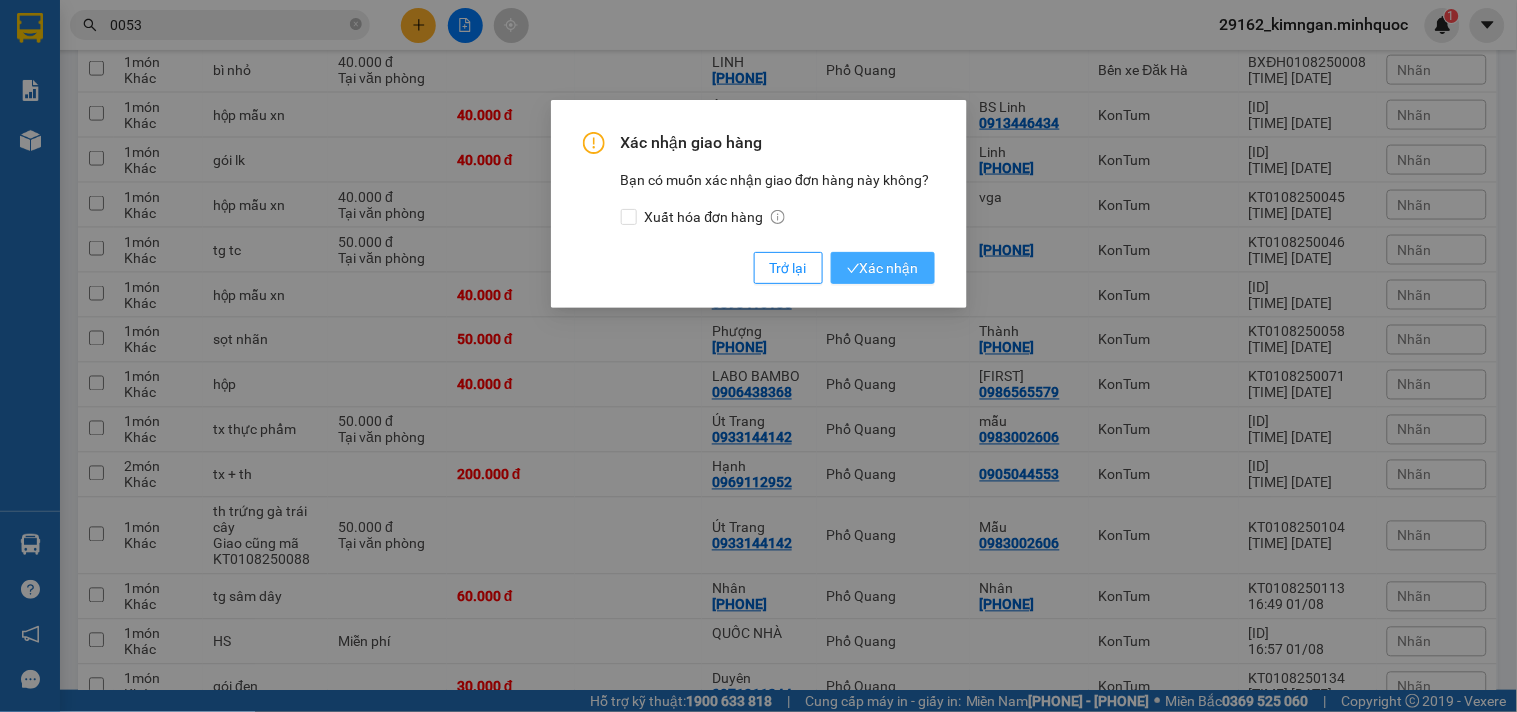 click on "Xác nhận" at bounding box center (883, 268) 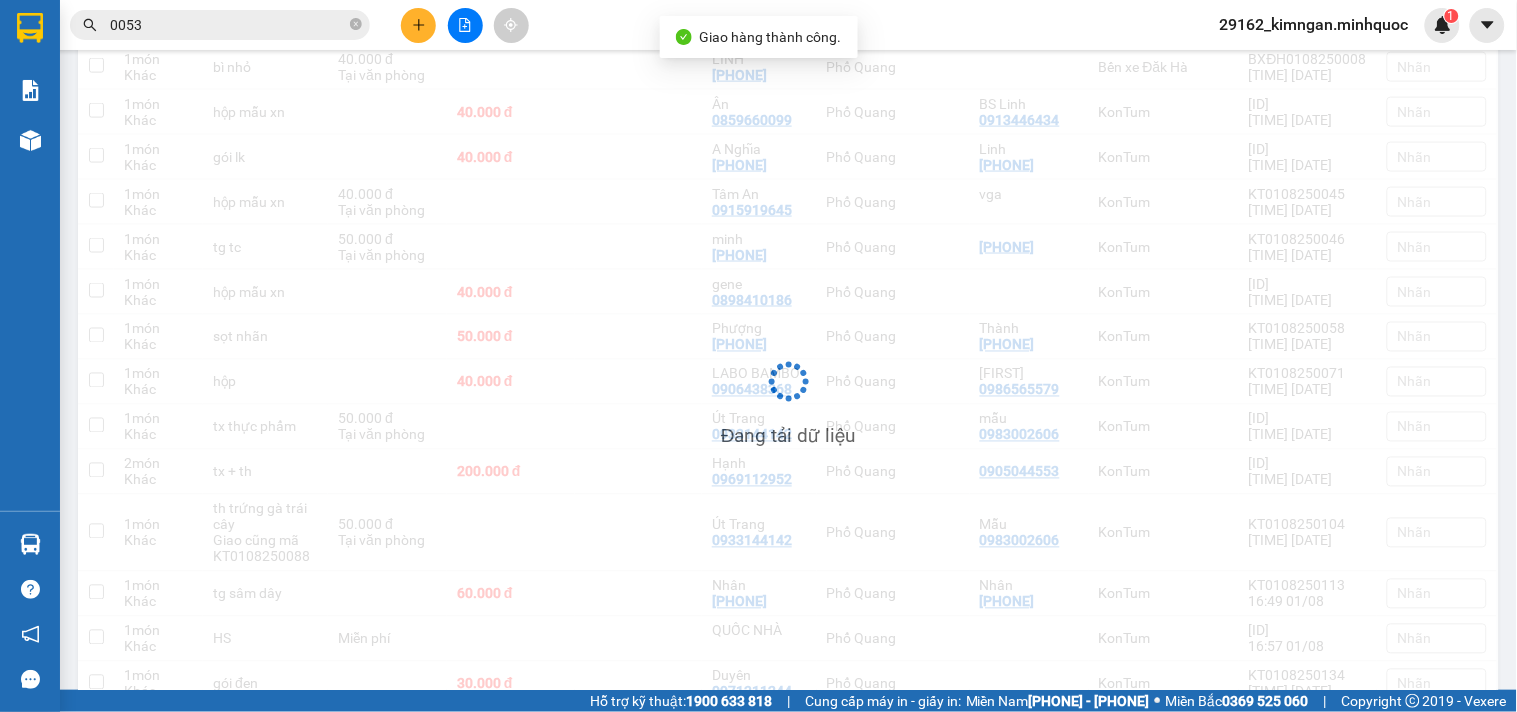 click on "0053" at bounding box center [228, 25] 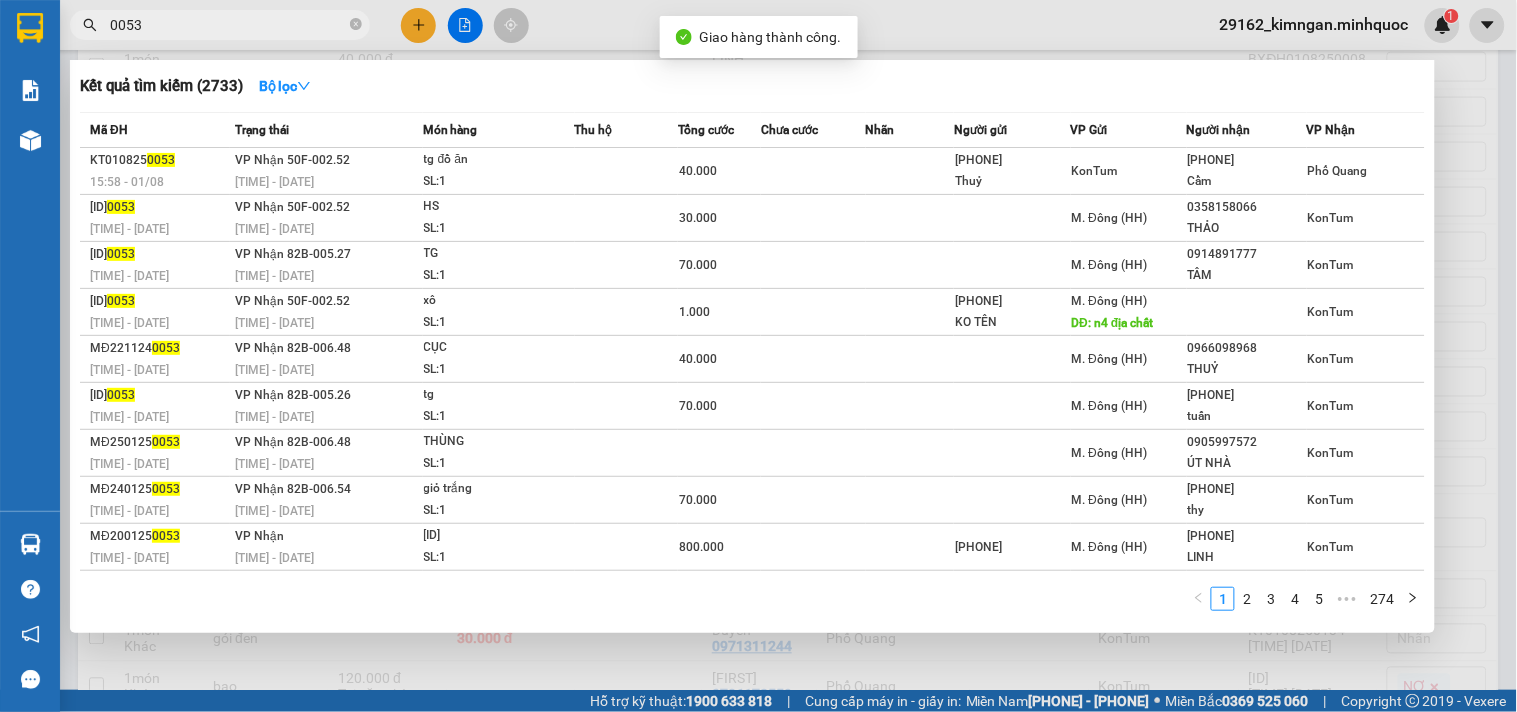 click on "0053" at bounding box center (228, 25) 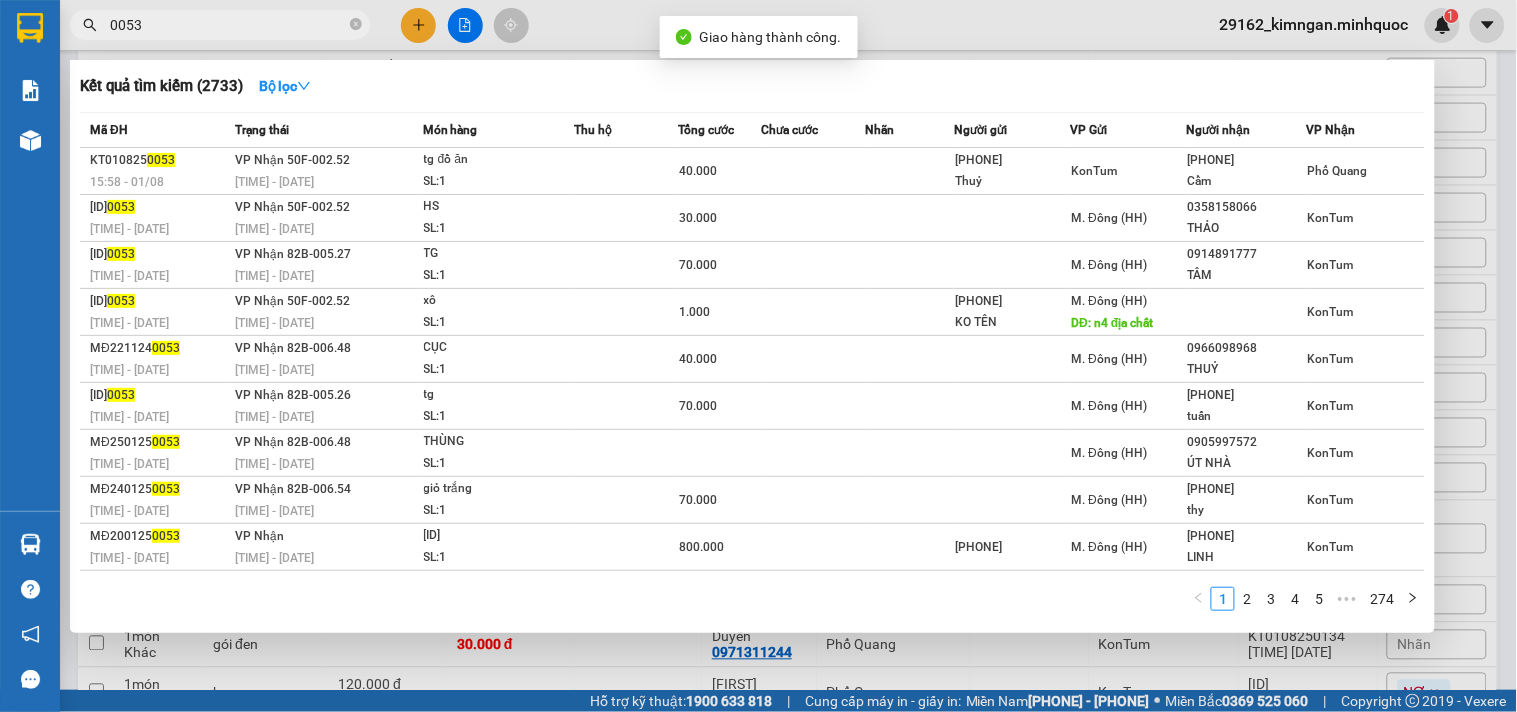 scroll, scrollTop: 666, scrollLeft: 0, axis: vertical 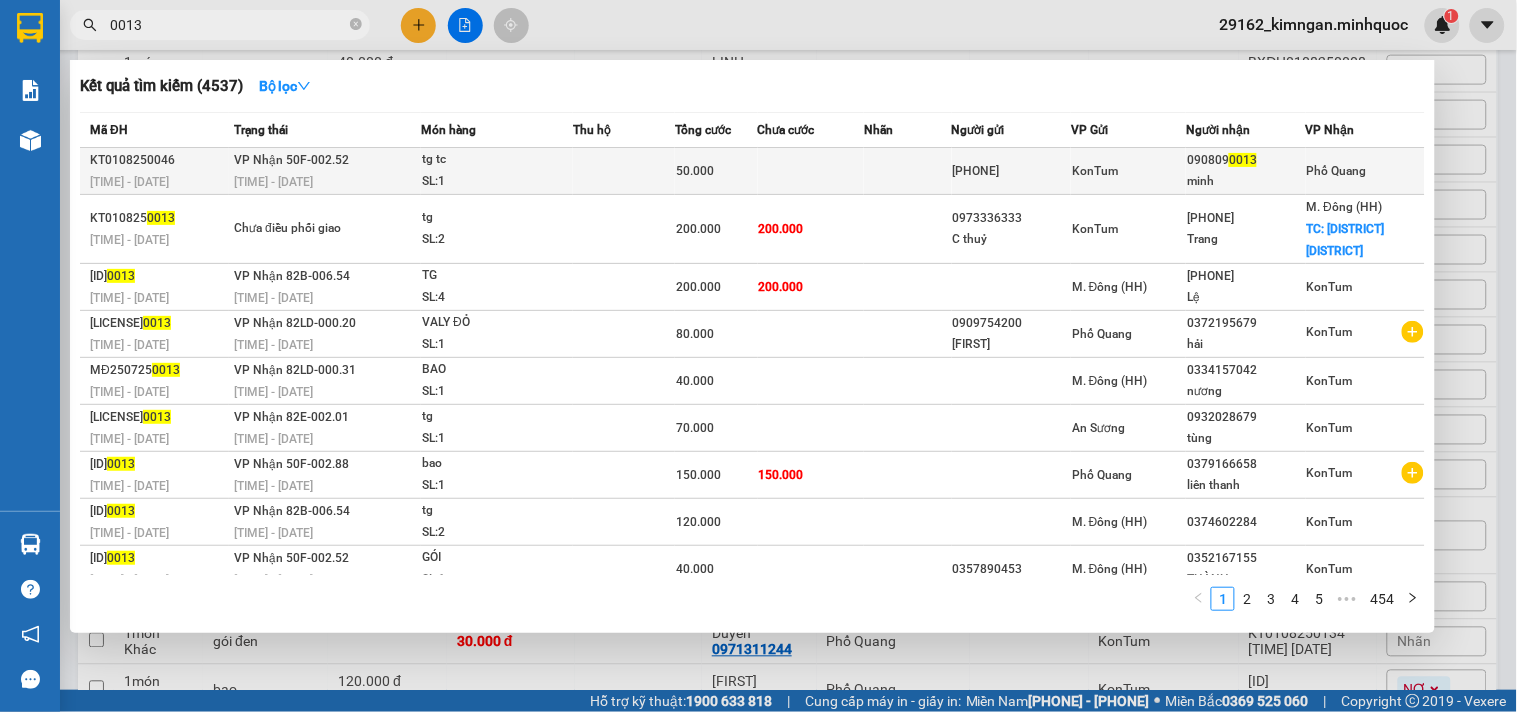type on "0013" 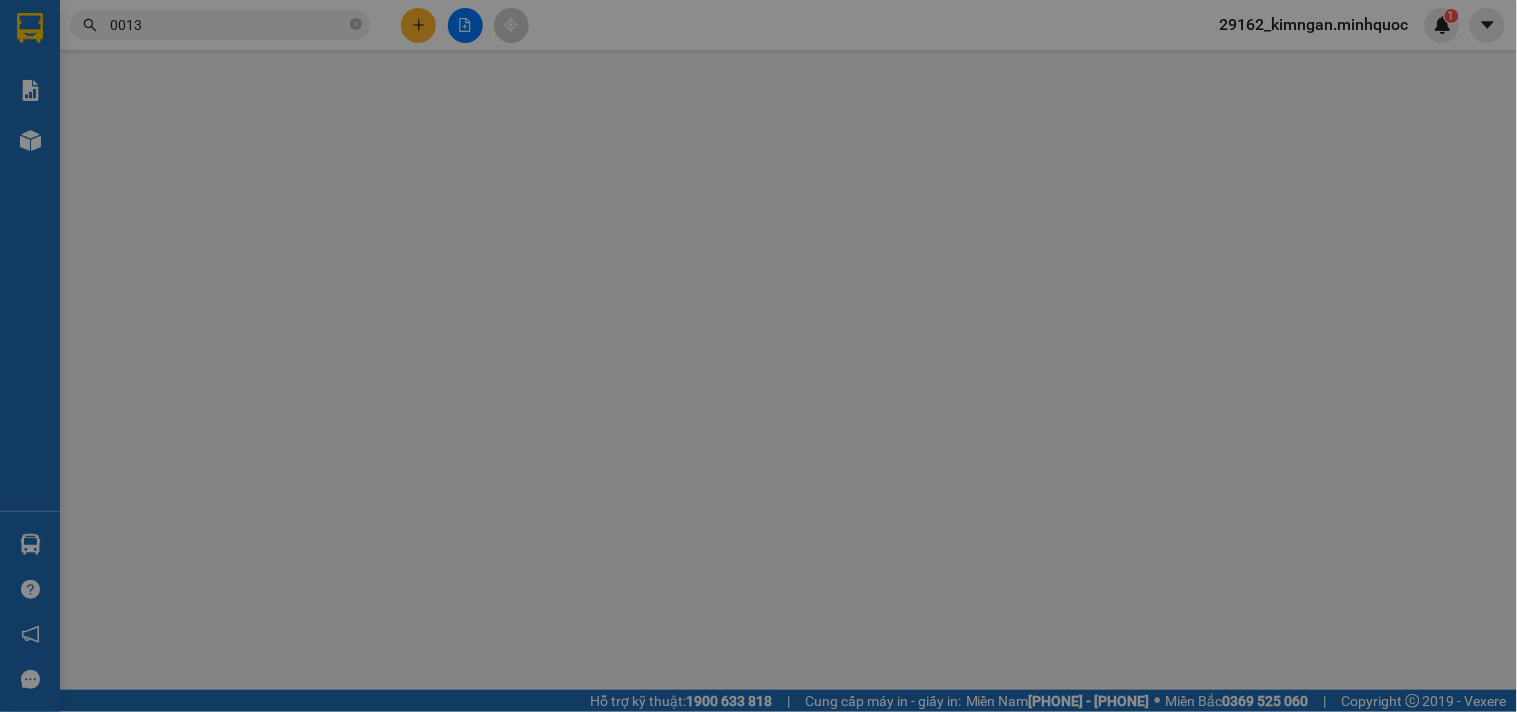scroll, scrollTop: 0, scrollLeft: 0, axis: both 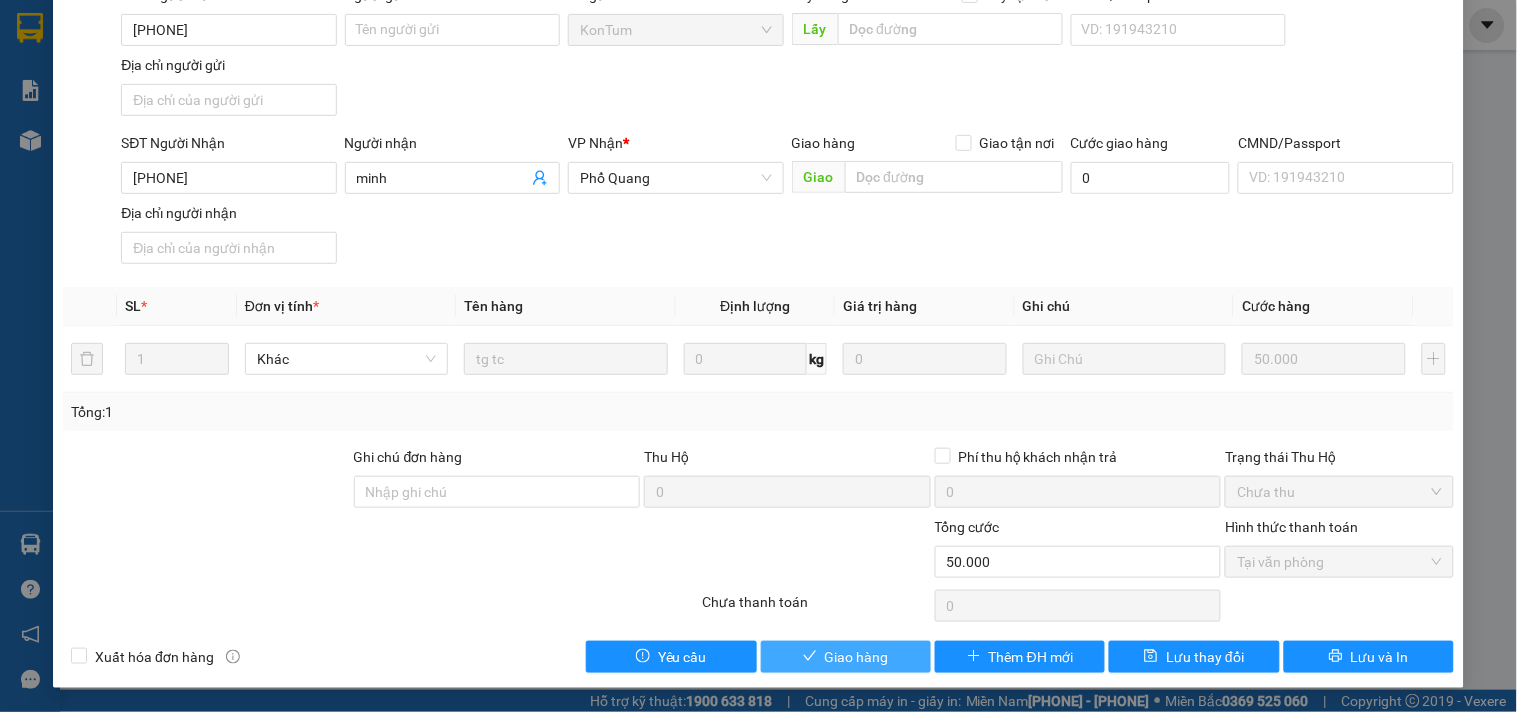 click on "Giao hàng" at bounding box center [846, 657] 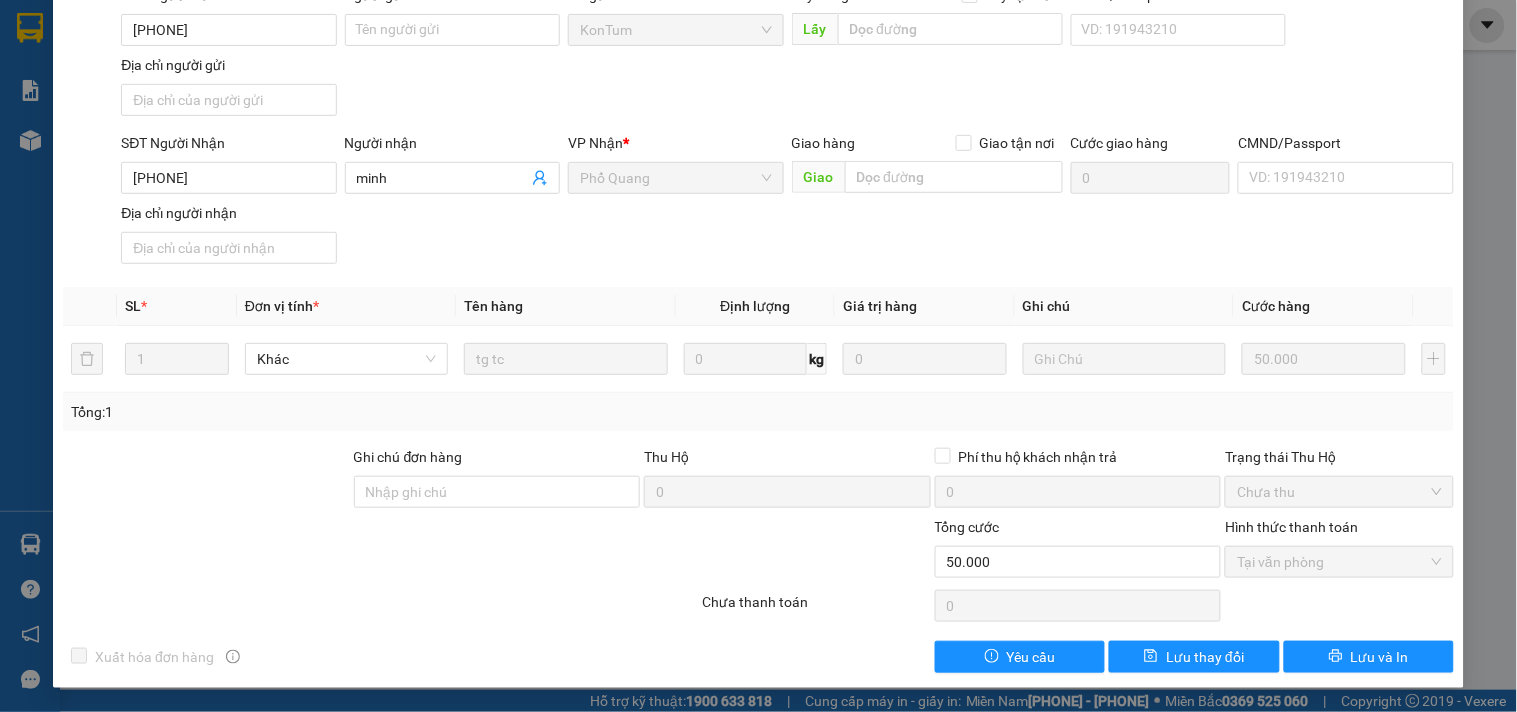 scroll, scrollTop: 0, scrollLeft: 0, axis: both 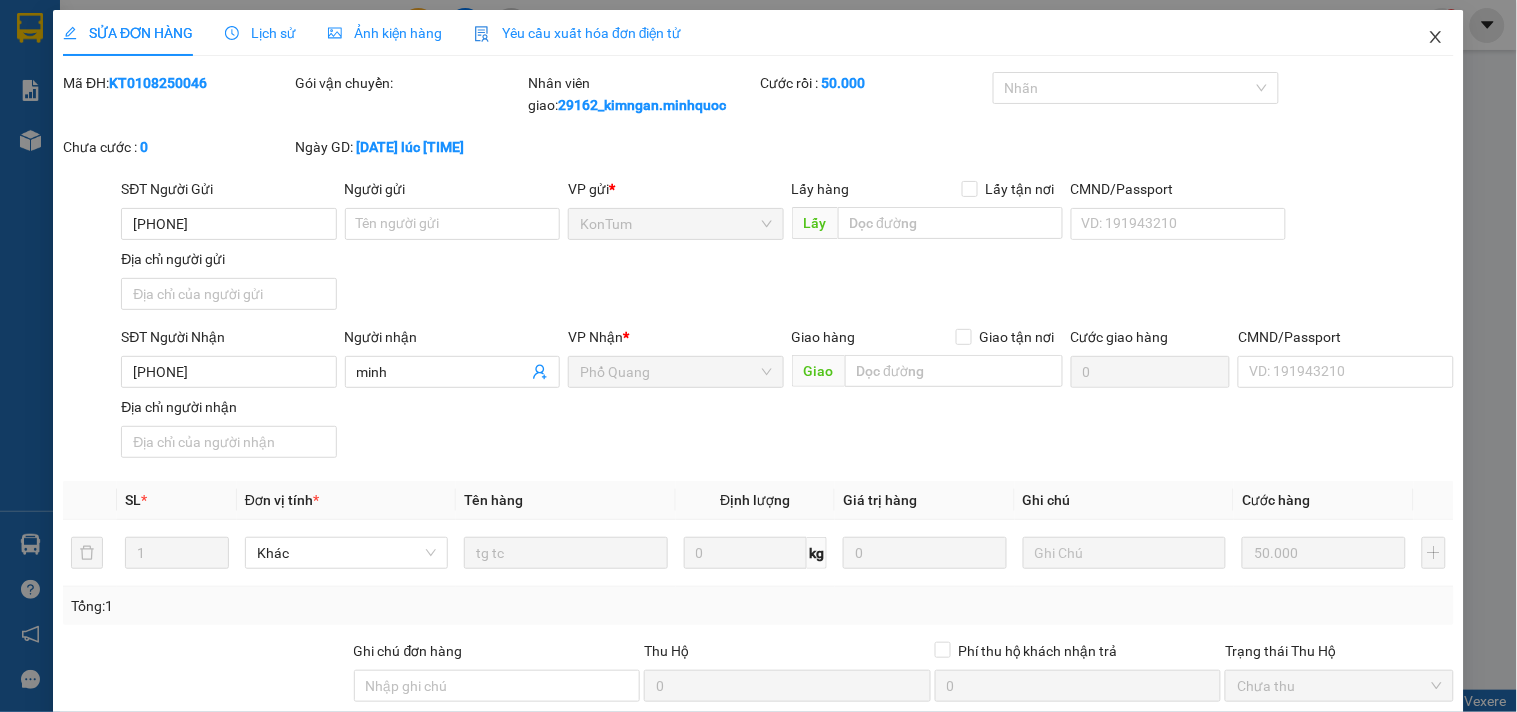 click 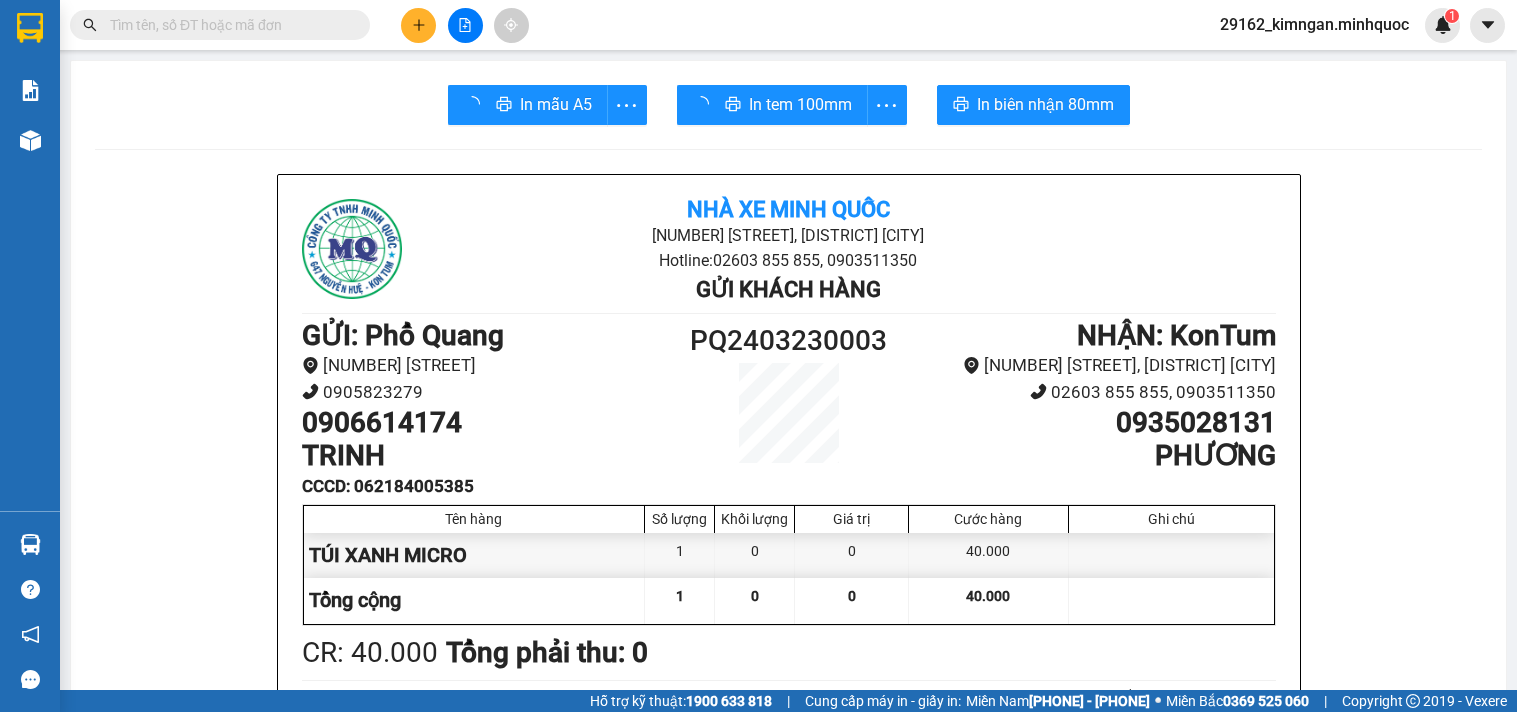 scroll, scrollTop: 0, scrollLeft: 0, axis: both 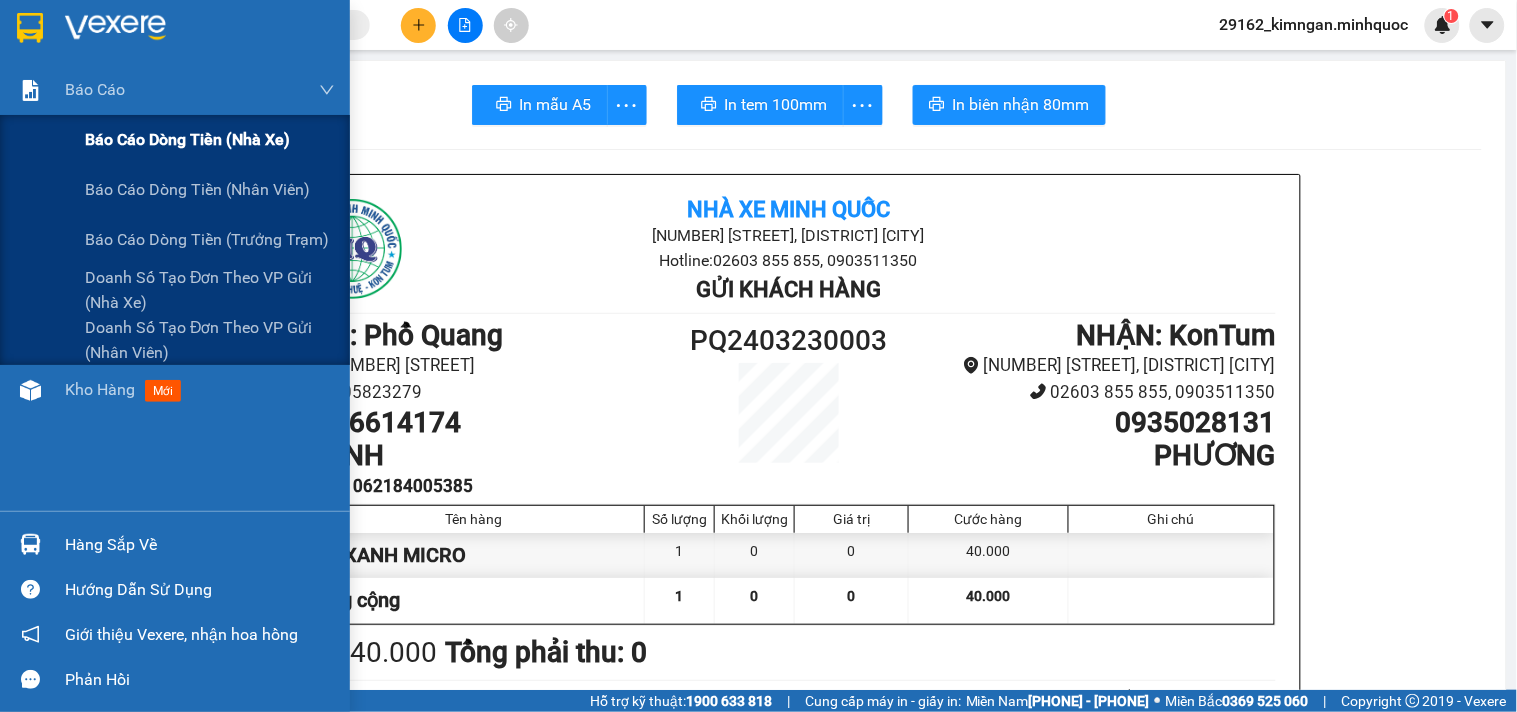 click on "Báo cáo dòng tiền (nhà xe)" at bounding box center [175, 140] 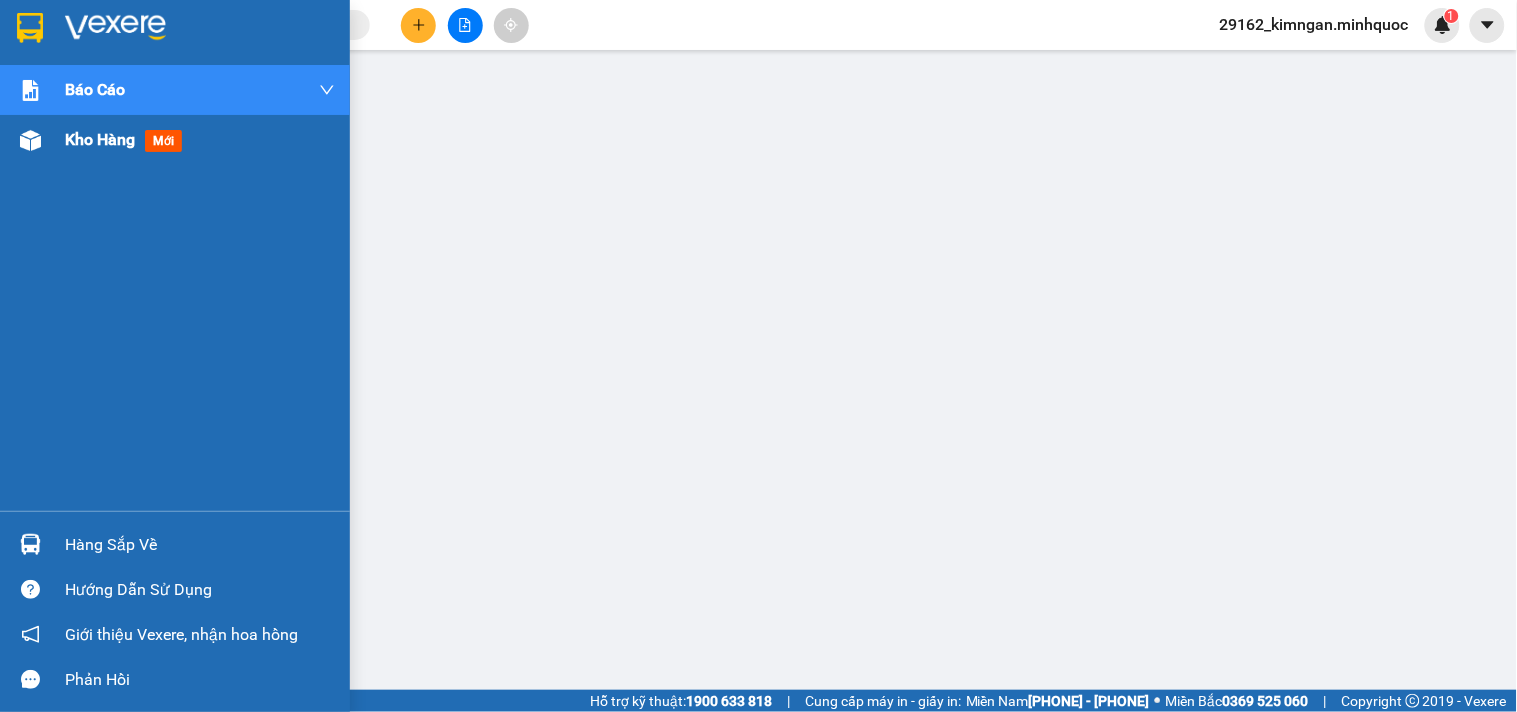click on "Kho hàng mới" at bounding box center [127, 139] 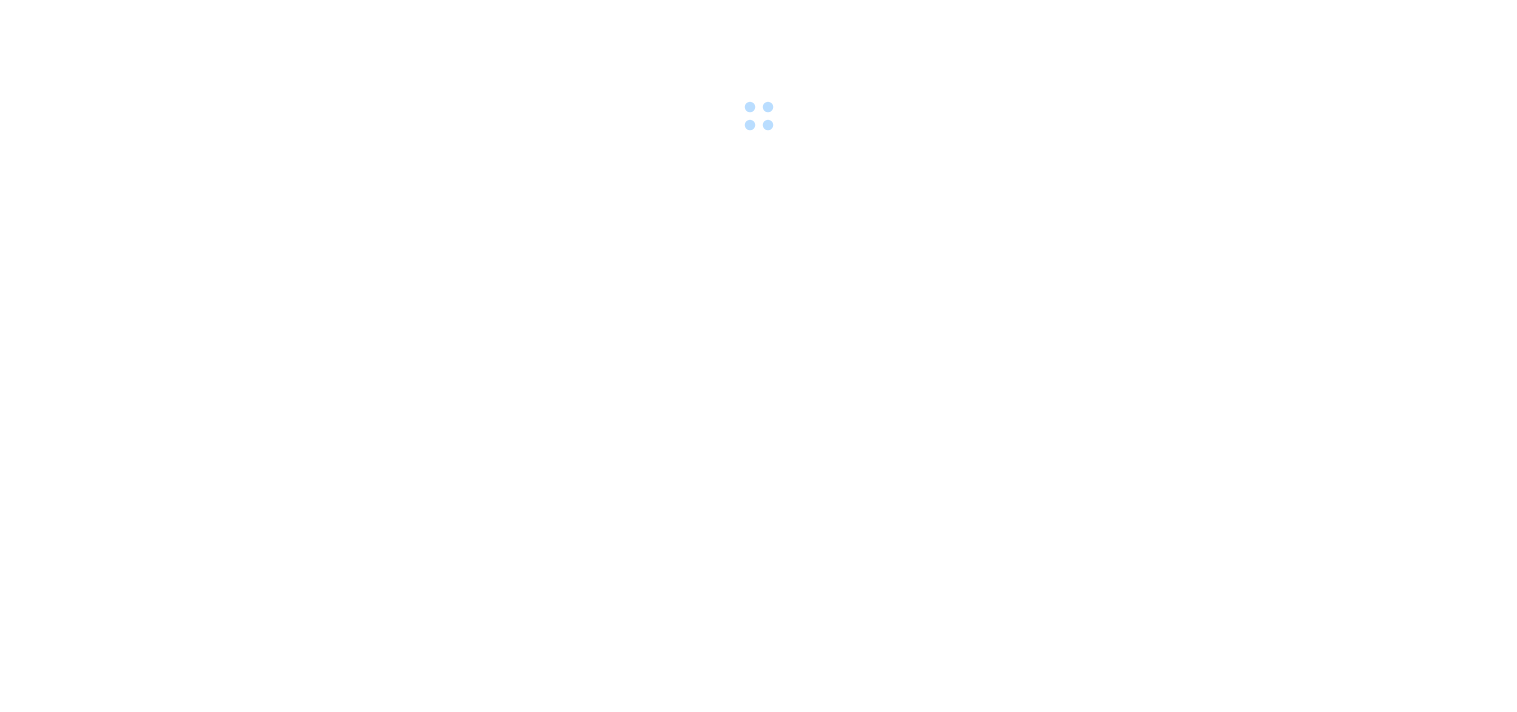 scroll, scrollTop: 0, scrollLeft: 0, axis: both 